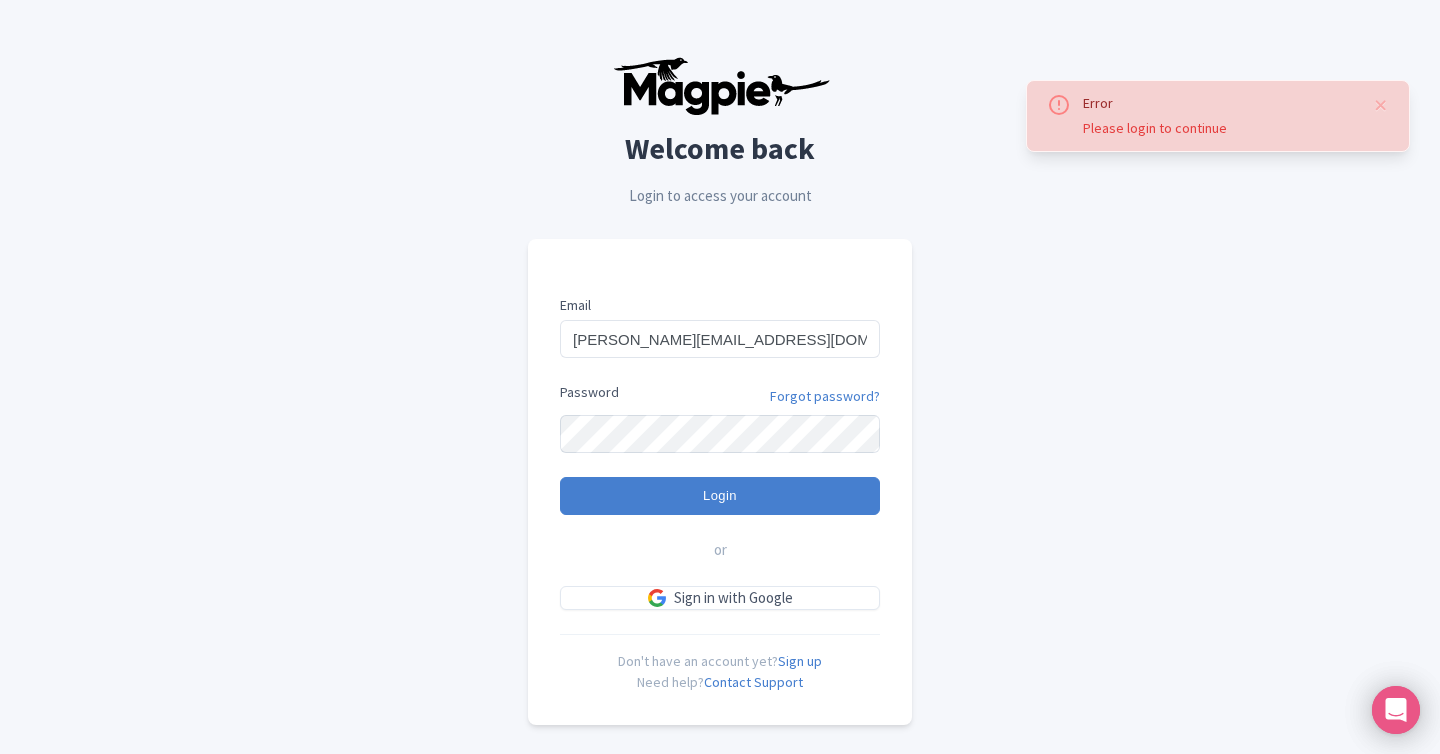 scroll, scrollTop: 0, scrollLeft: 0, axis: both 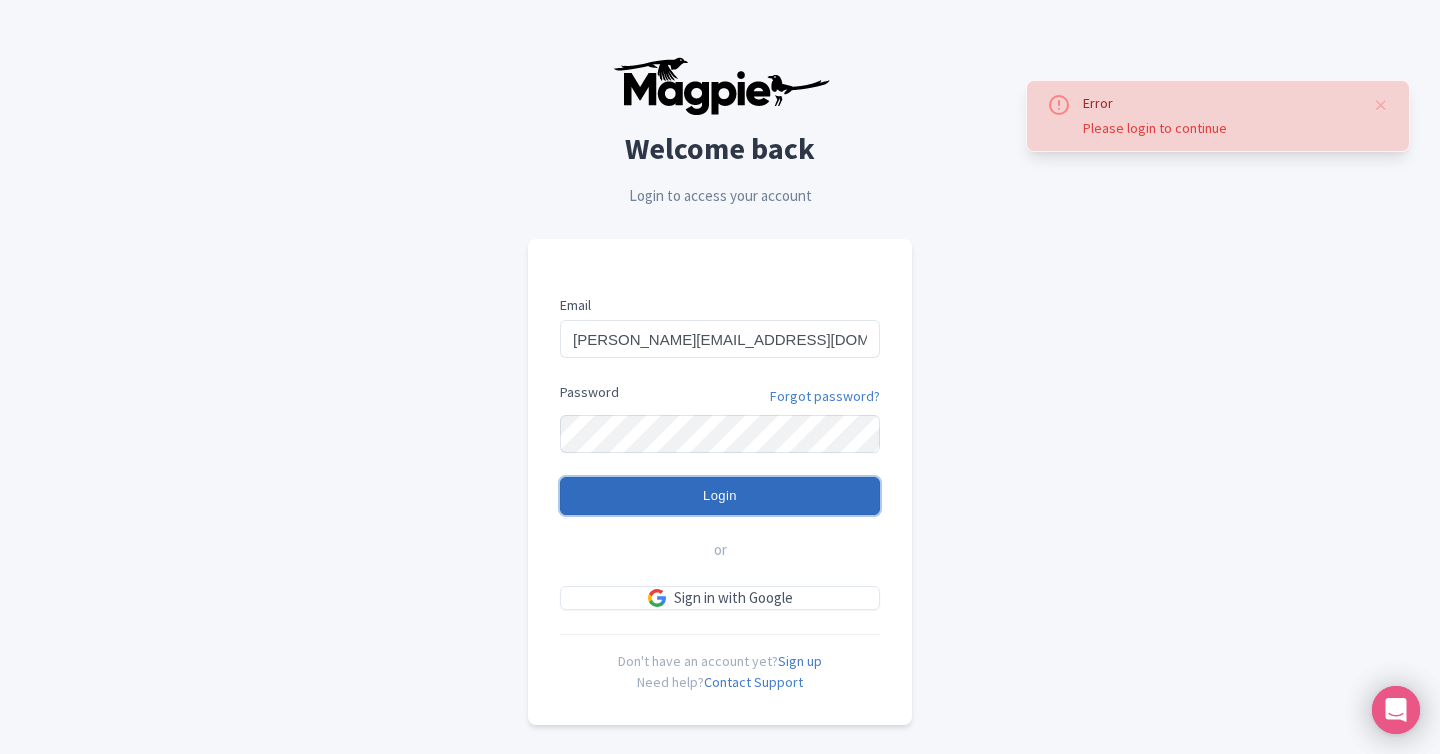 click on "Login" at bounding box center [720, 496] 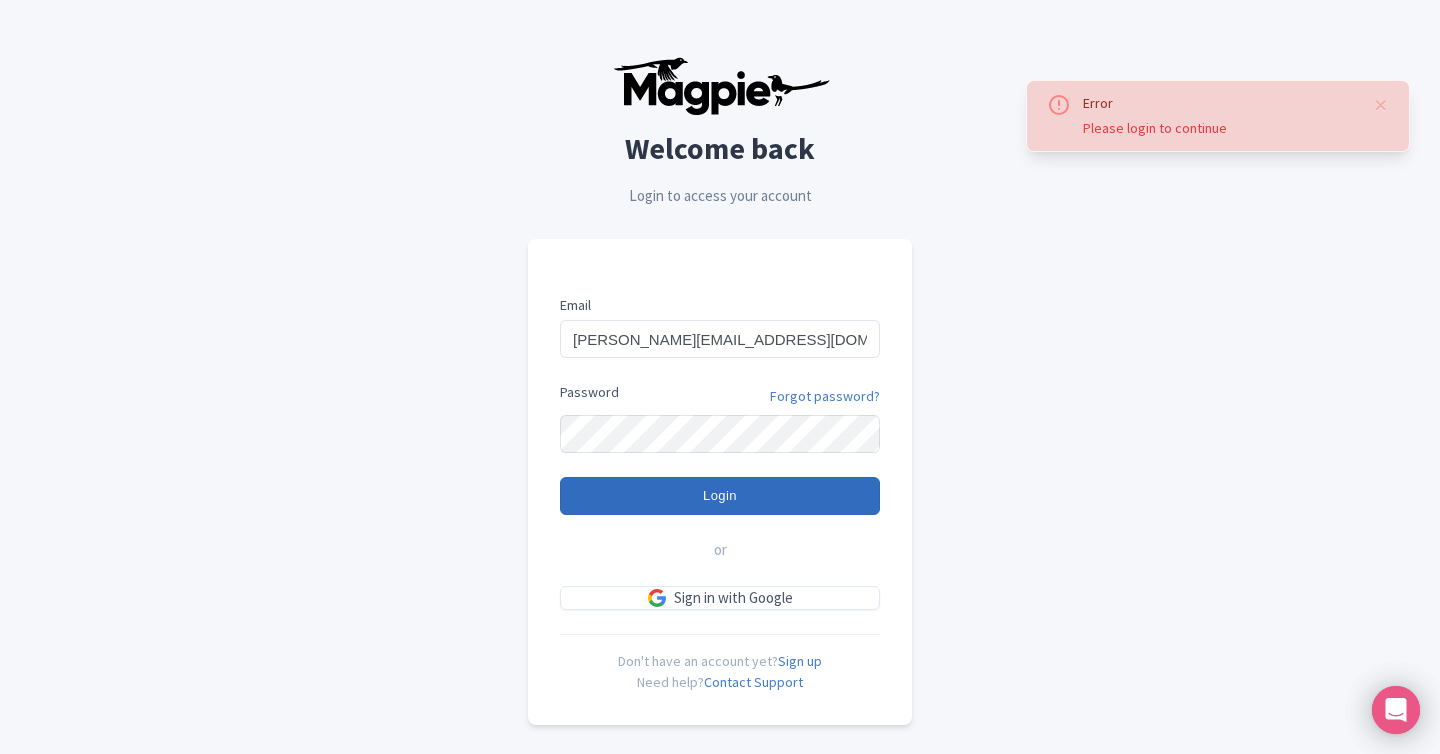 type on "Logging in..." 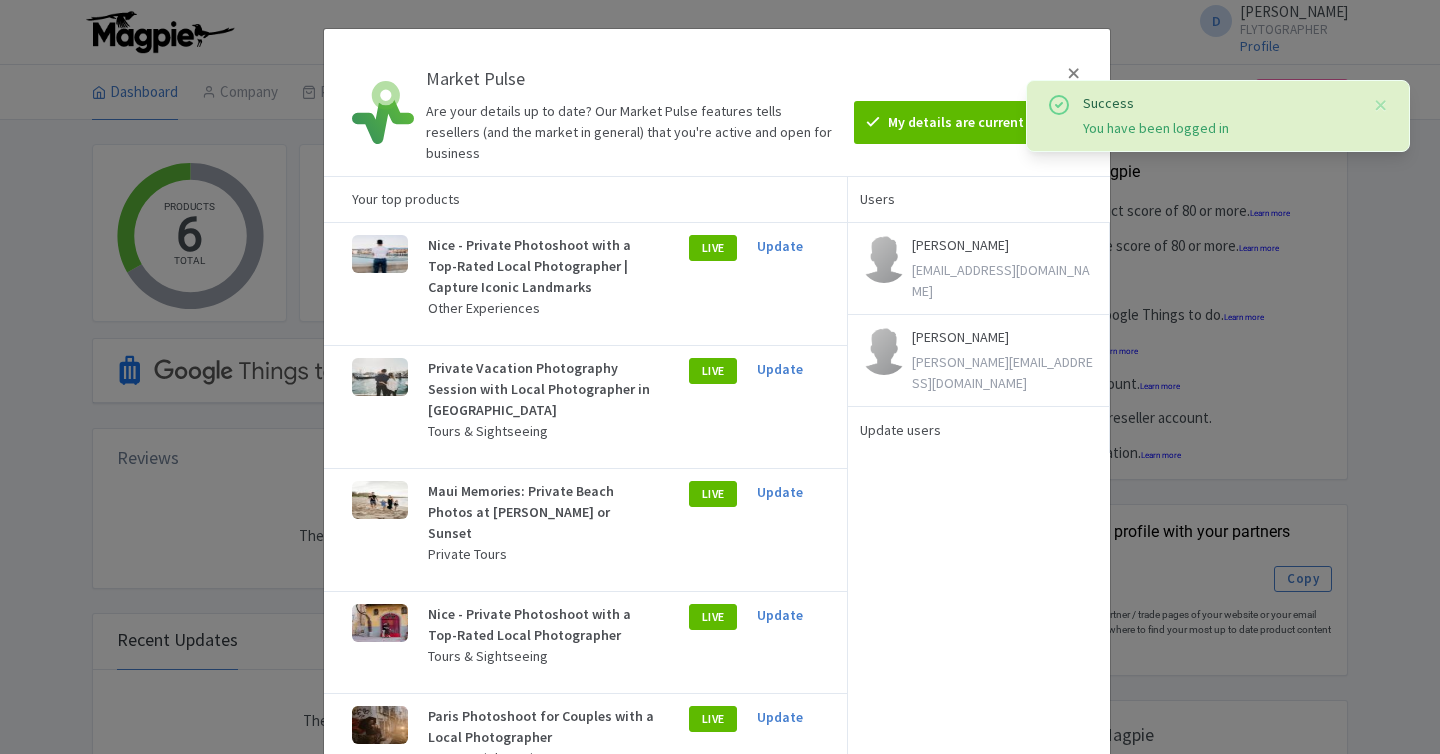 scroll, scrollTop: 0, scrollLeft: 0, axis: both 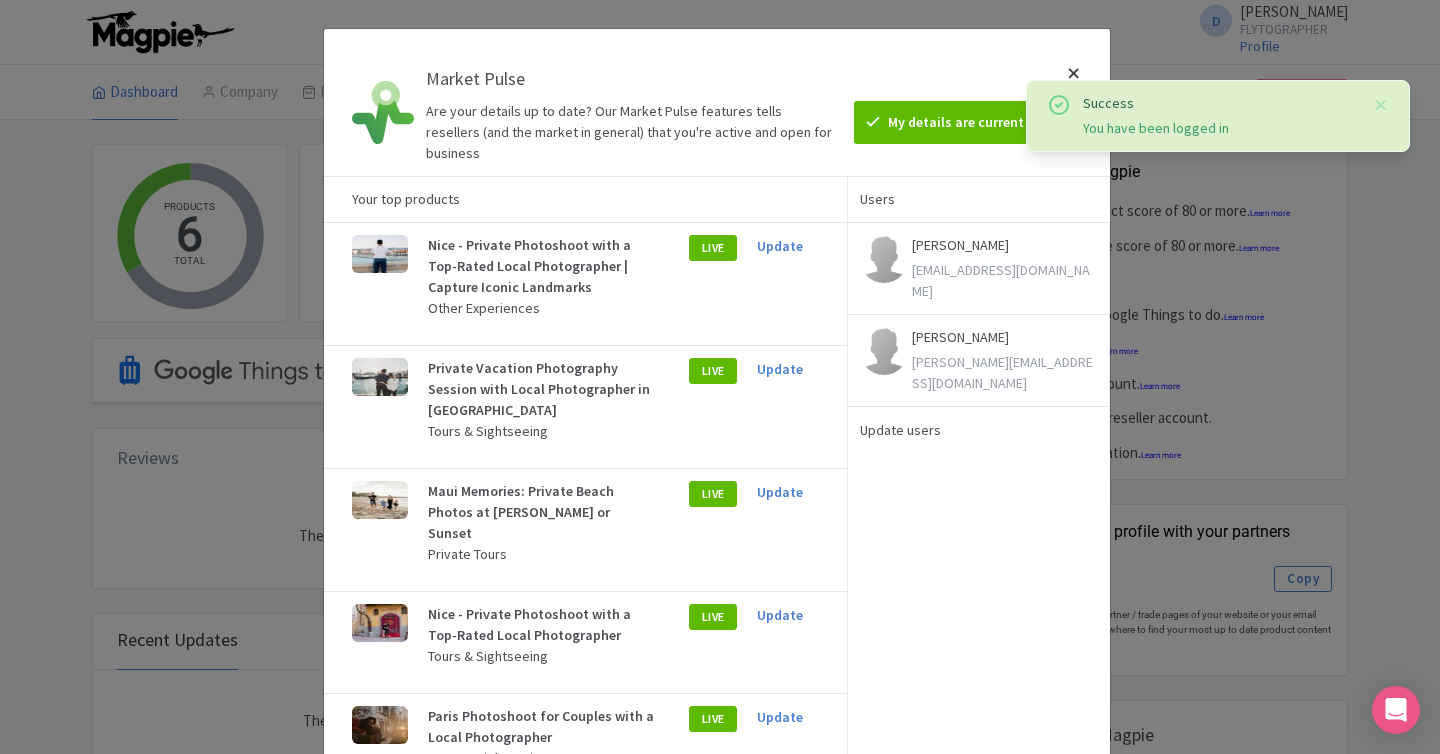click at bounding box center (1074, 102) 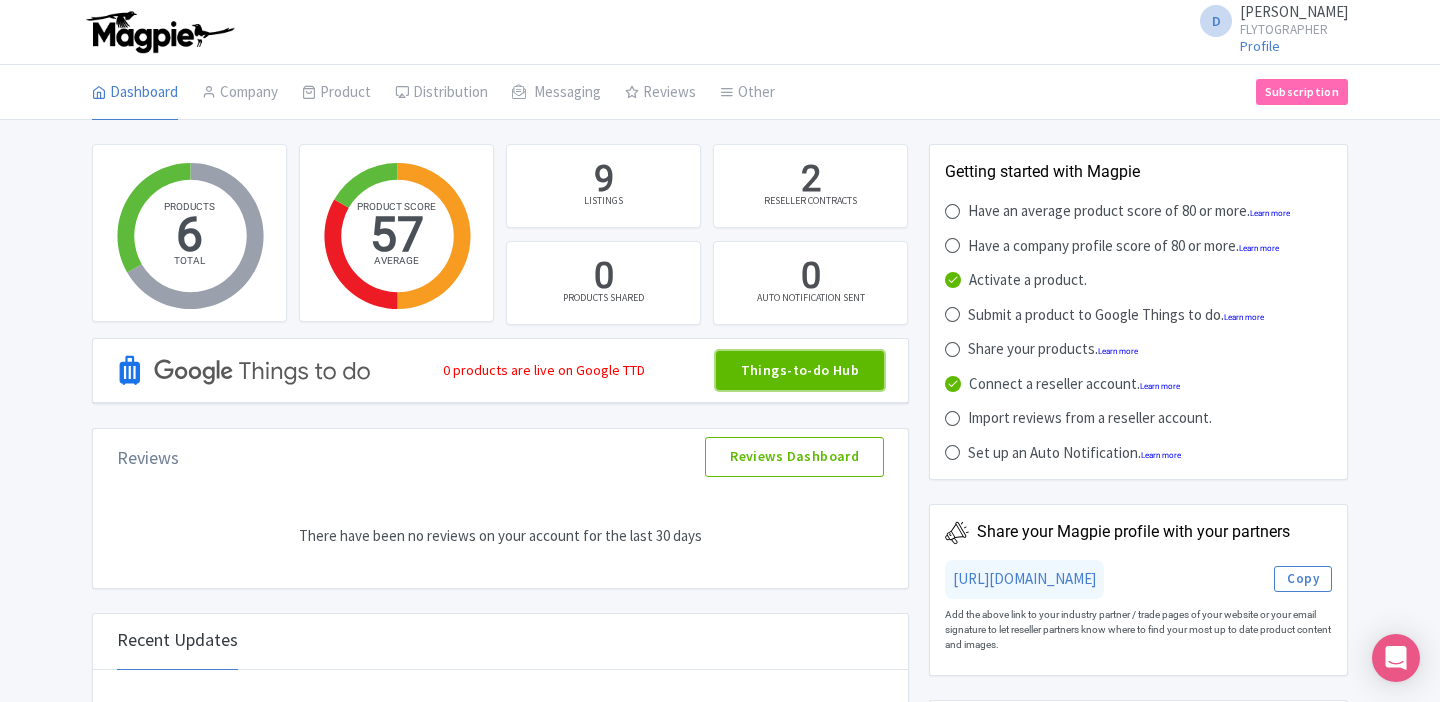 click on "Things-to-do Hub" at bounding box center (800, 371) 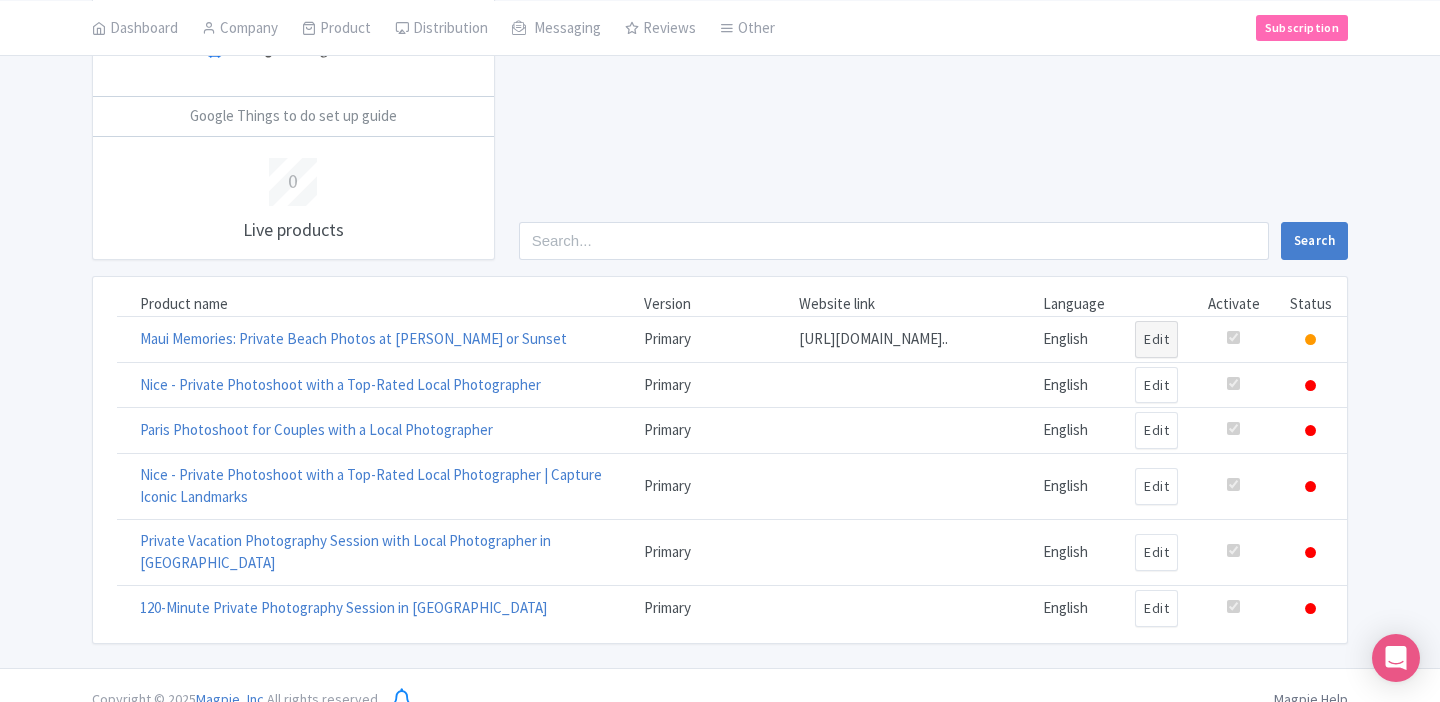 scroll, scrollTop: 149, scrollLeft: 0, axis: vertical 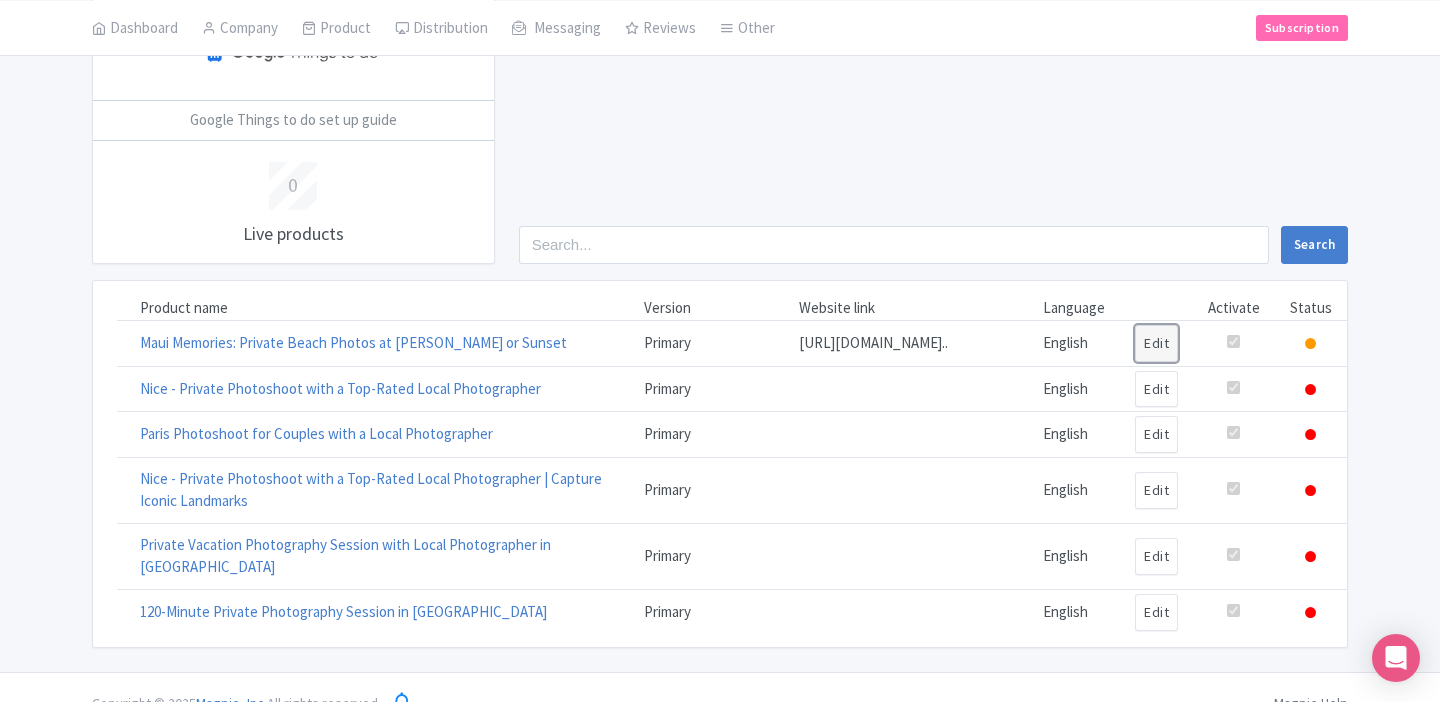 click on "Edit" at bounding box center (1156, 343) 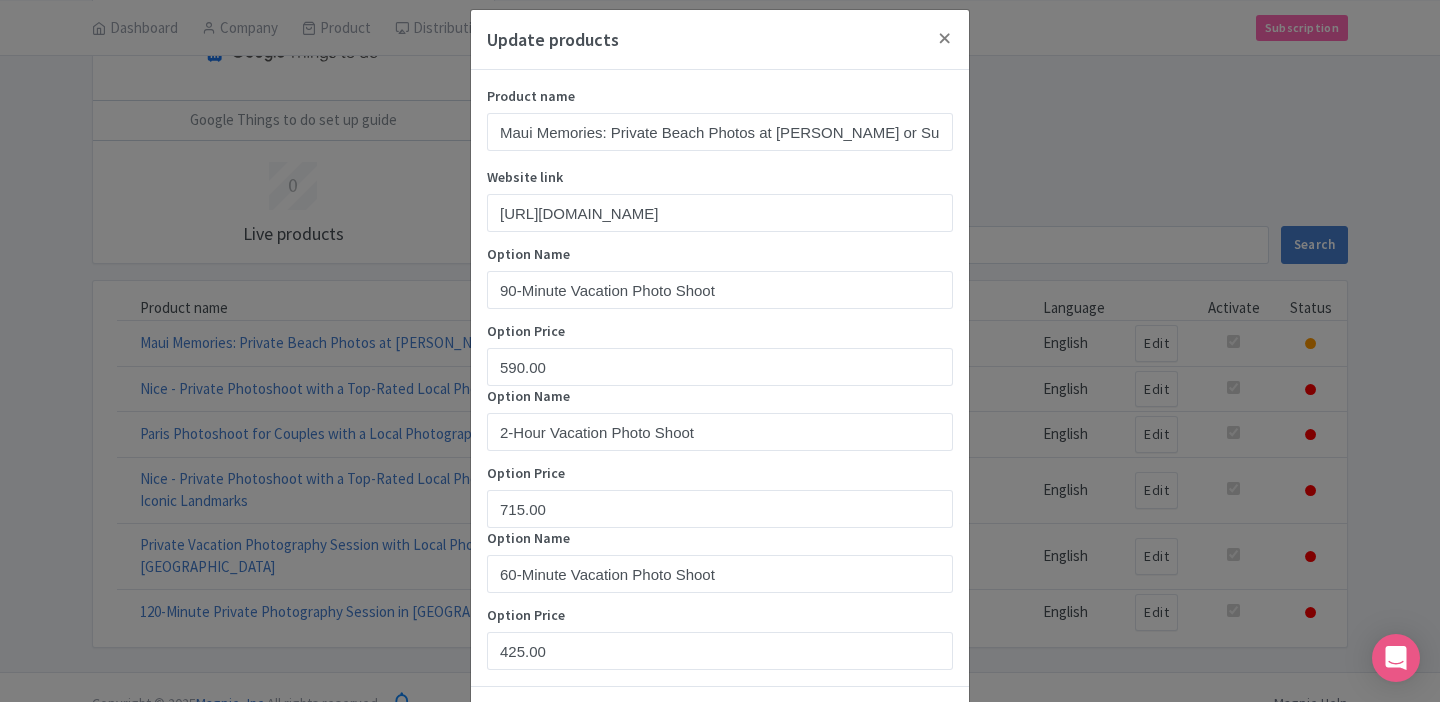 scroll, scrollTop: 0, scrollLeft: 0, axis: both 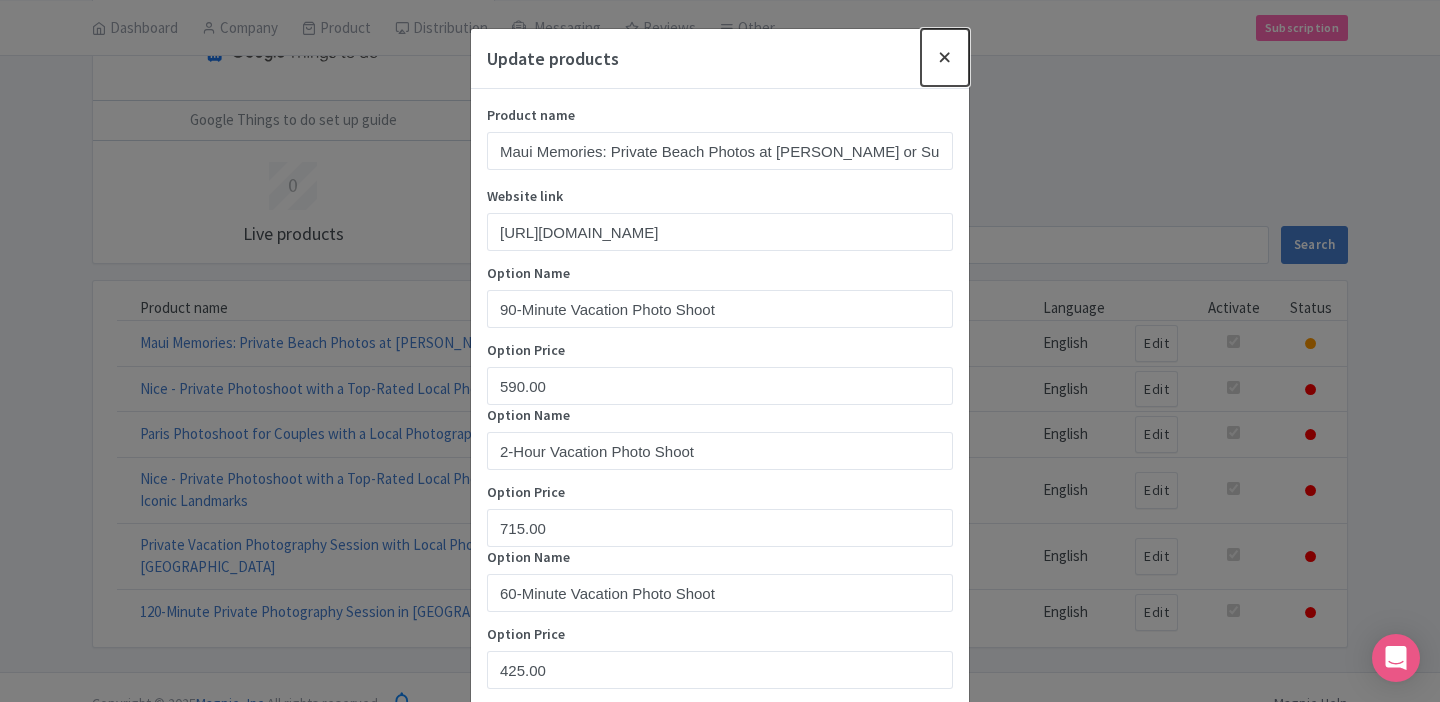 click at bounding box center [945, 57] 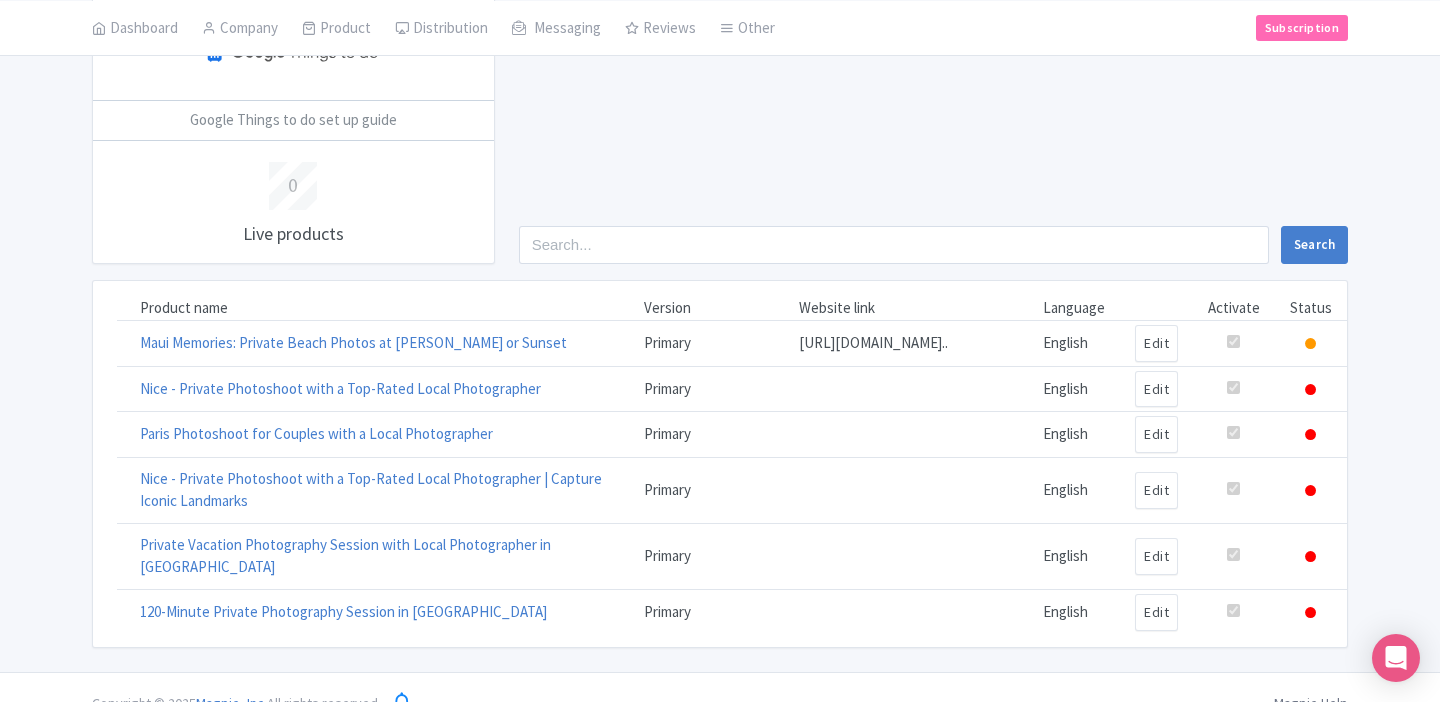 click on "Maui Memories: Private Beach Photos at [PERSON_NAME] or Sunset" at bounding box center [377, 344] 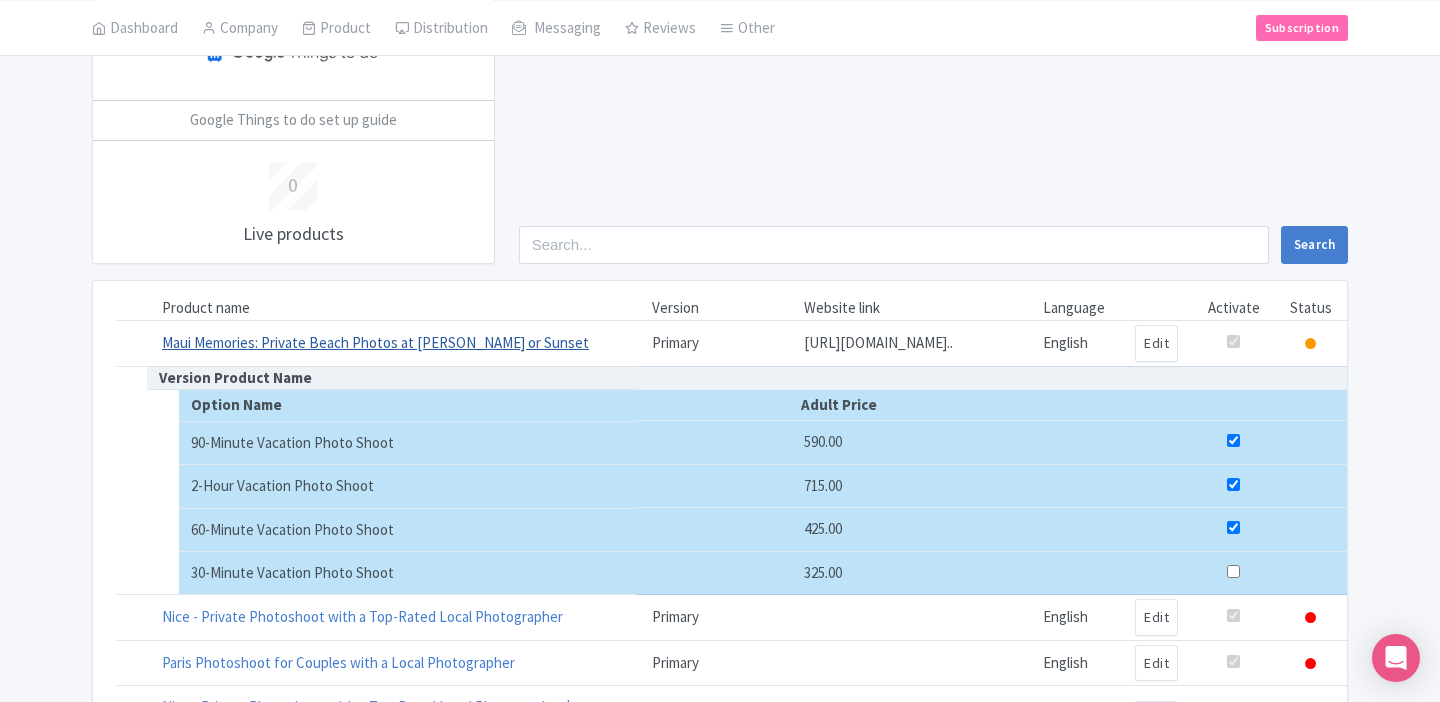 click on "Maui Memories: Private Beach Photos at [PERSON_NAME] or Sunset" at bounding box center (375, 342) 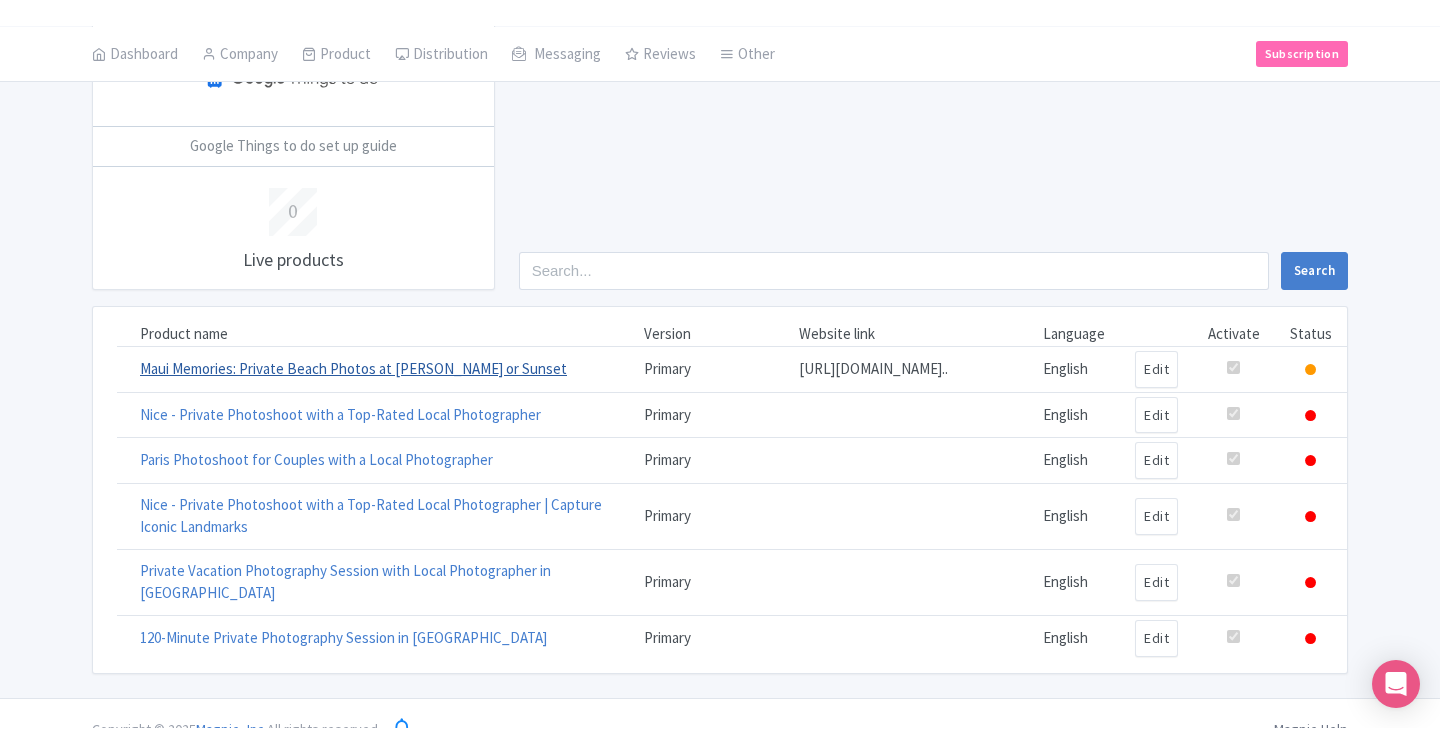 scroll, scrollTop: 128, scrollLeft: 0, axis: vertical 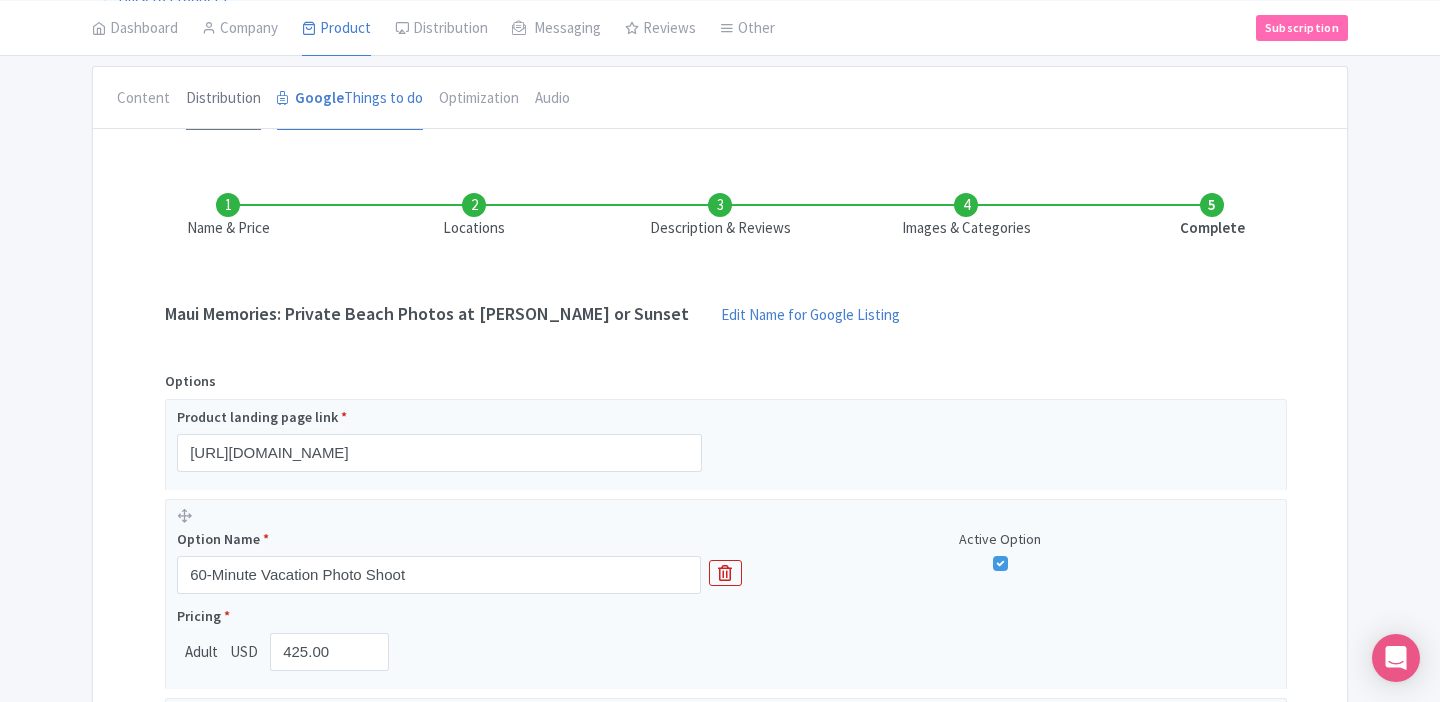 click on "Distribution" at bounding box center (223, 99) 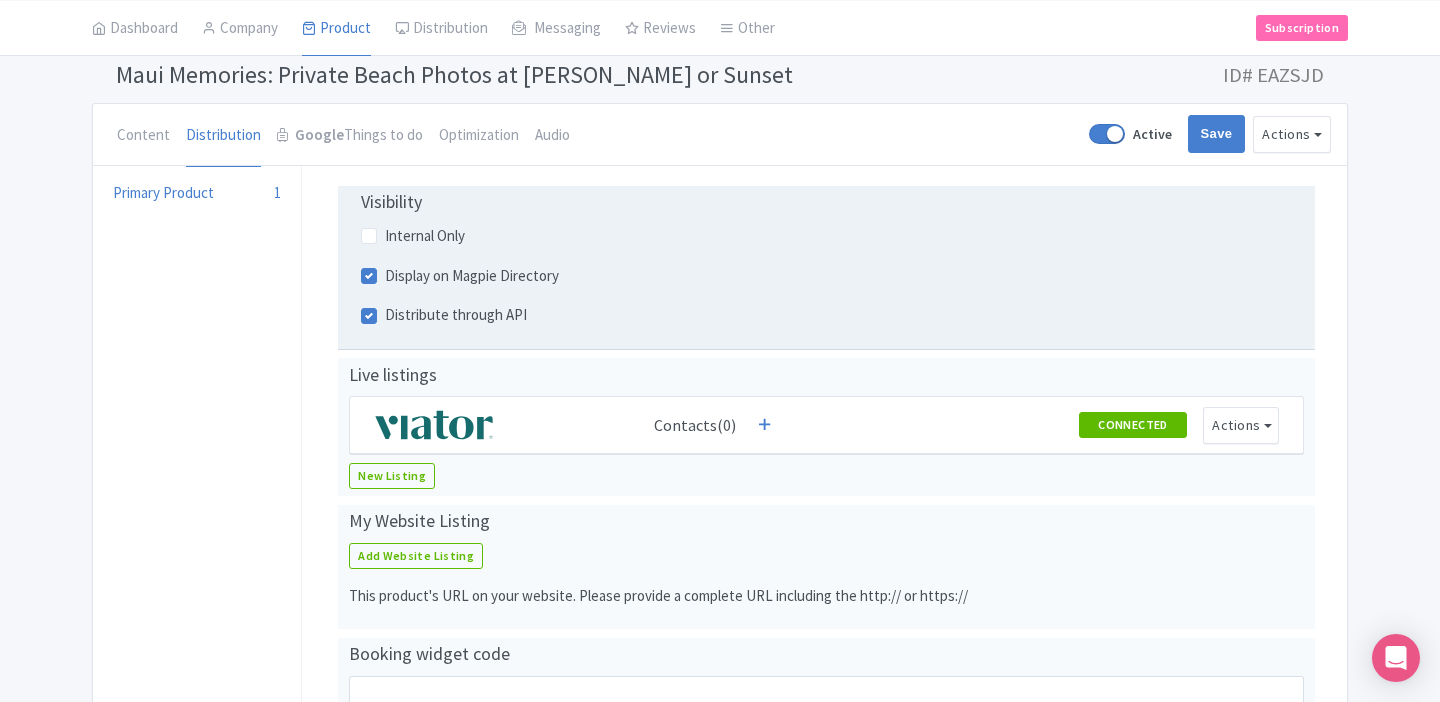 scroll, scrollTop: 126, scrollLeft: 0, axis: vertical 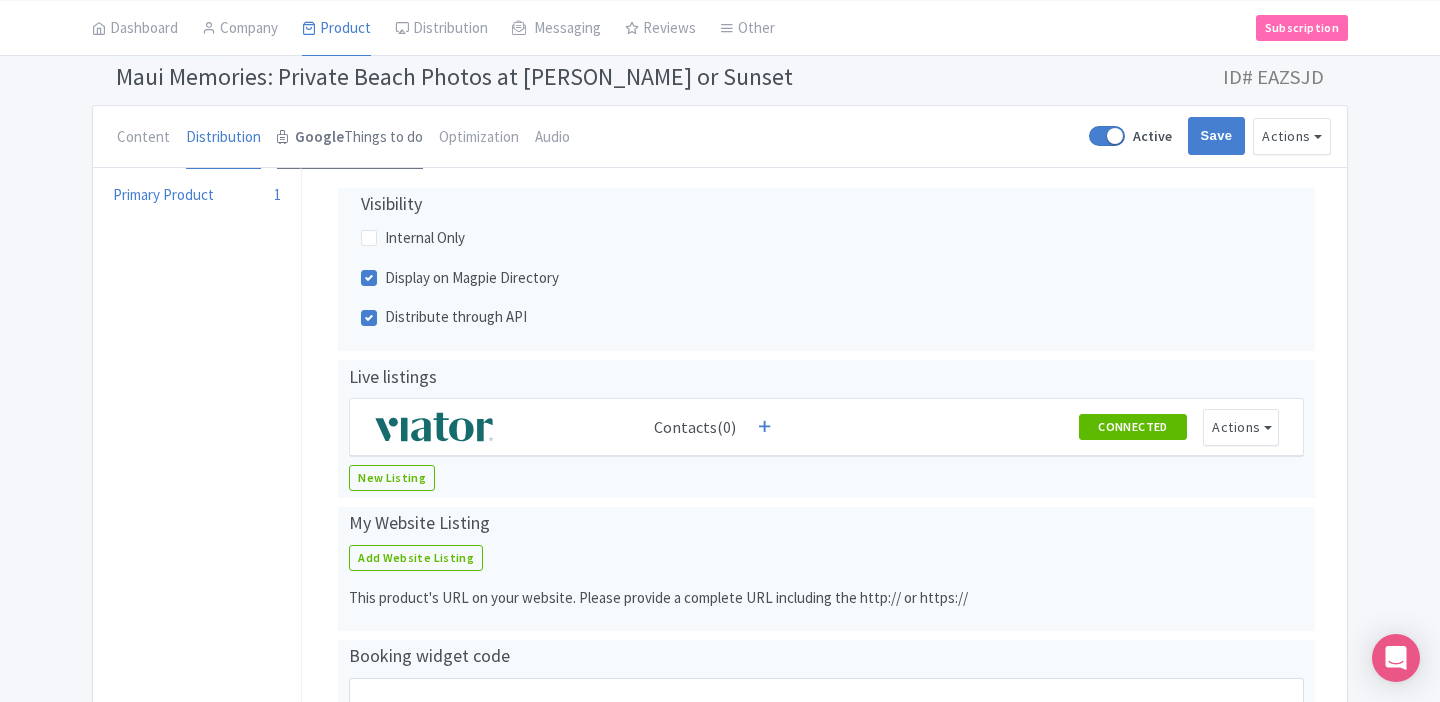 click on "Google  Things to do" at bounding box center (350, 138) 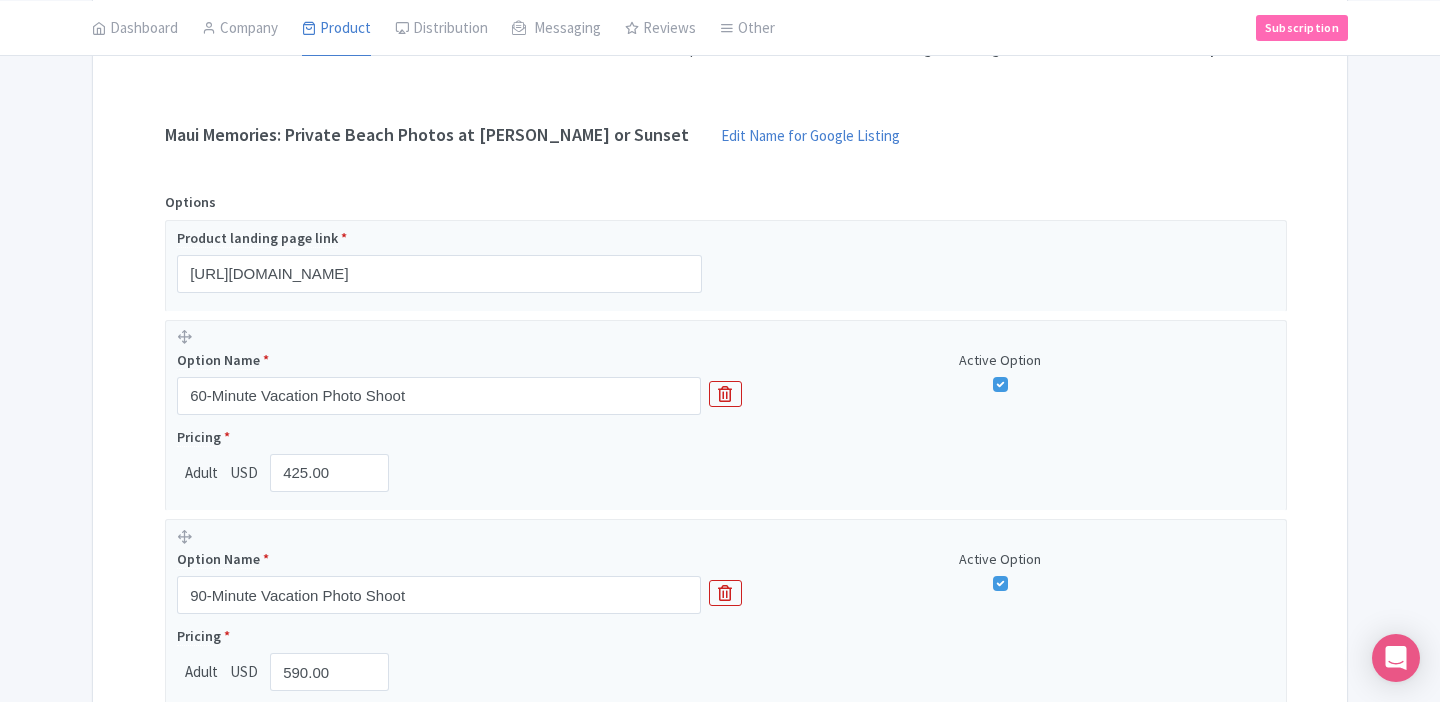 scroll, scrollTop: 1023, scrollLeft: 0, axis: vertical 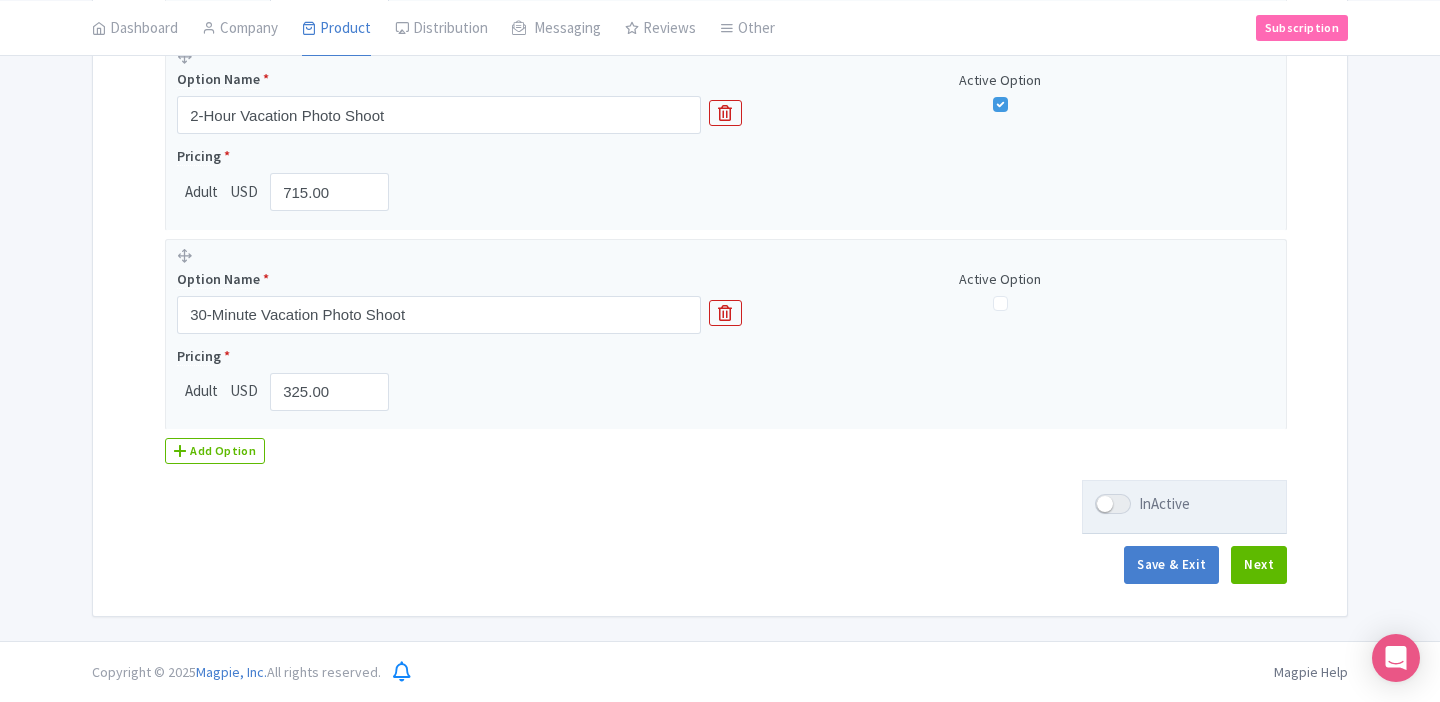 click at bounding box center [1113, 504] 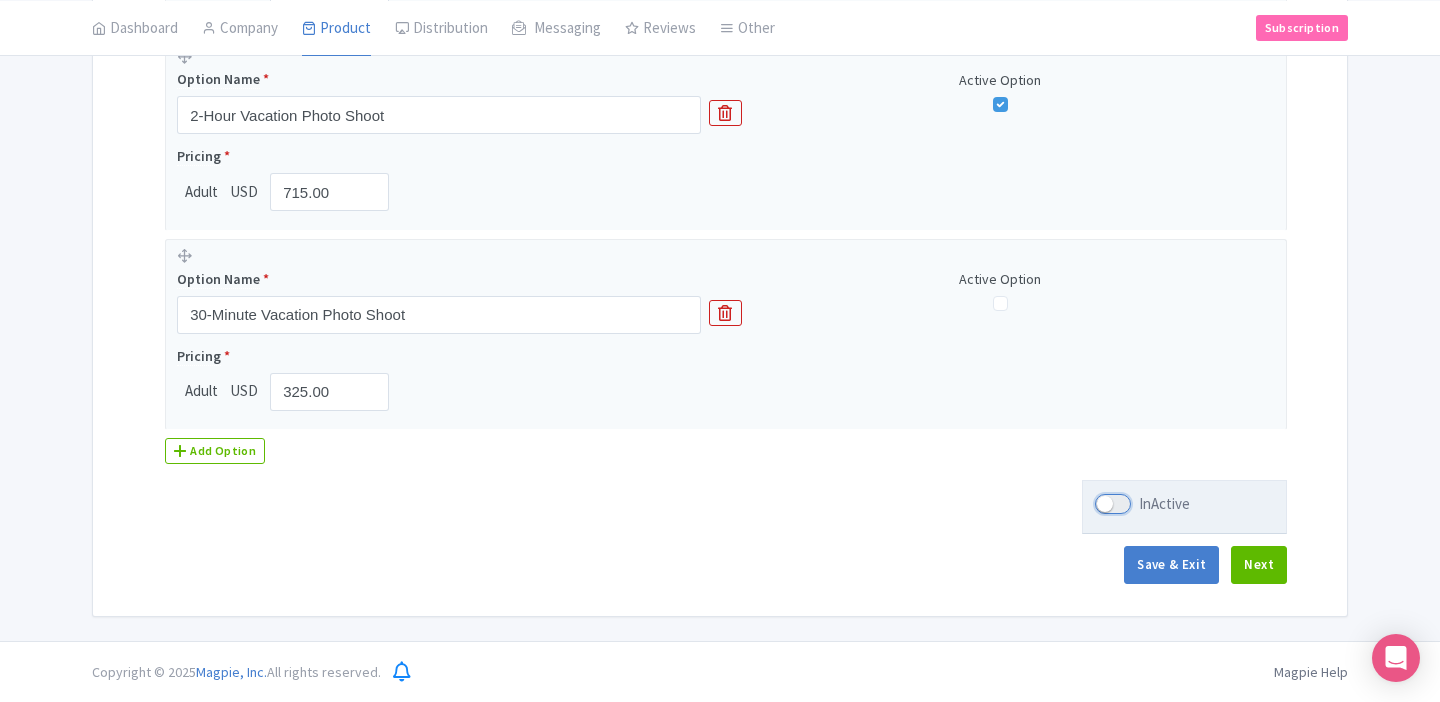 checkbox on "true" 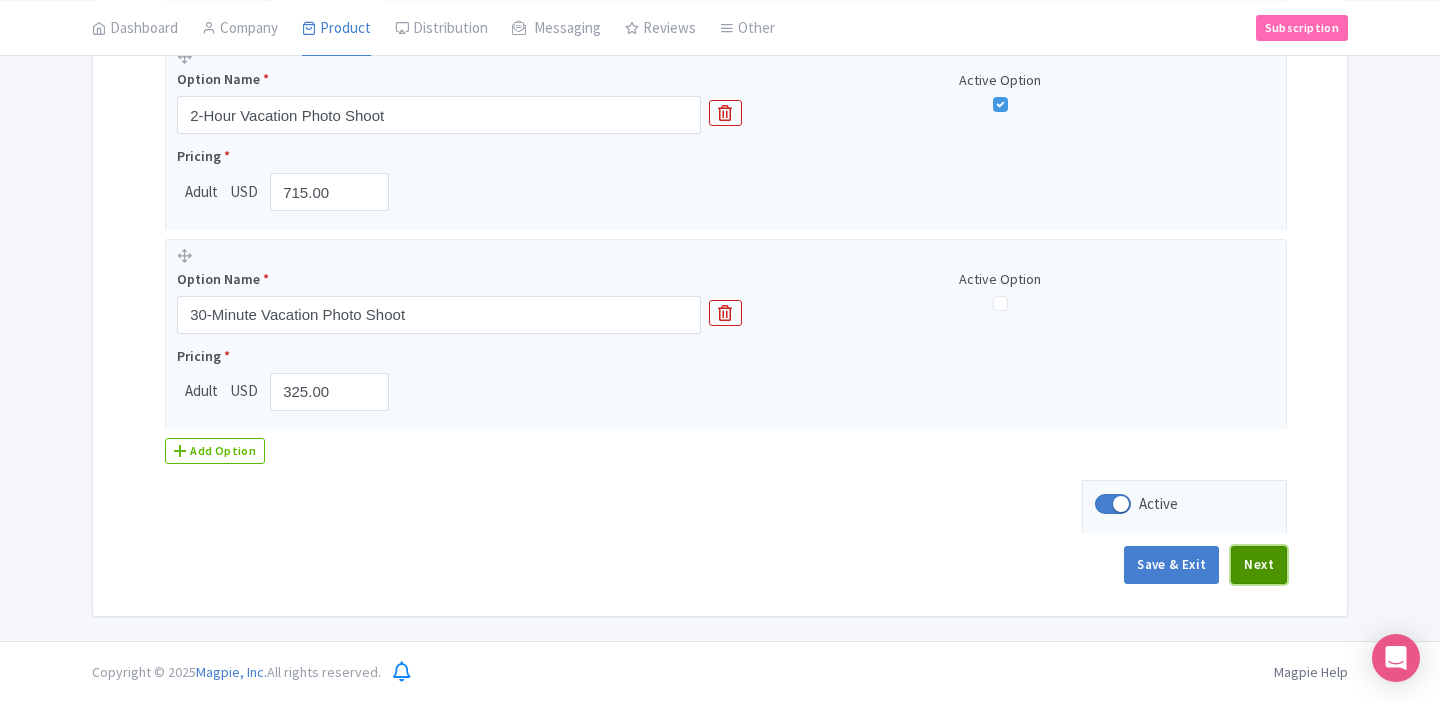 click on "Next" at bounding box center [1259, 565] 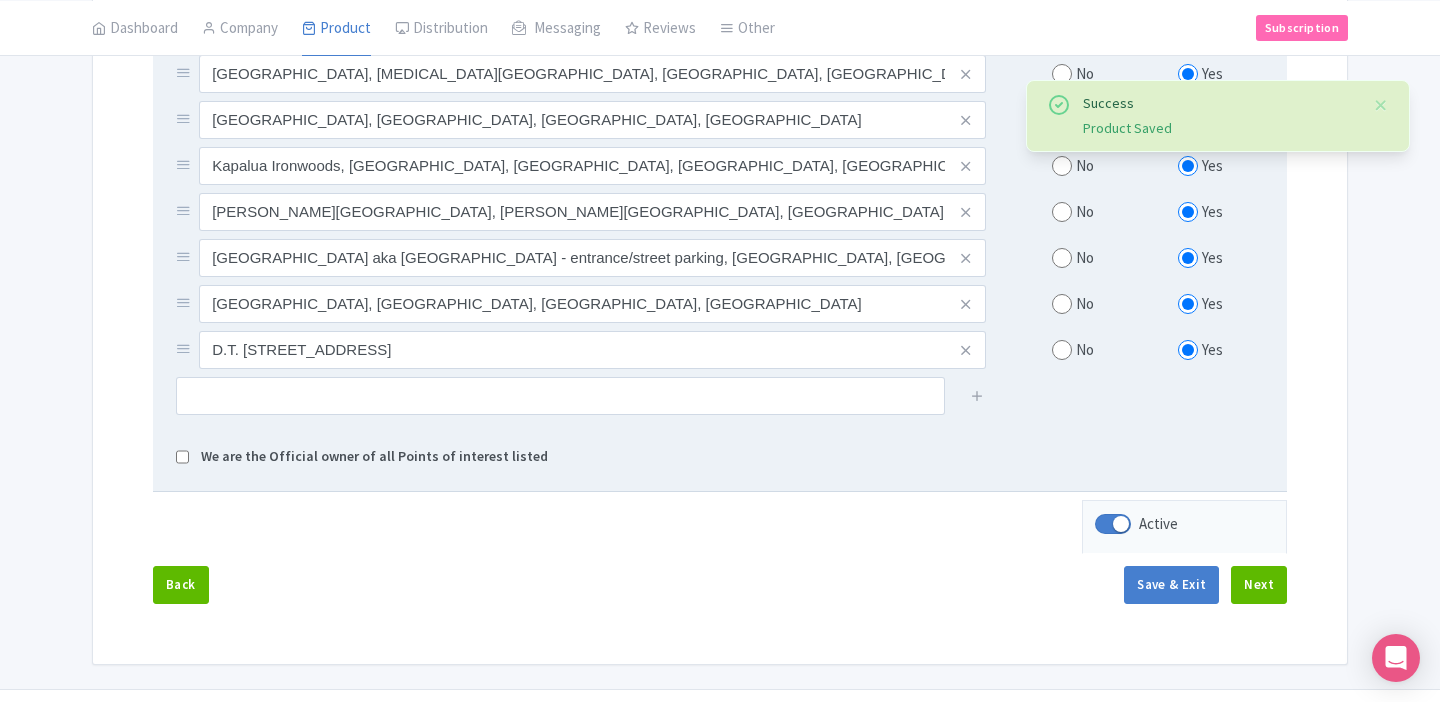 scroll, scrollTop: 807, scrollLeft: 0, axis: vertical 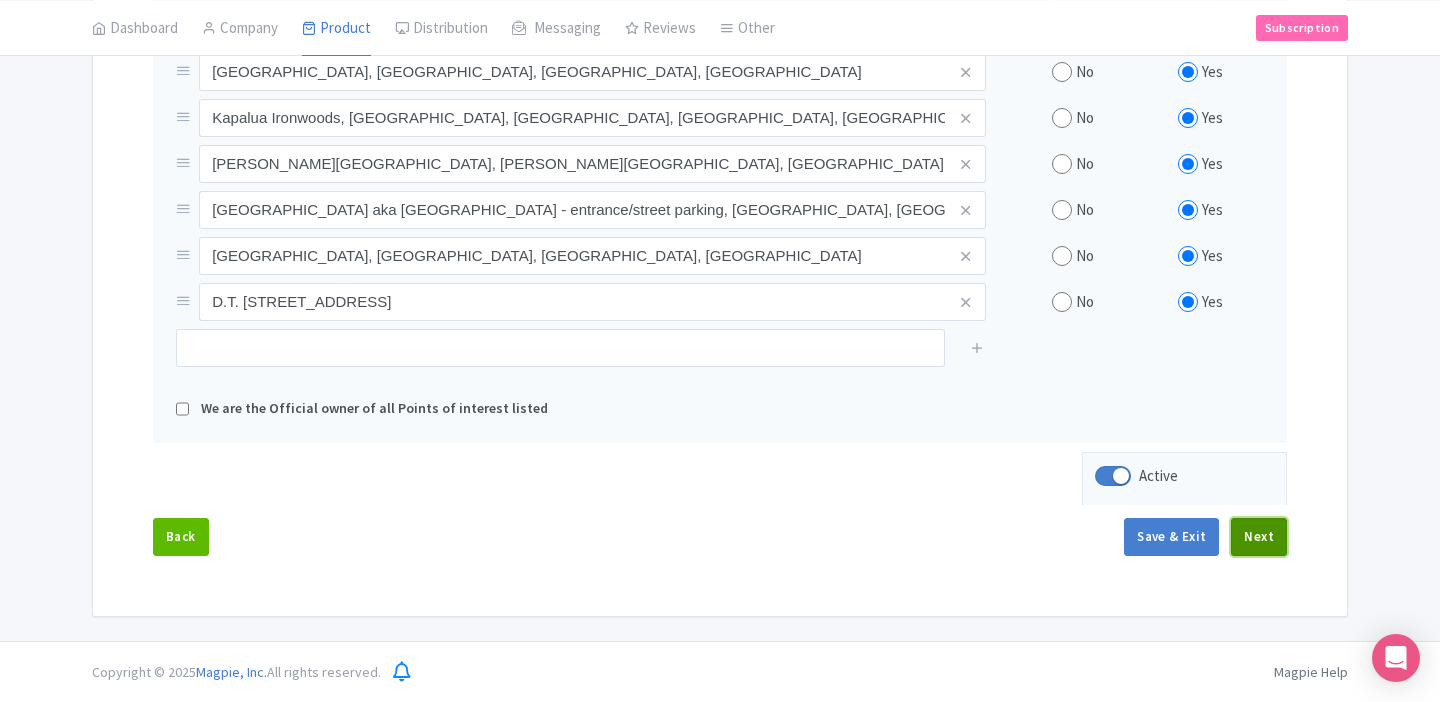 click on "Next" at bounding box center [1259, 537] 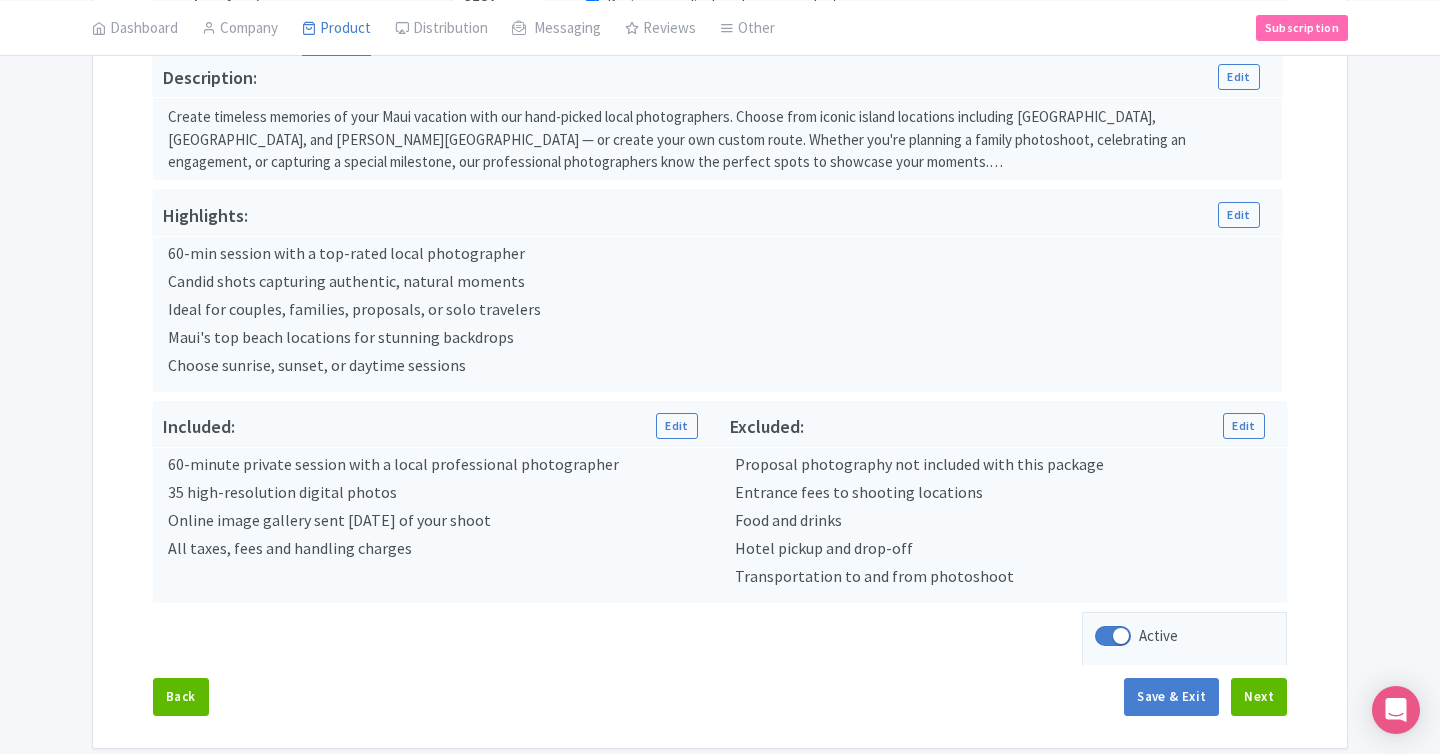 scroll, scrollTop: 688, scrollLeft: 0, axis: vertical 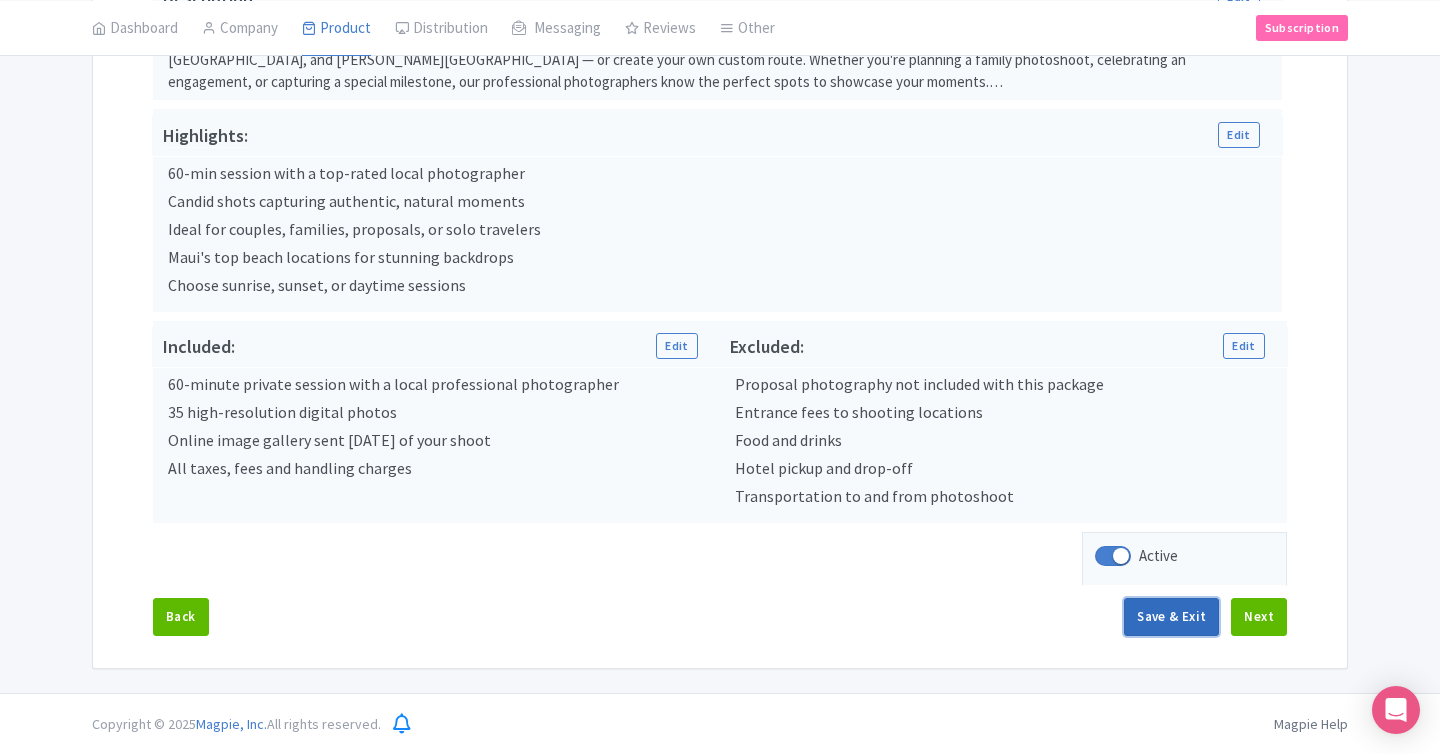 click on "Save & Exit" at bounding box center [1171, 617] 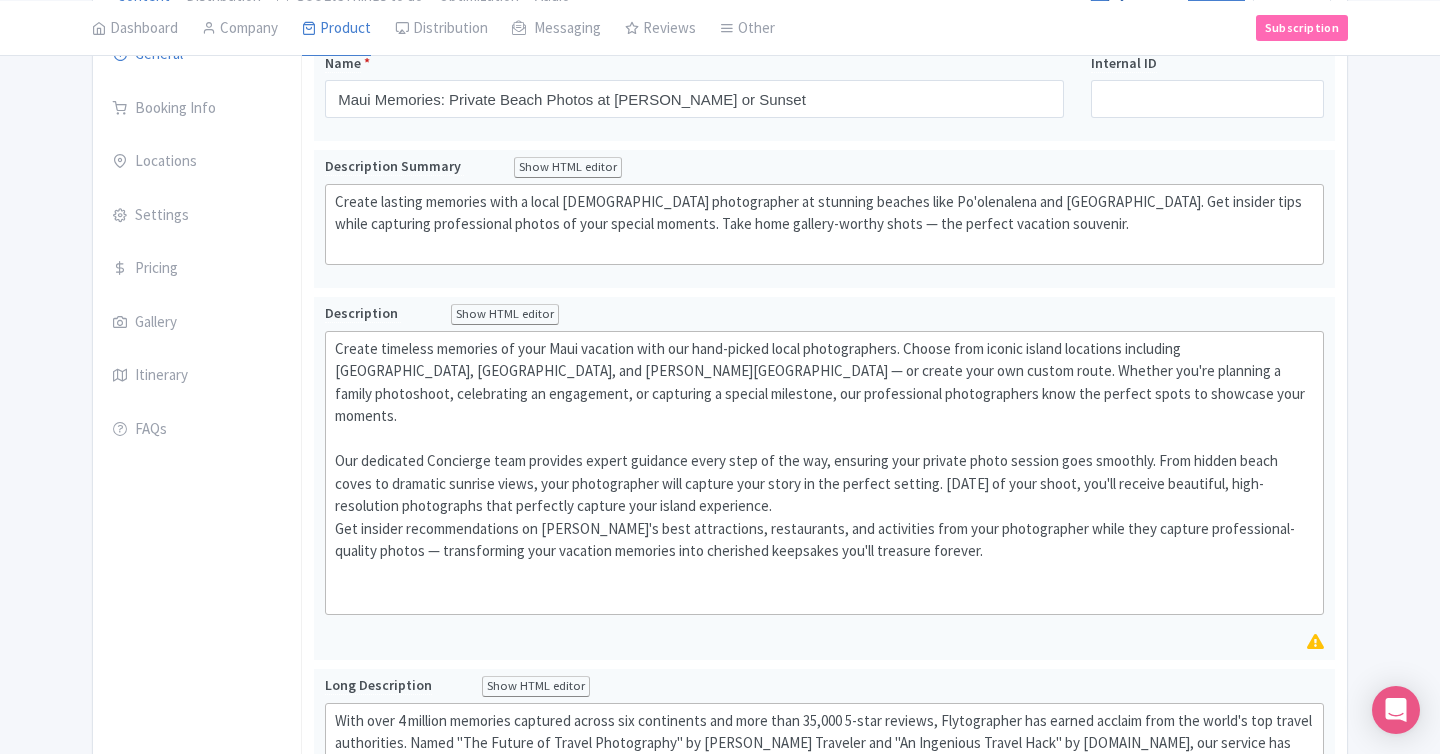 scroll, scrollTop: 130, scrollLeft: 0, axis: vertical 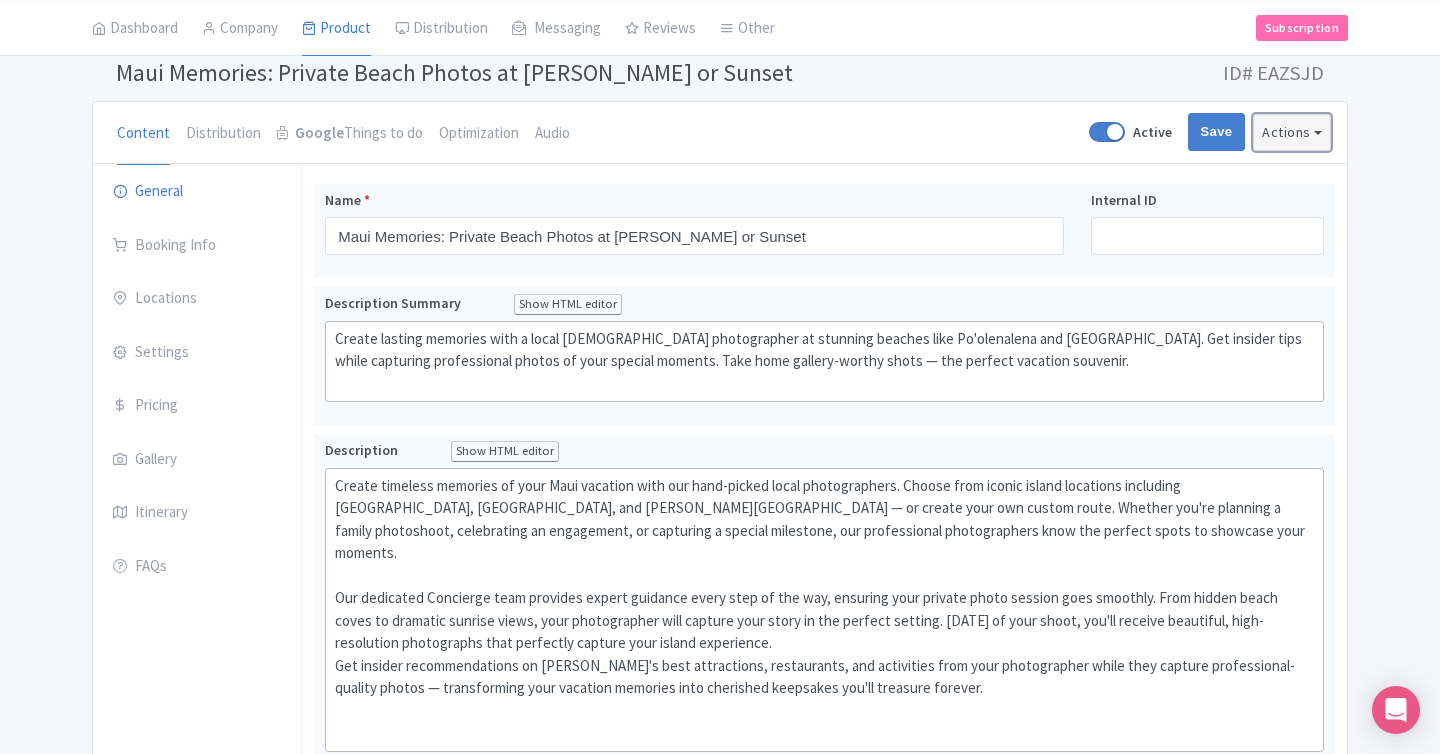 click on "Actions" at bounding box center (1292, 132) 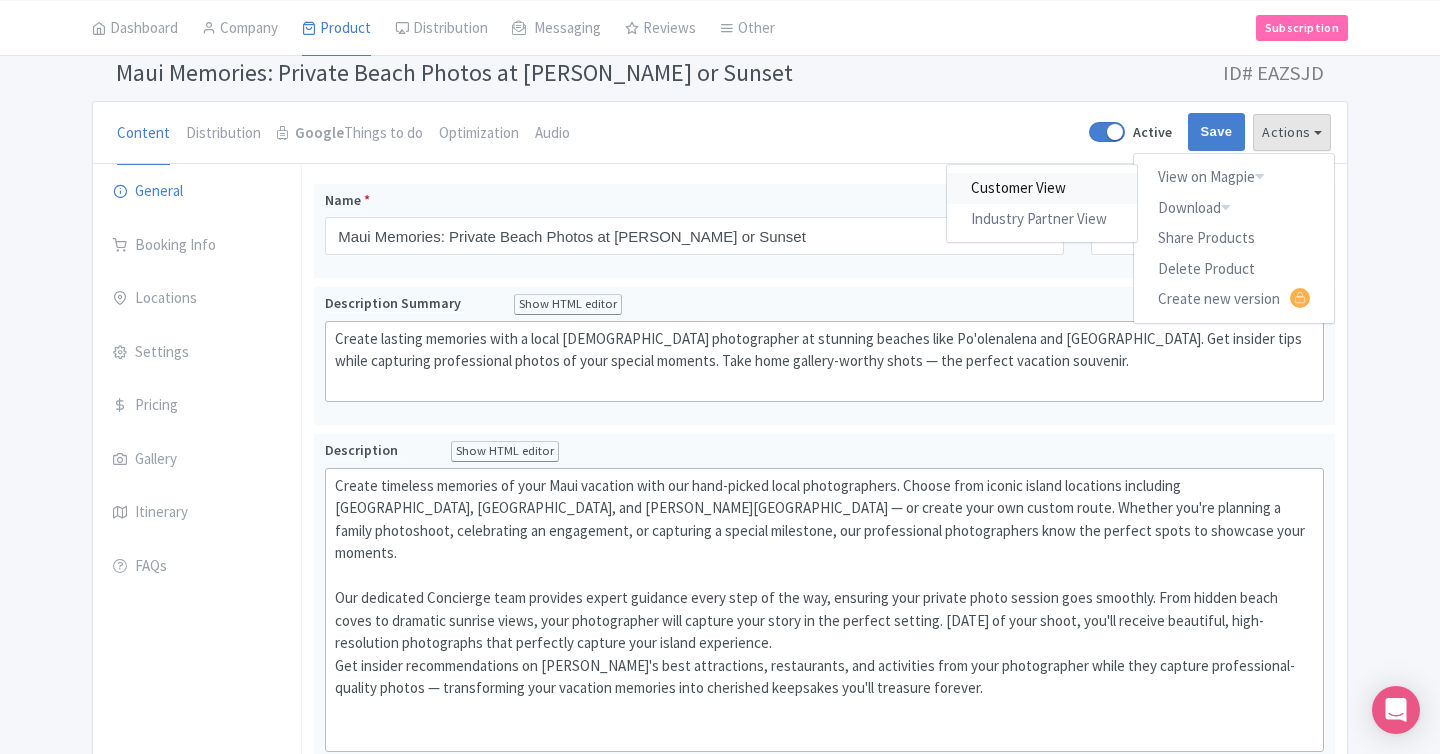 click on "Customer View" at bounding box center (1042, 188) 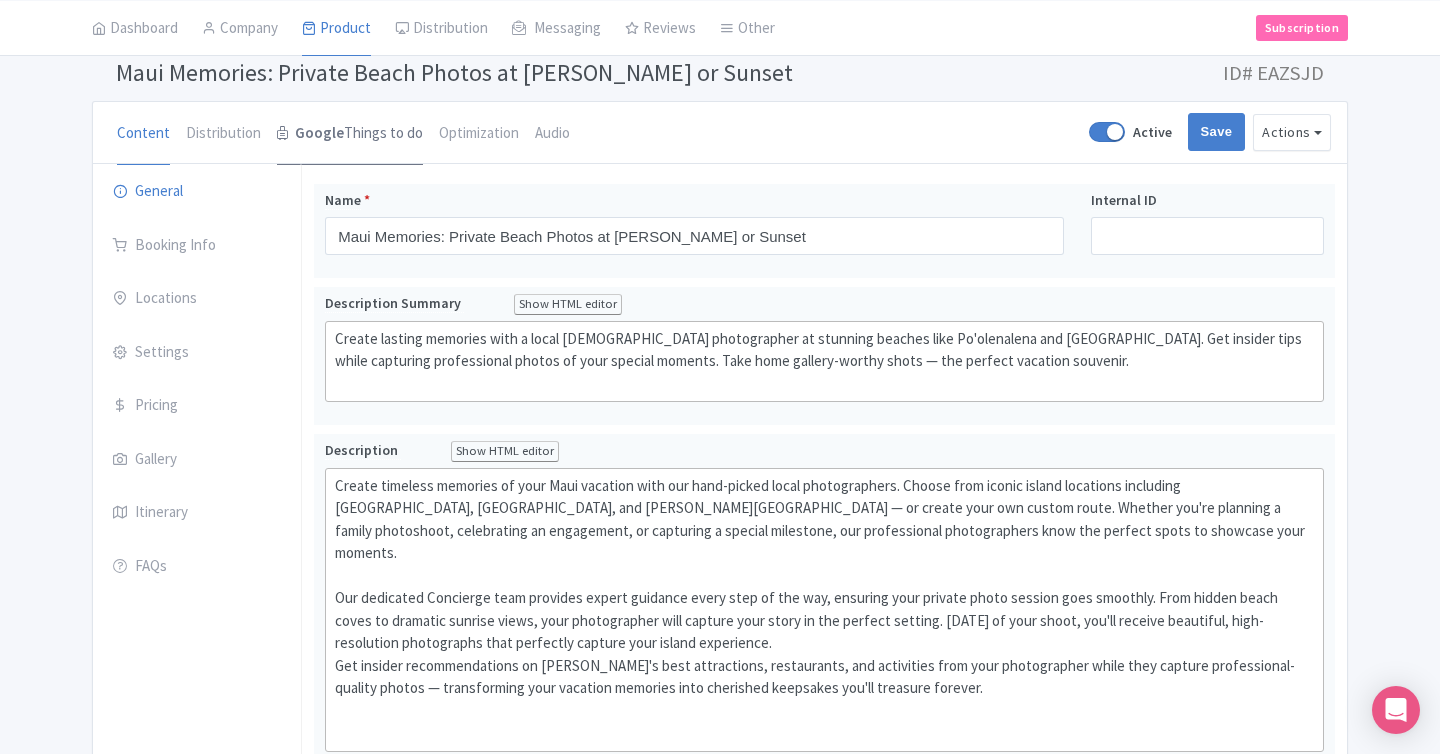 click on "Google  Things to do" at bounding box center (350, 134) 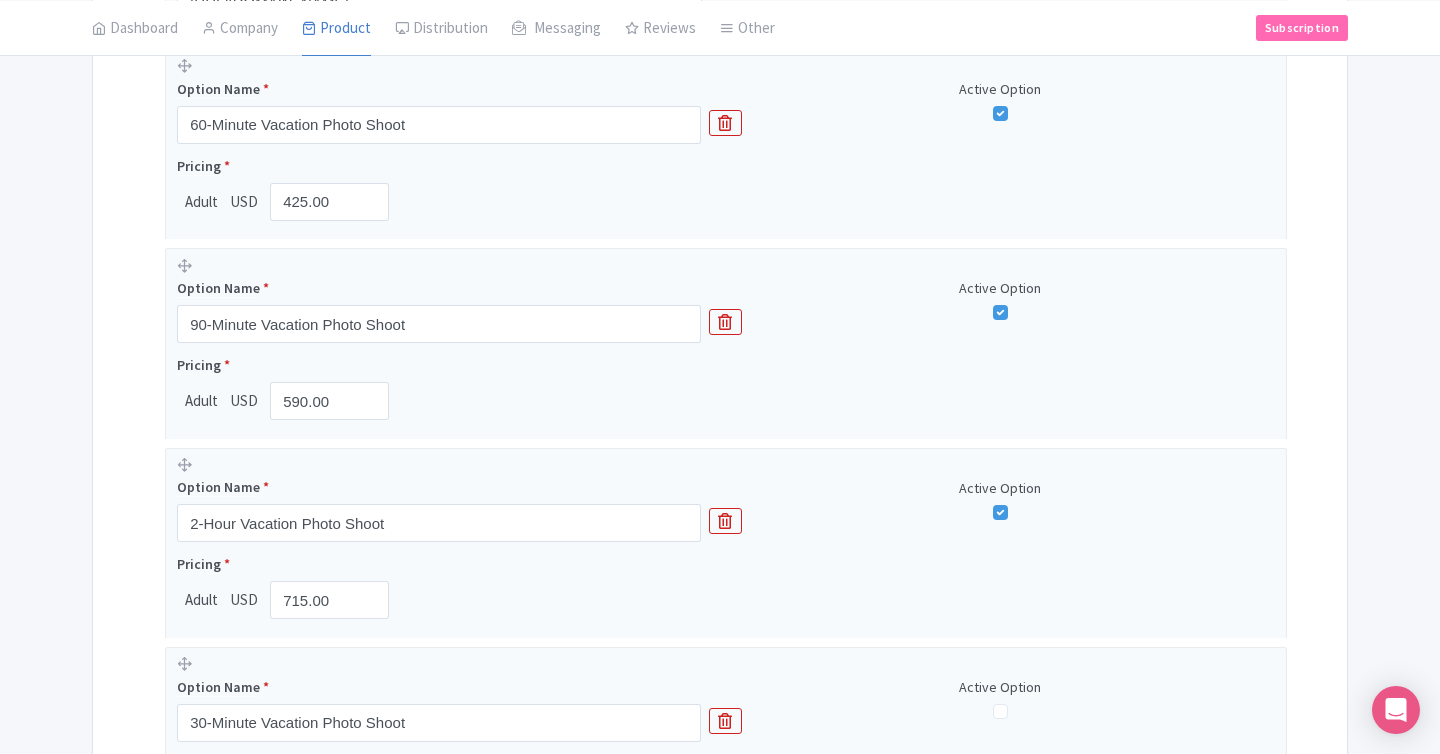 scroll, scrollTop: 0, scrollLeft: 0, axis: both 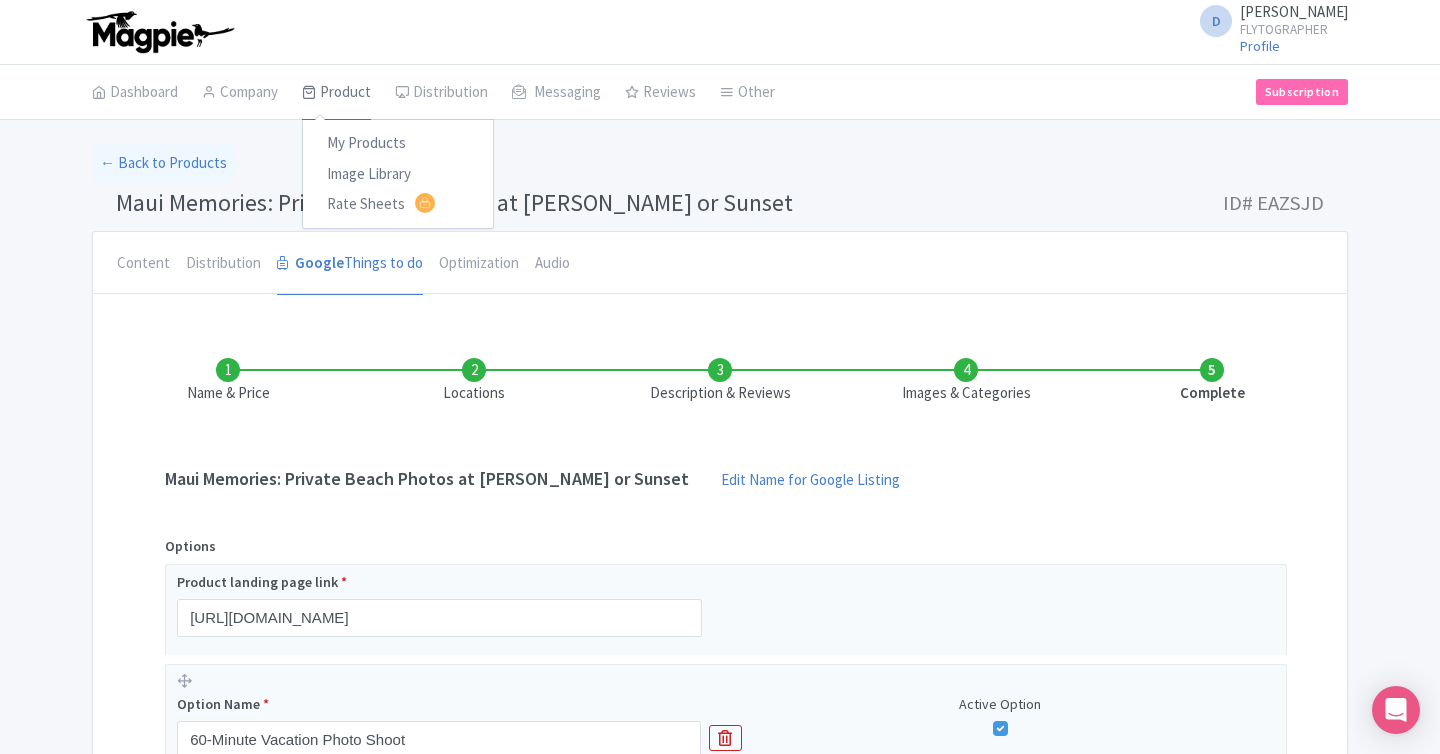 click on "Product" at bounding box center (336, 93) 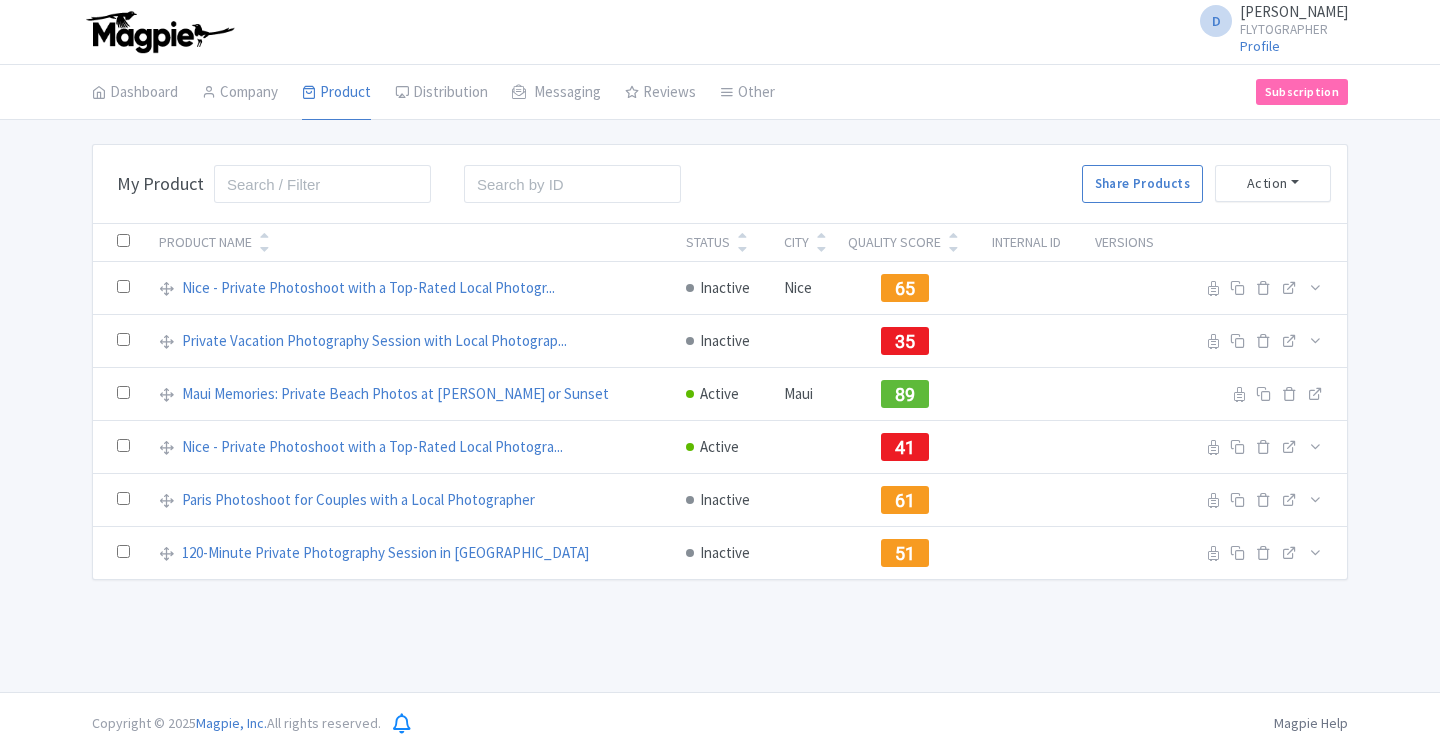 scroll, scrollTop: 0, scrollLeft: 0, axis: both 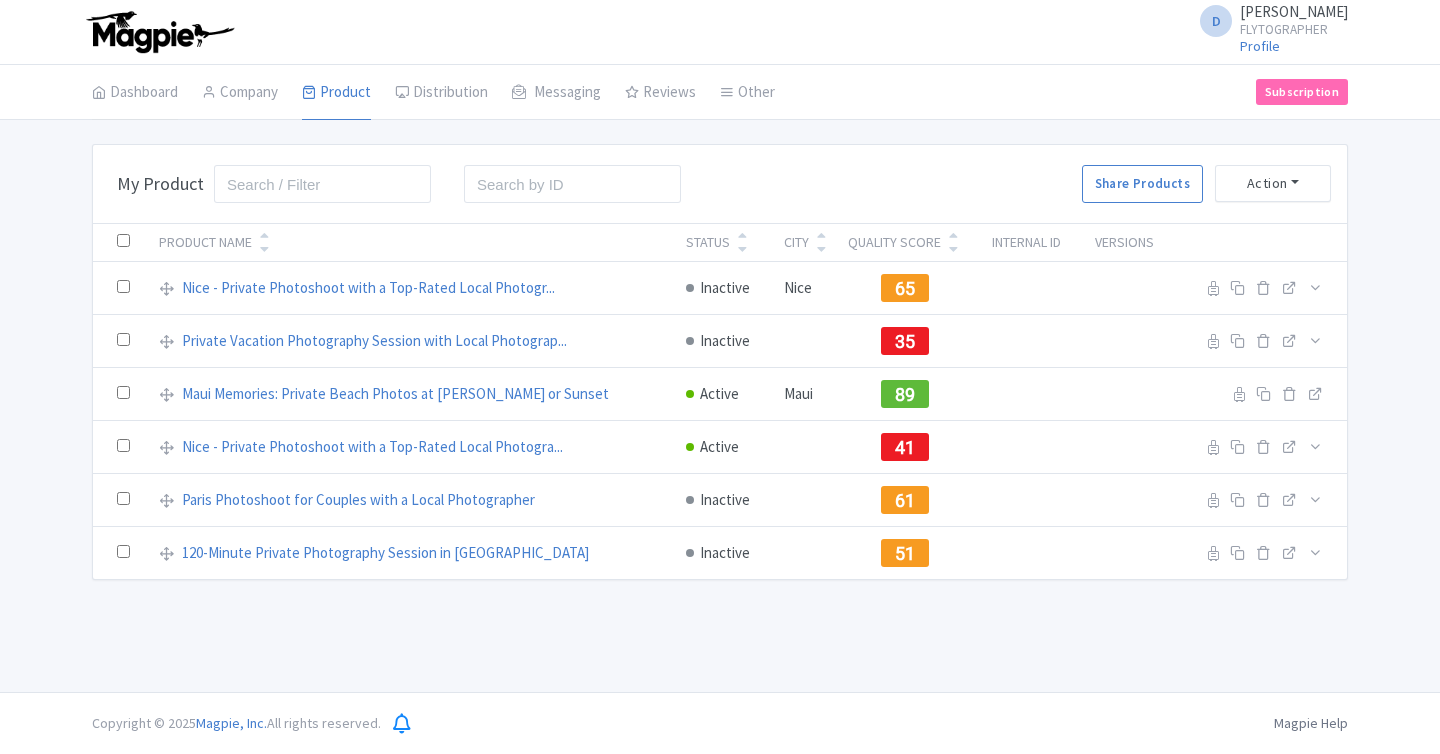 click on "Dashboard" at bounding box center (135, 93) 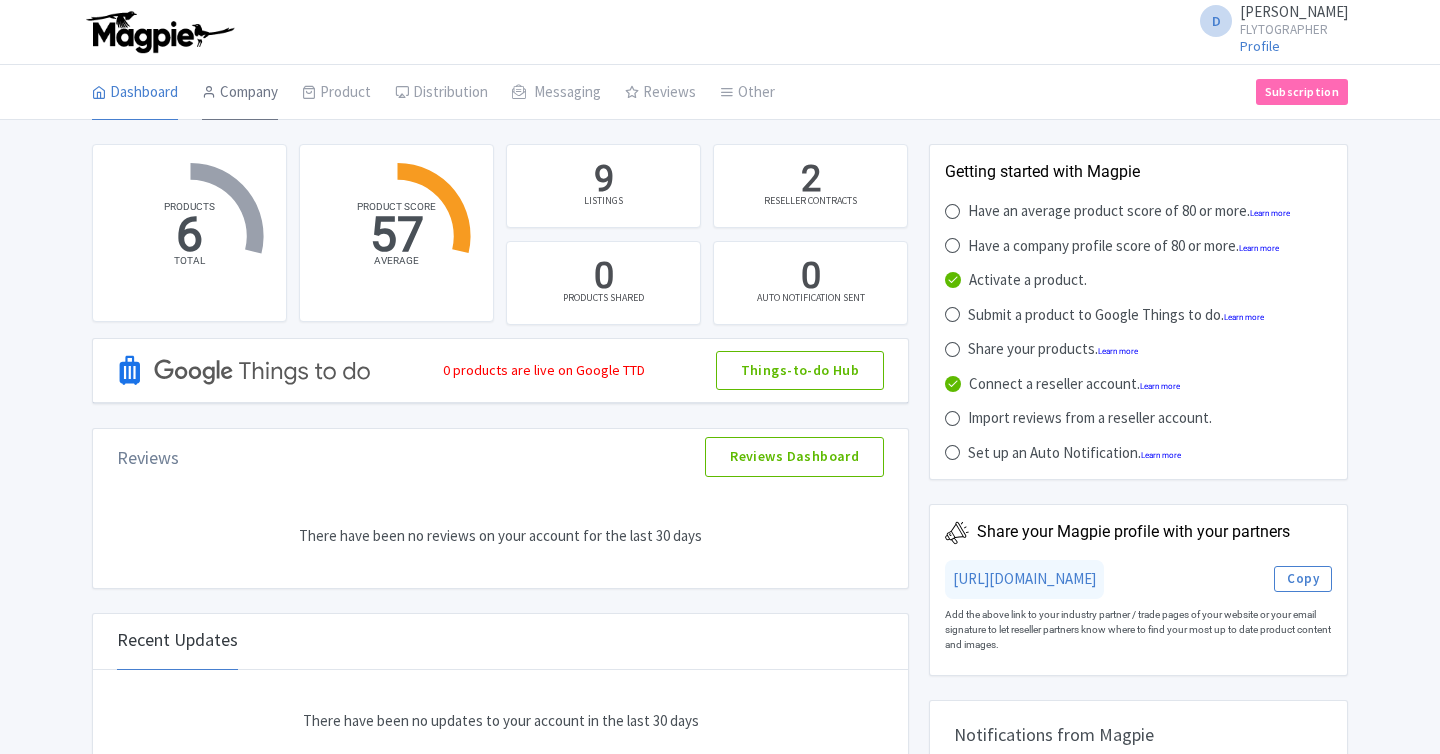 scroll, scrollTop: 0, scrollLeft: 0, axis: both 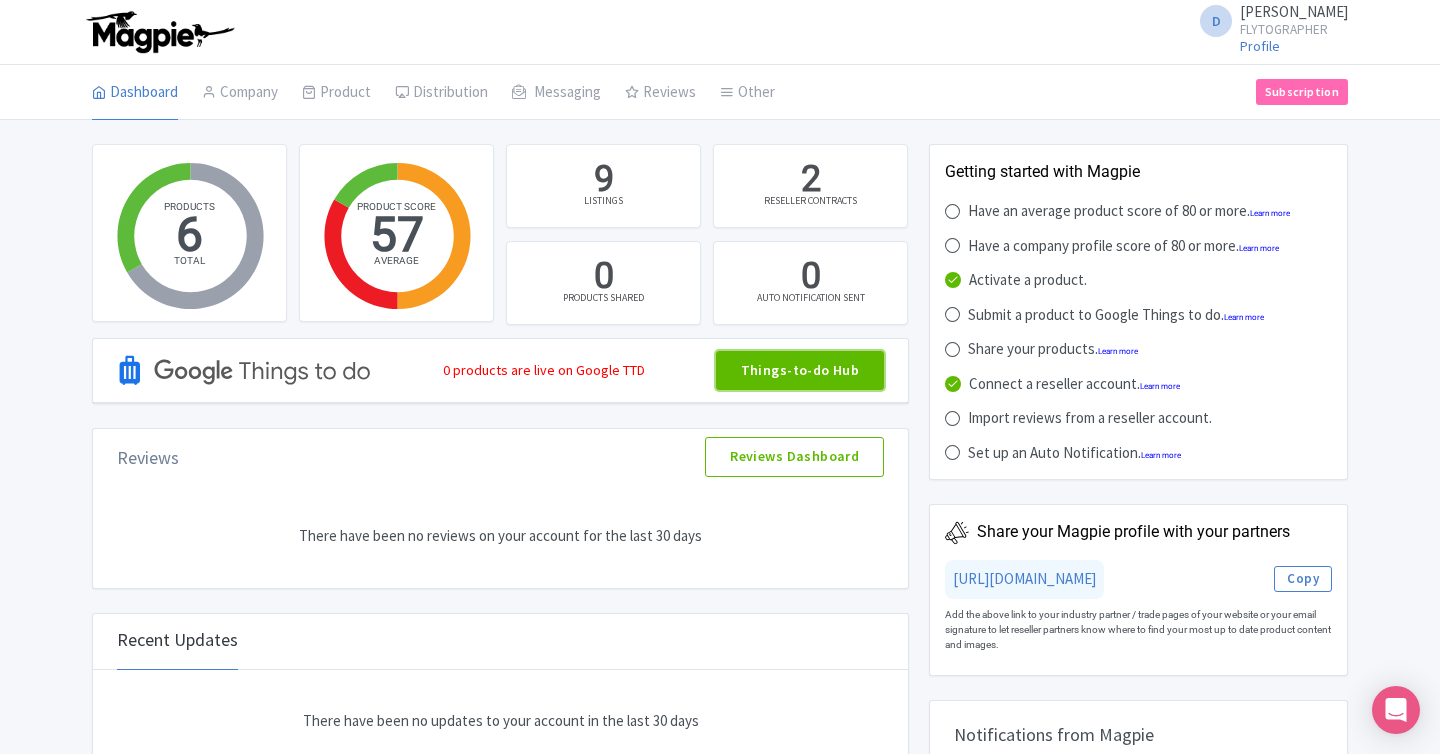 click on "Things-to-do Hub" at bounding box center [800, 371] 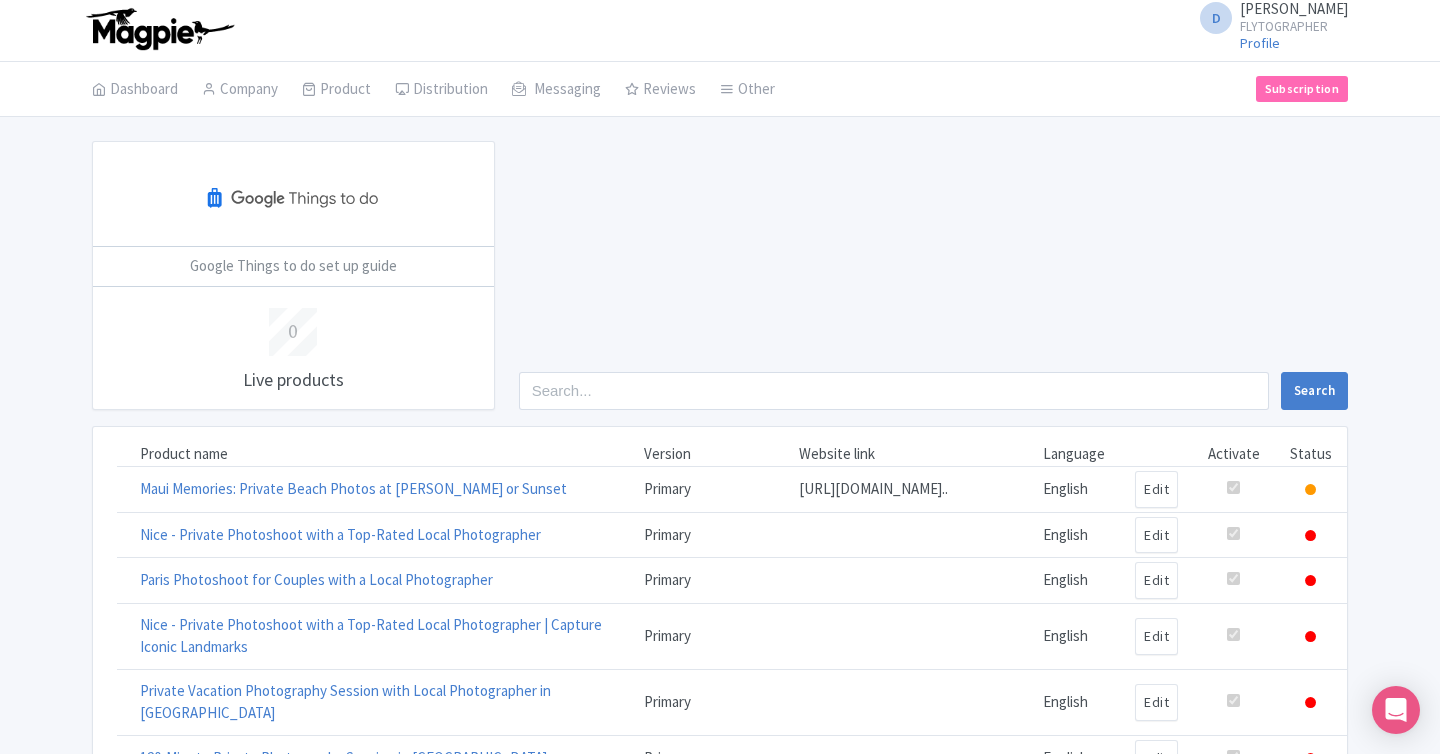scroll, scrollTop: 0, scrollLeft: 0, axis: both 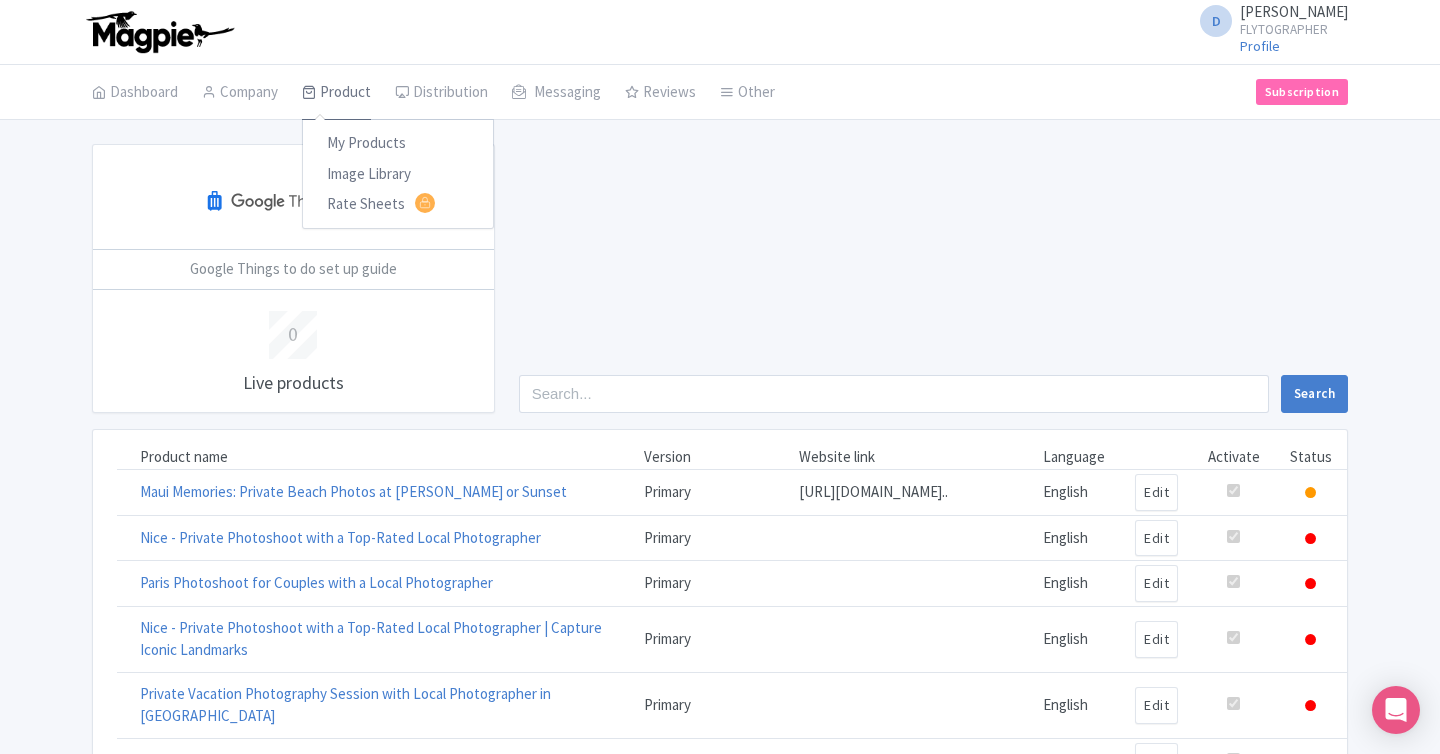 click on "Product" at bounding box center [336, 93] 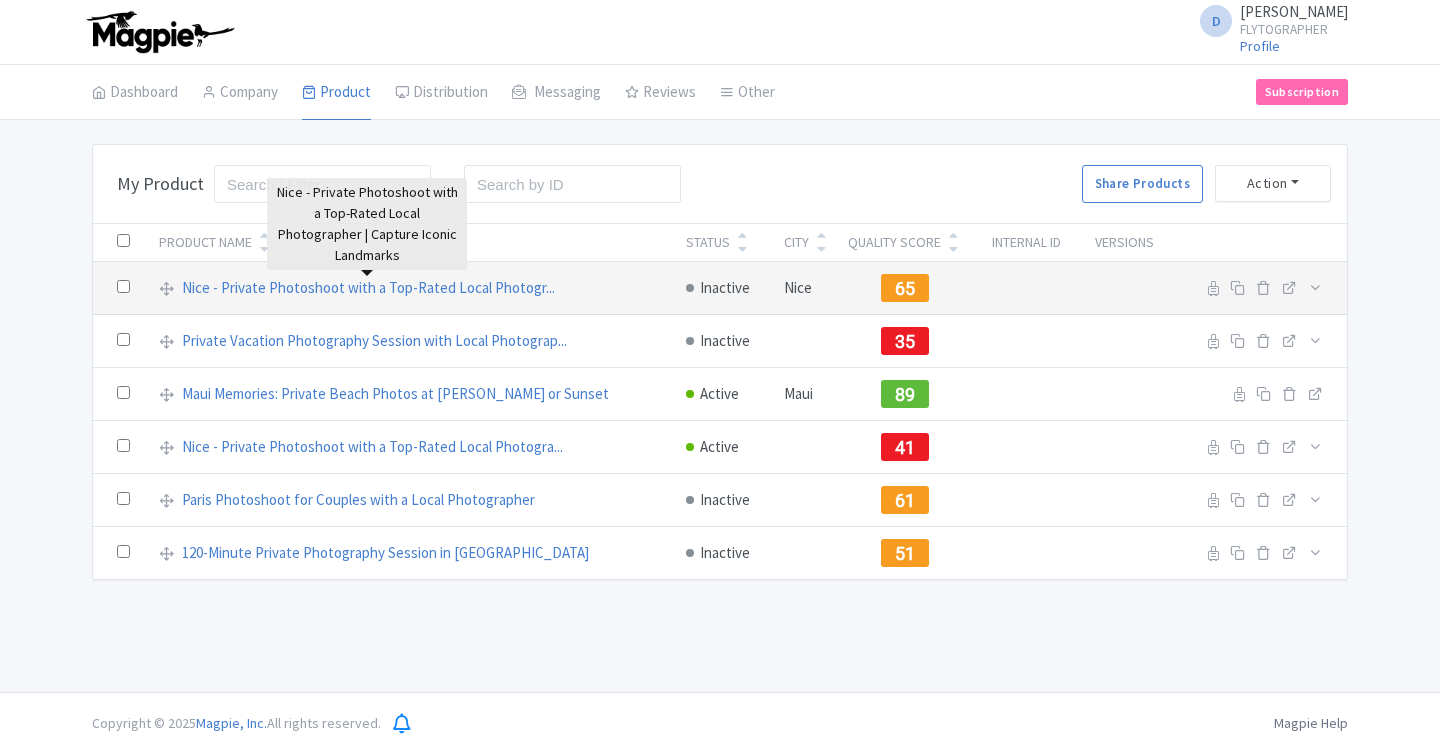 scroll, scrollTop: 0, scrollLeft: 0, axis: both 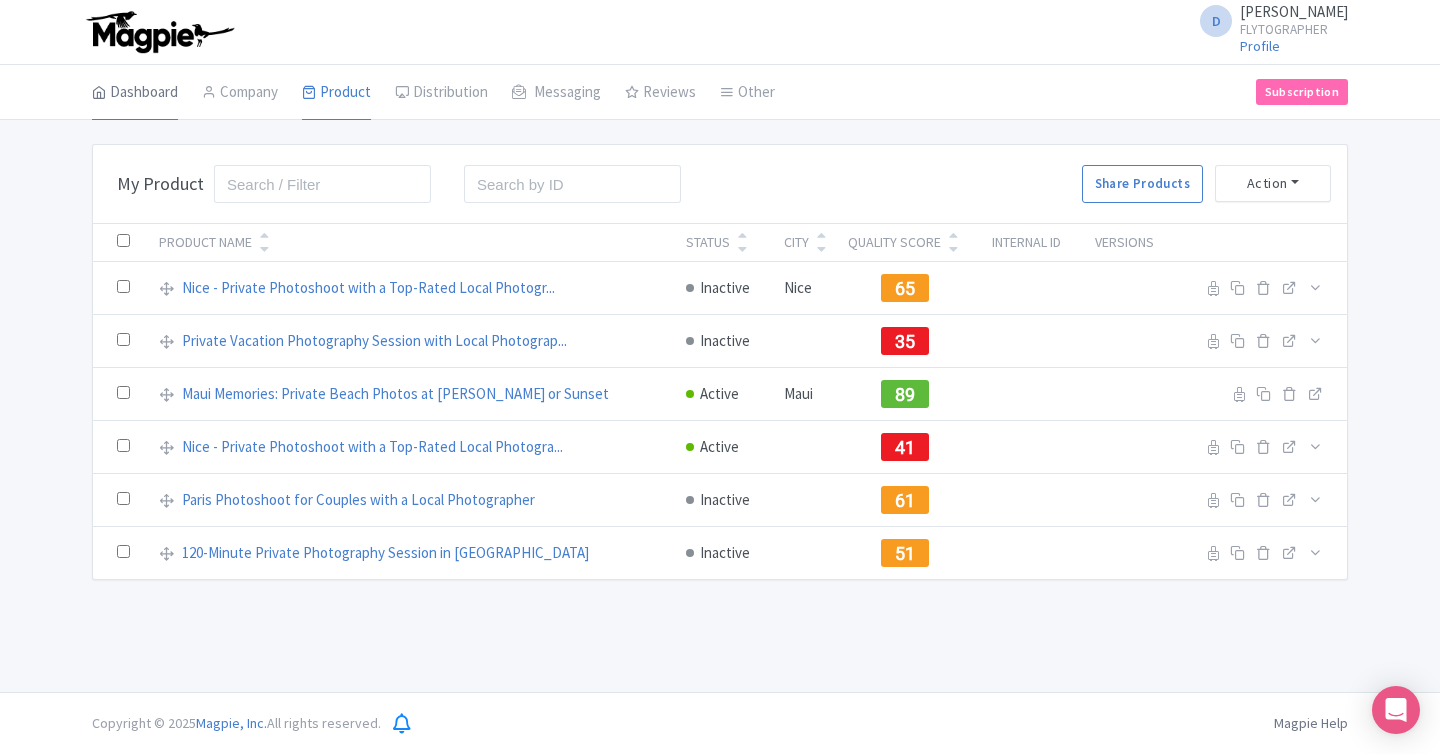 click on "Dashboard" at bounding box center [135, 93] 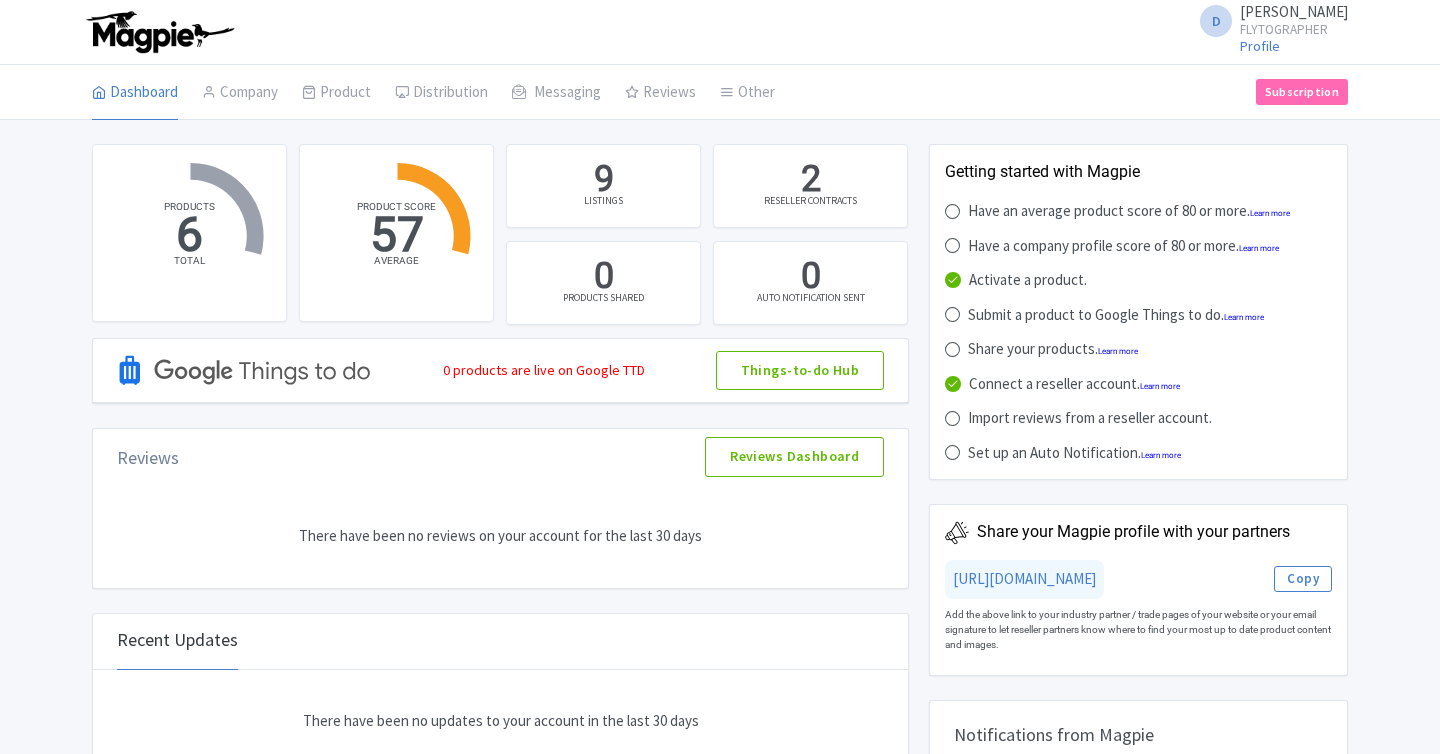 scroll, scrollTop: 0, scrollLeft: 0, axis: both 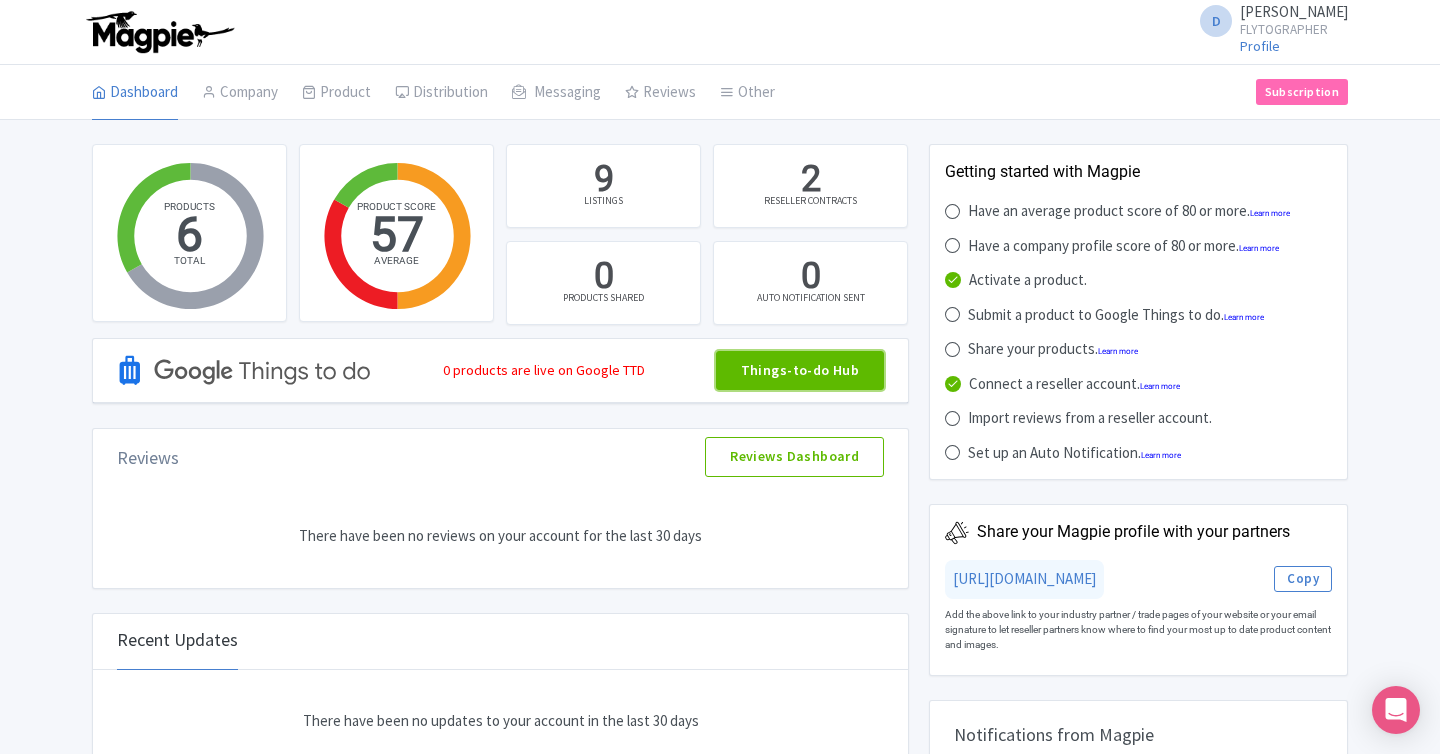 click on "Things-to-do Hub" at bounding box center [800, 371] 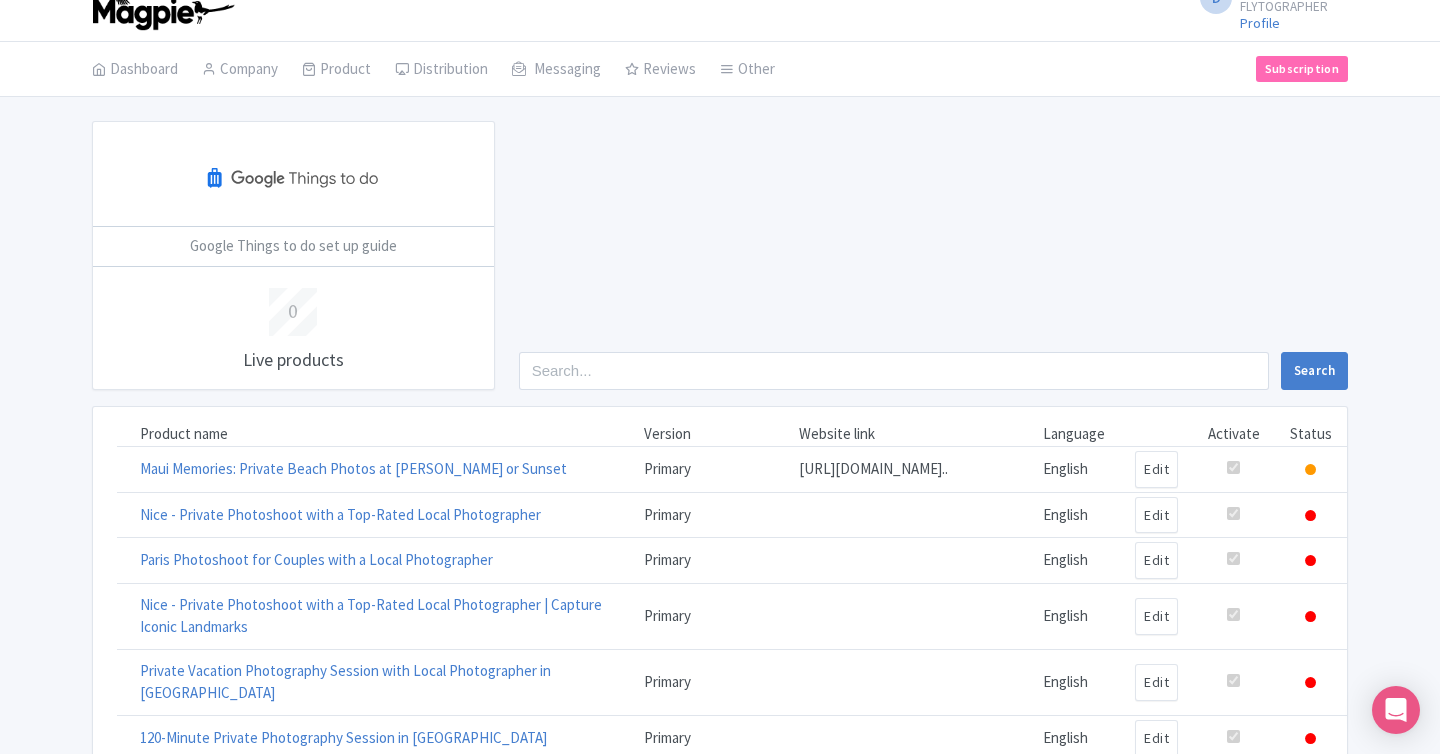 scroll, scrollTop: 0, scrollLeft: 0, axis: both 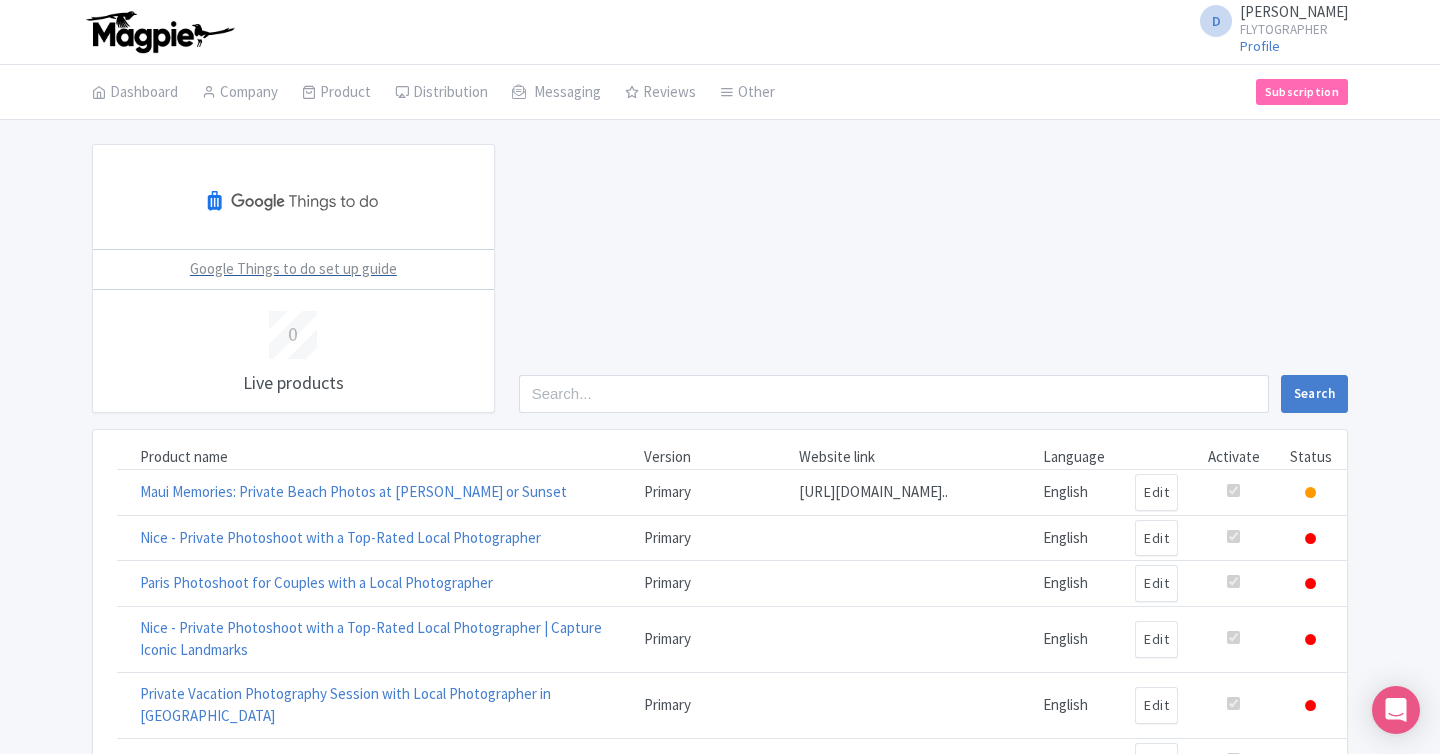 click on "Google Things to do set up guide" at bounding box center [293, 268] 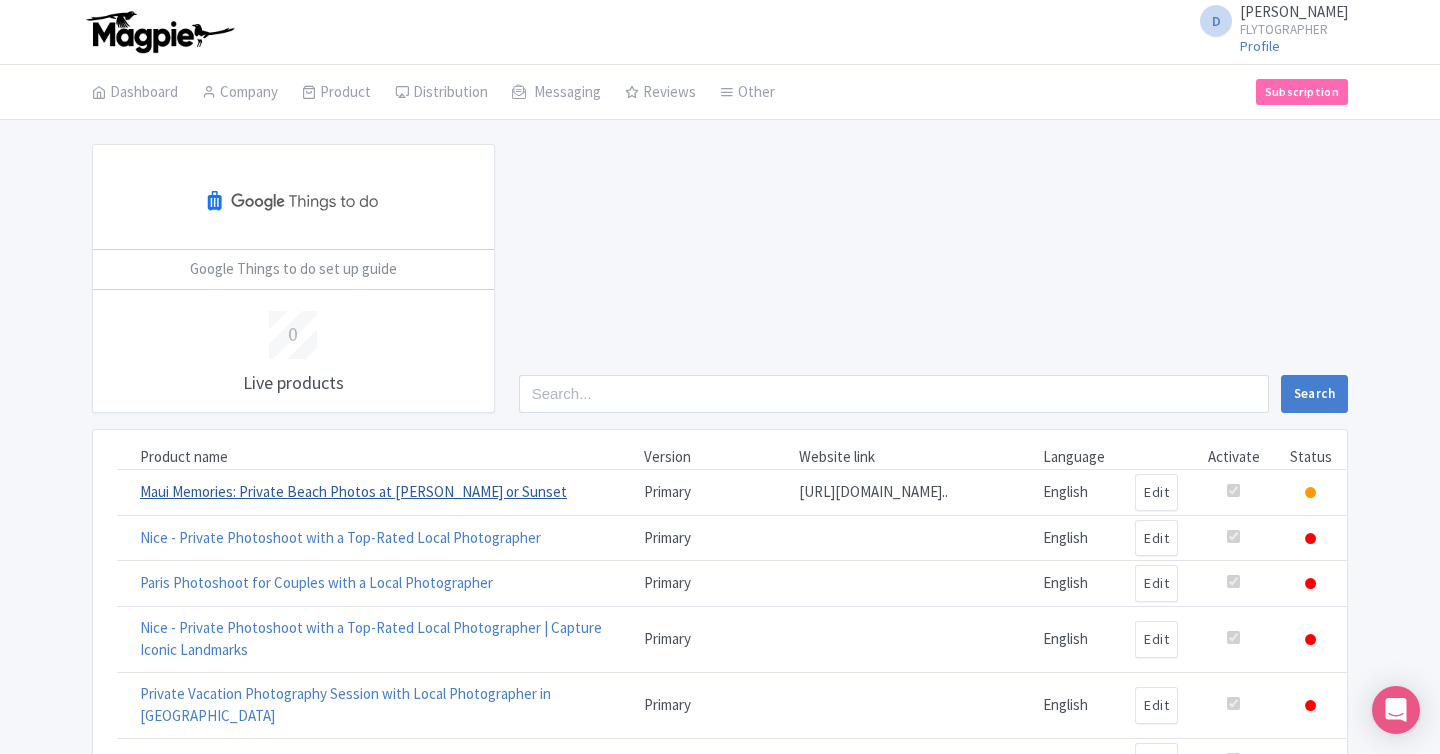 click on "Maui Memories: Private Beach Photos at [PERSON_NAME] or Sunset" at bounding box center (353, 491) 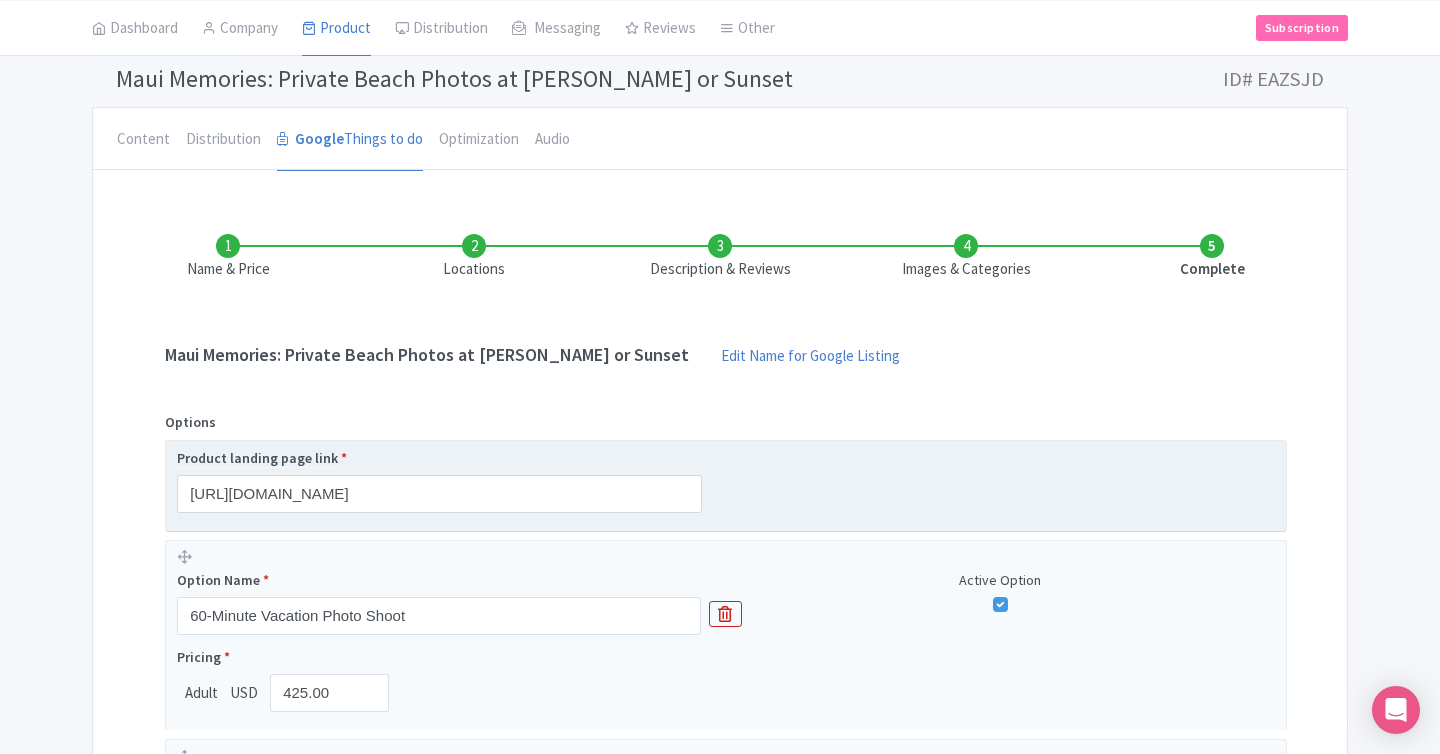 scroll, scrollTop: 123, scrollLeft: 0, axis: vertical 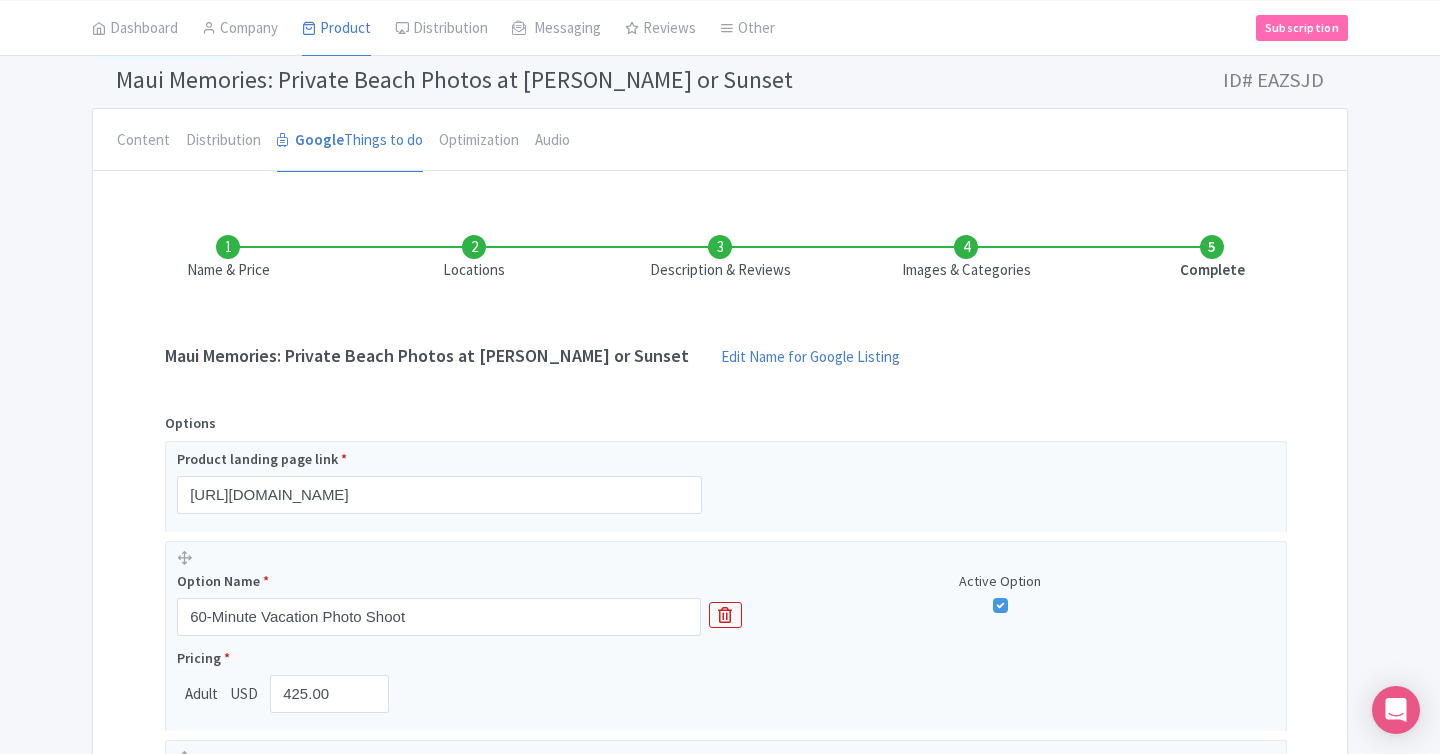 click on "Complete" at bounding box center (1212, 258) 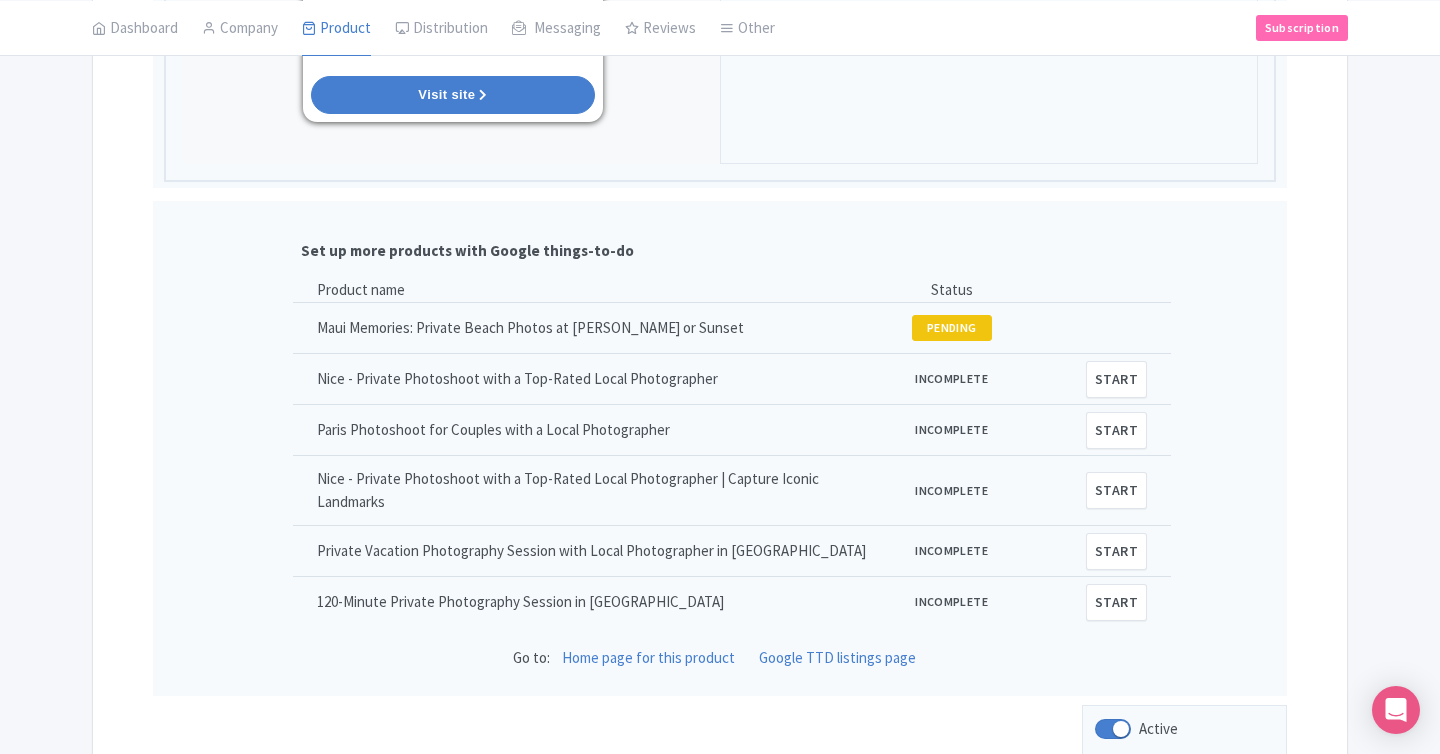 scroll, scrollTop: 2431, scrollLeft: 0, axis: vertical 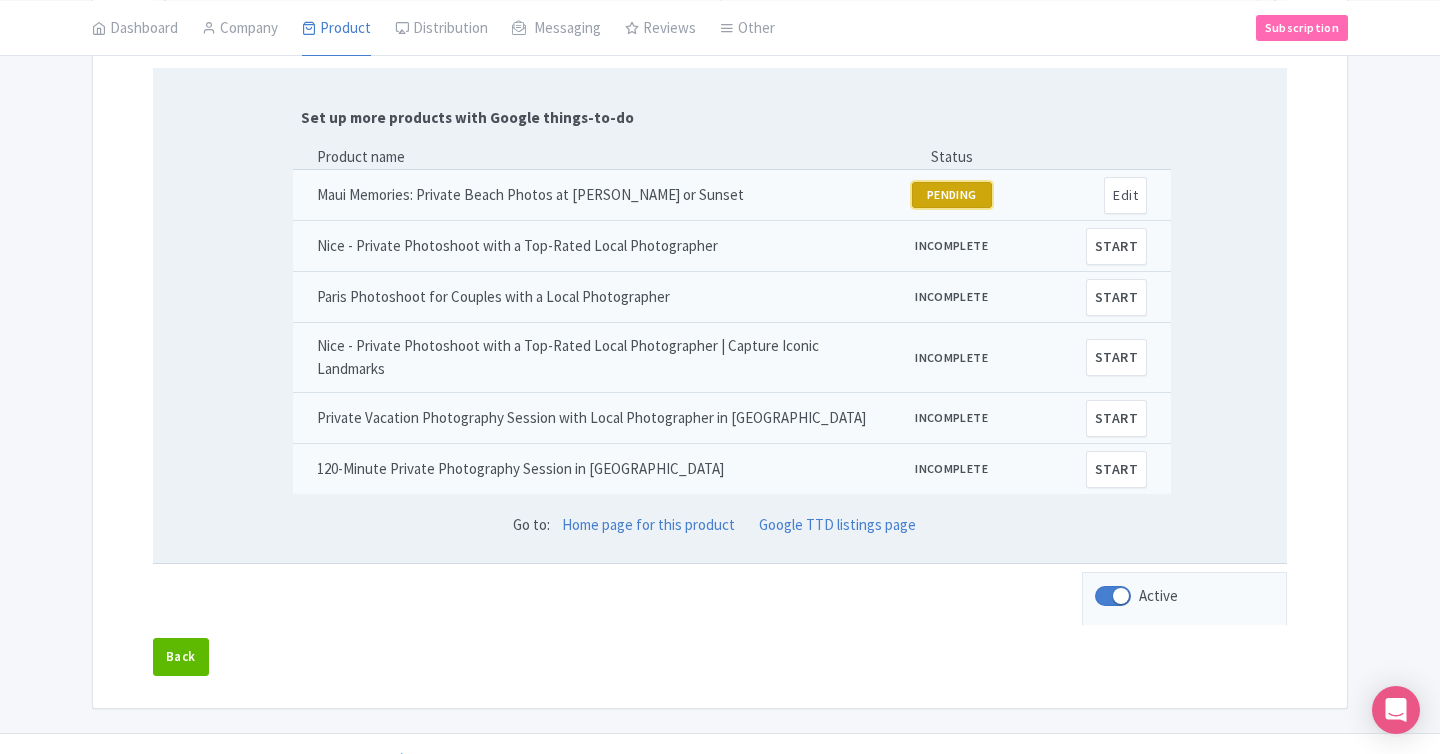 click on "PENDING" at bounding box center (952, 195) 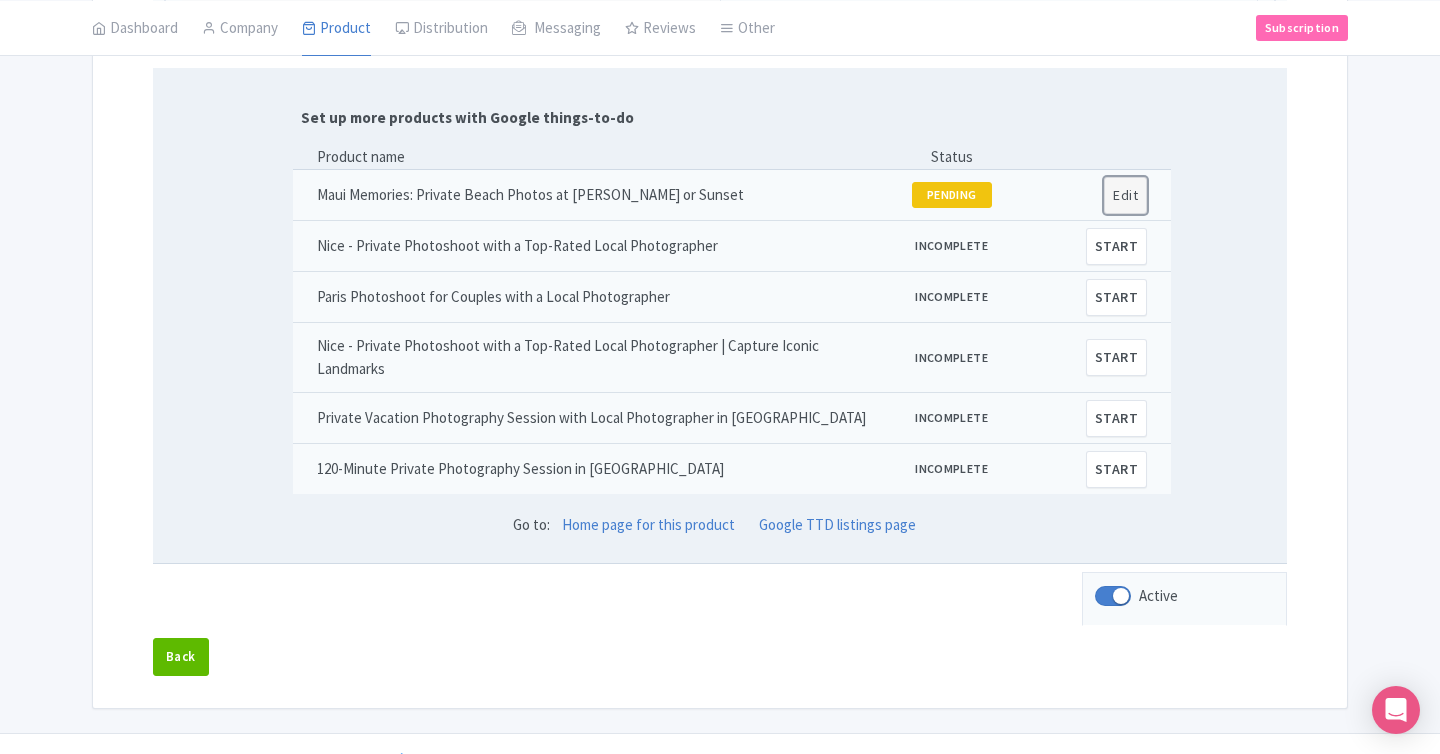 click on "Edit" at bounding box center [1125, 195] 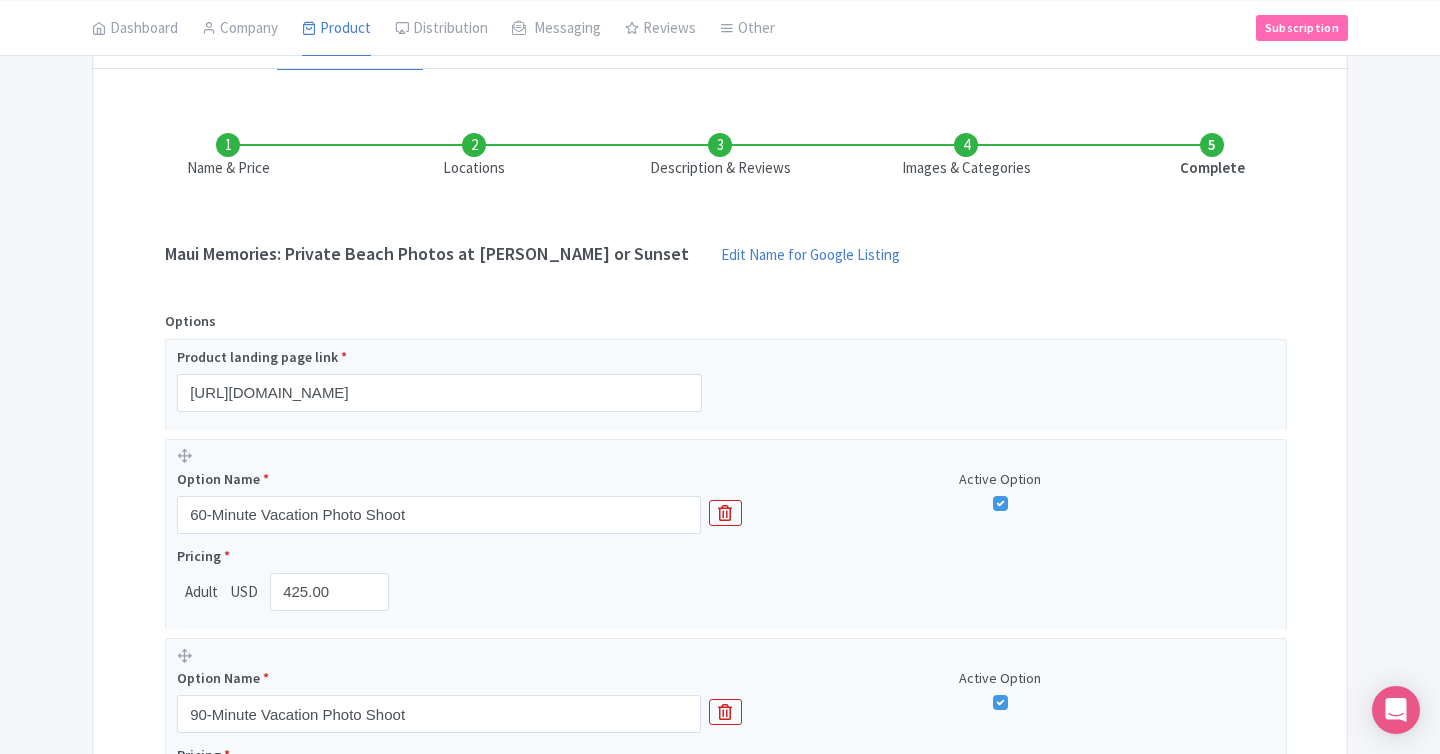 scroll, scrollTop: 241, scrollLeft: 0, axis: vertical 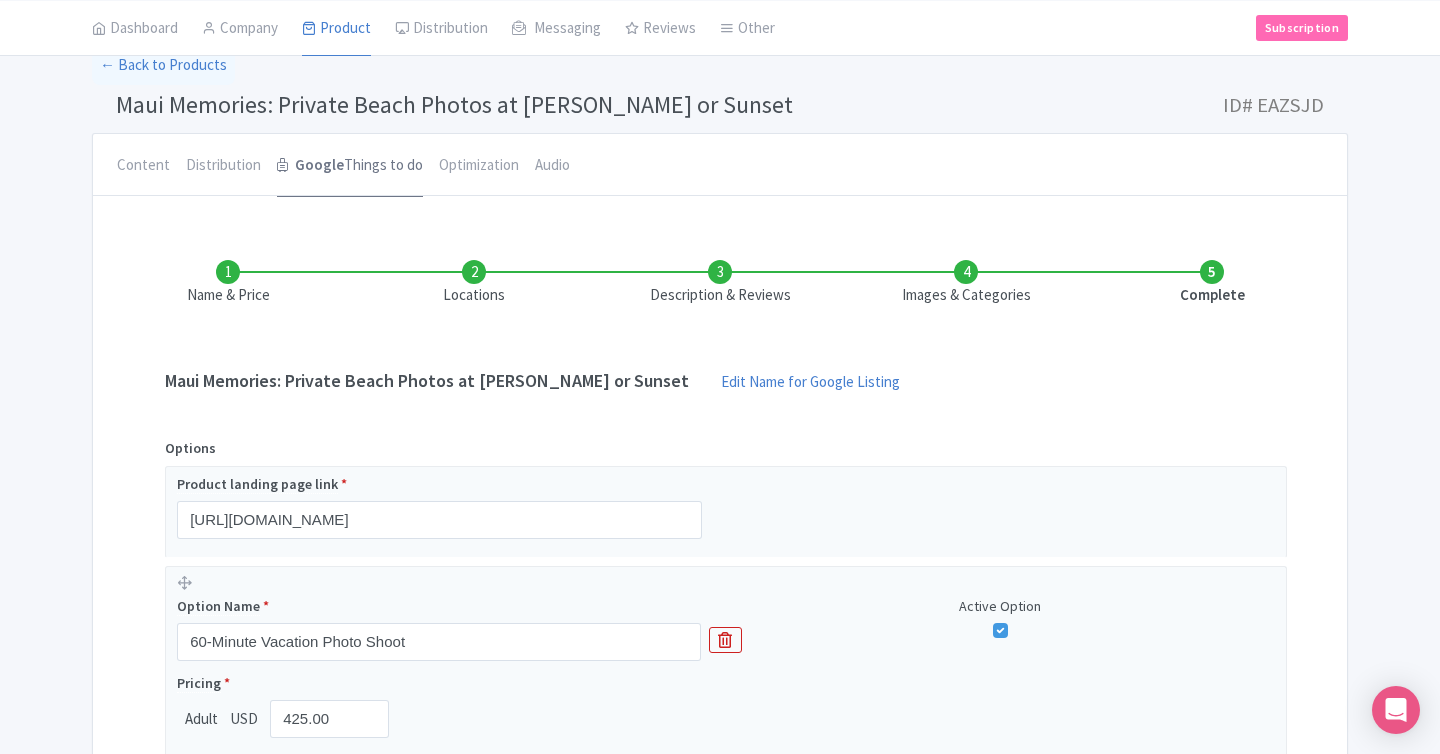 click on "Google" at bounding box center [319, 165] 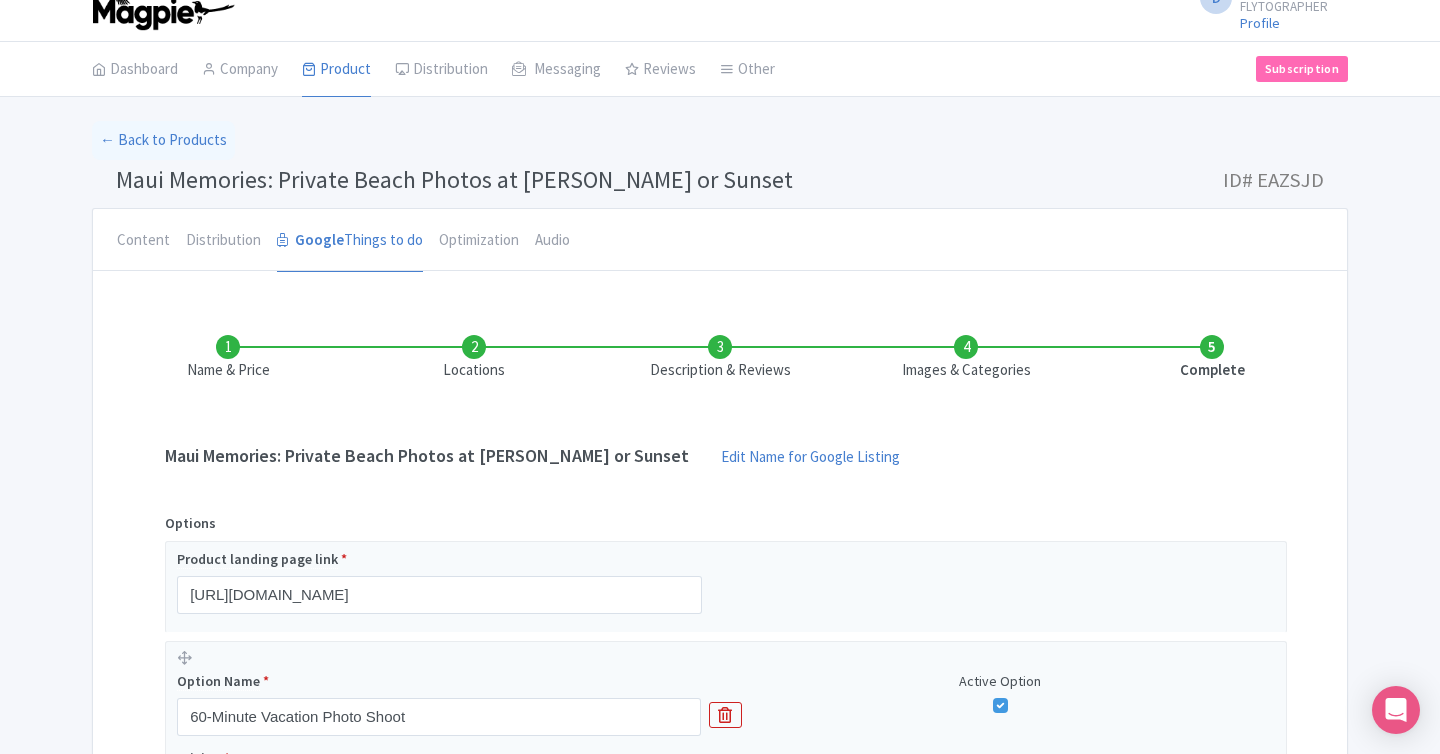 scroll, scrollTop: 22, scrollLeft: 0, axis: vertical 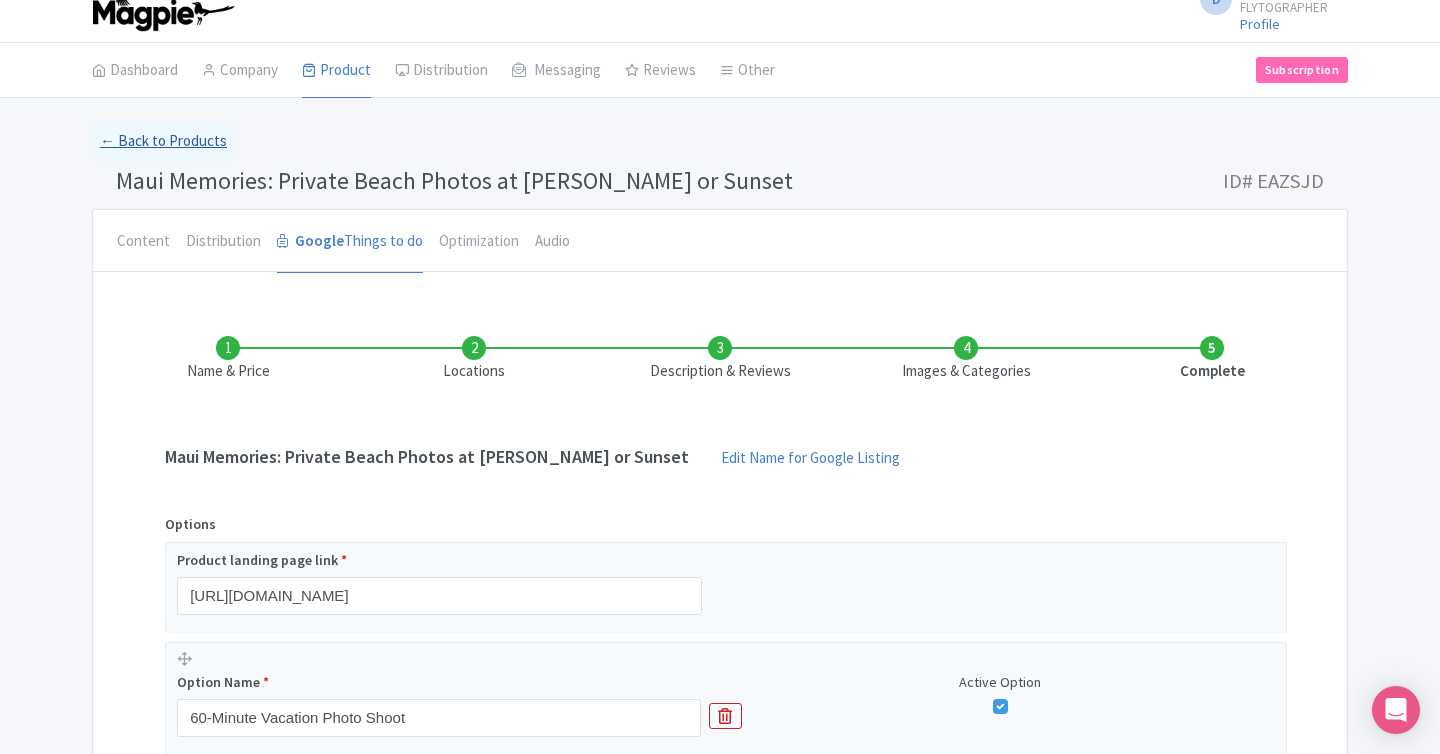 click on "← Back to Products" at bounding box center (163, 141) 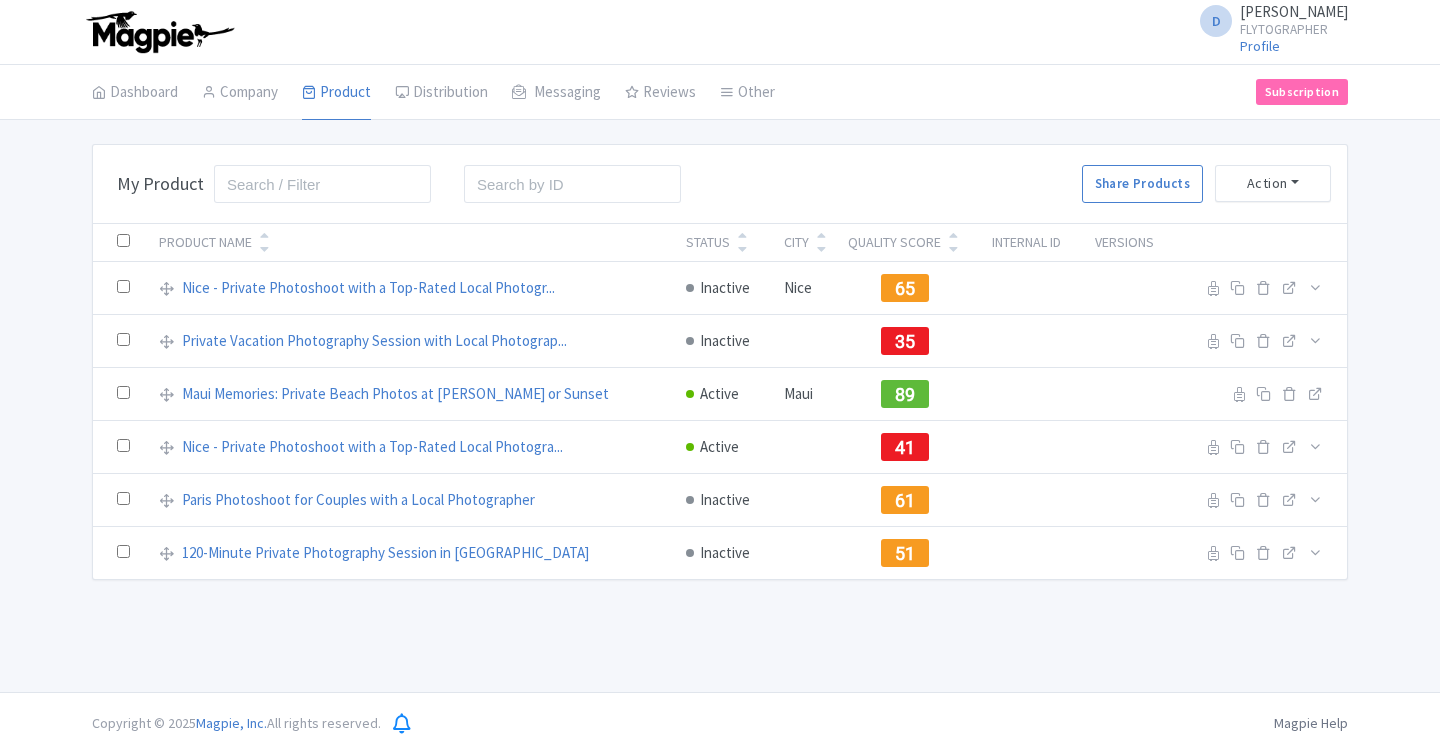 scroll, scrollTop: 0, scrollLeft: 0, axis: both 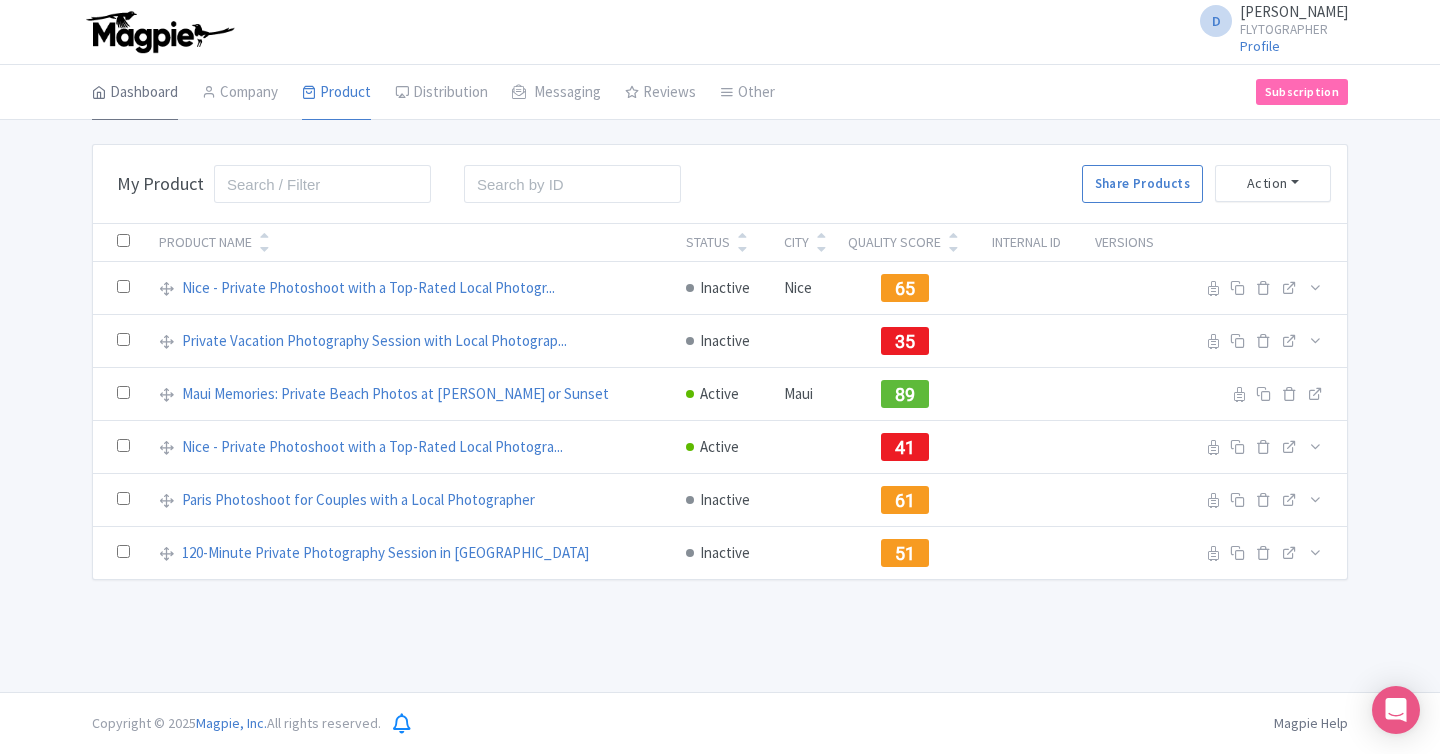 click on "Dashboard" at bounding box center (135, 93) 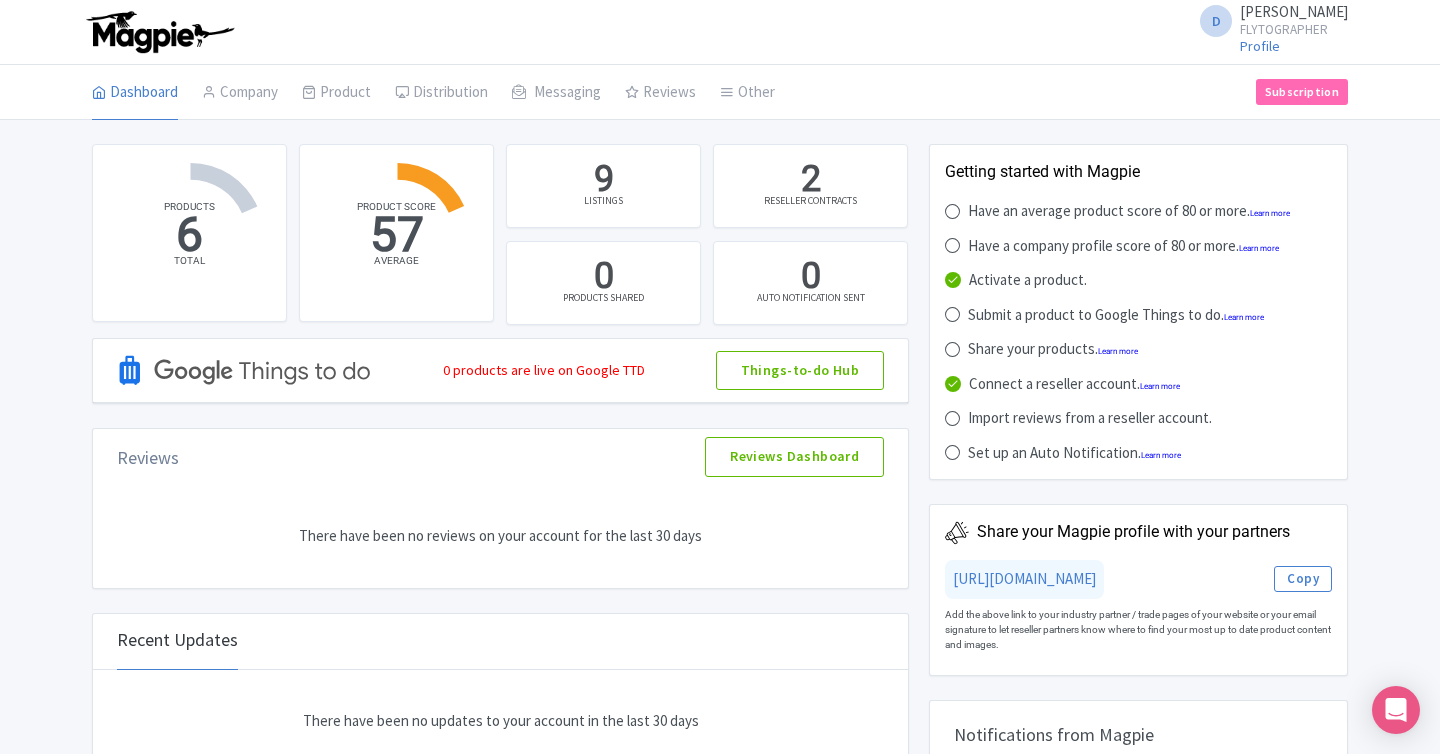 scroll, scrollTop: 0, scrollLeft: 0, axis: both 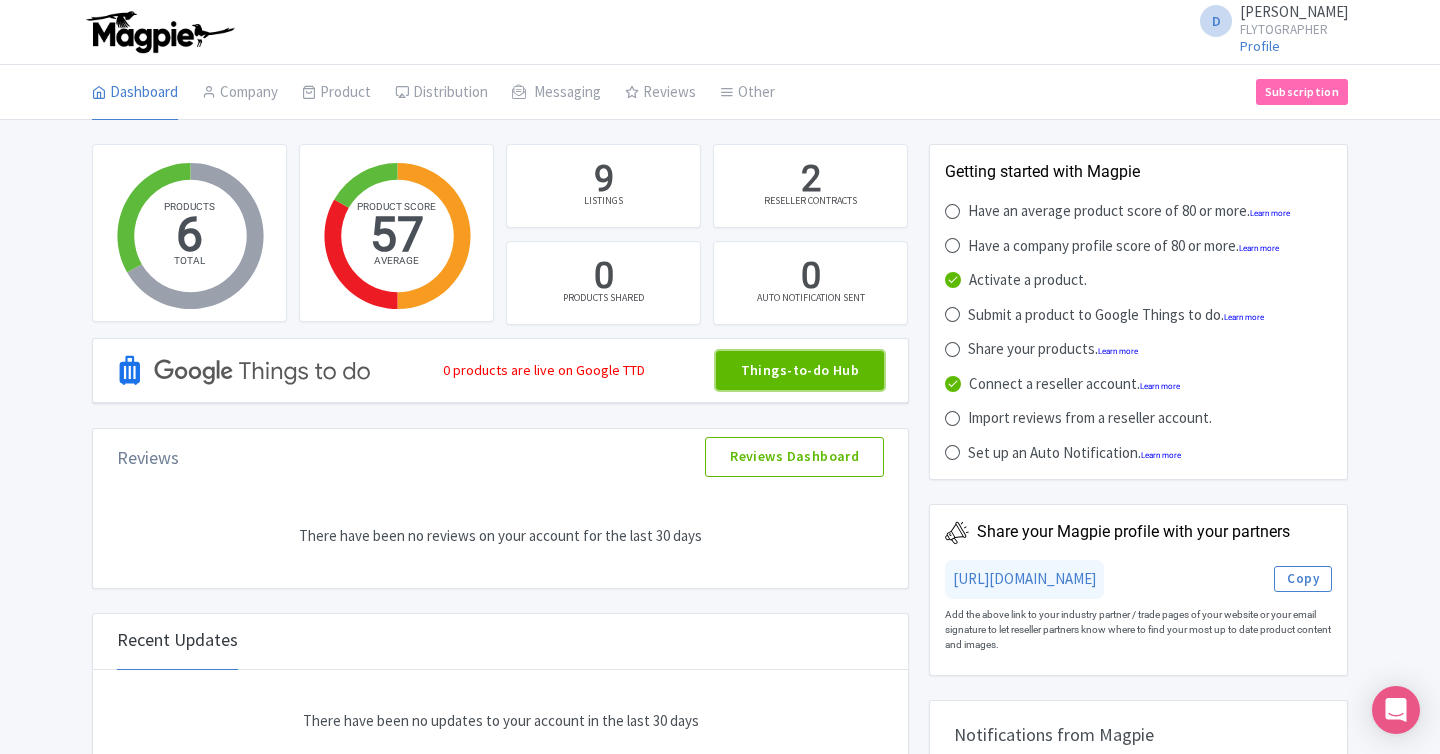 click on "Things-to-do Hub" at bounding box center [800, 371] 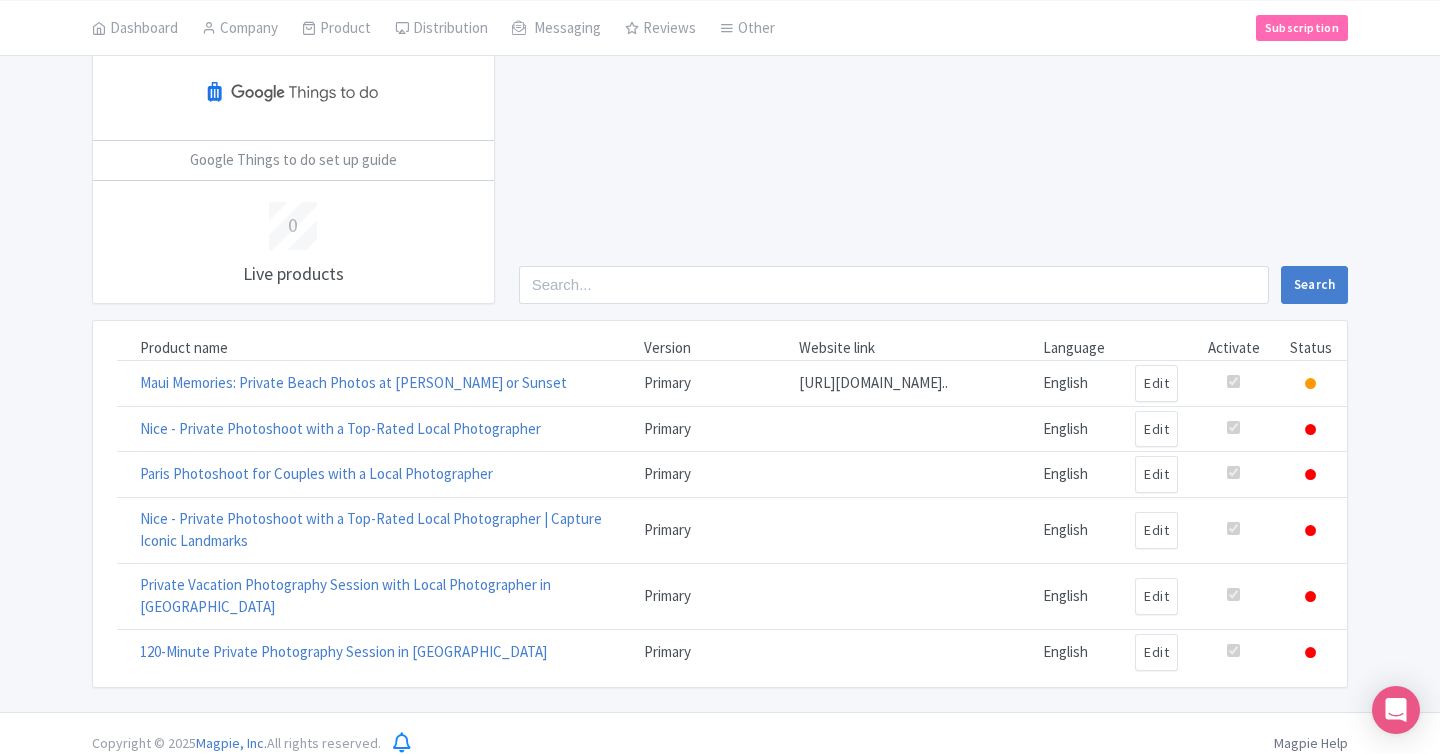scroll, scrollTop: 128, scrollLeft: 0, axis: vertical 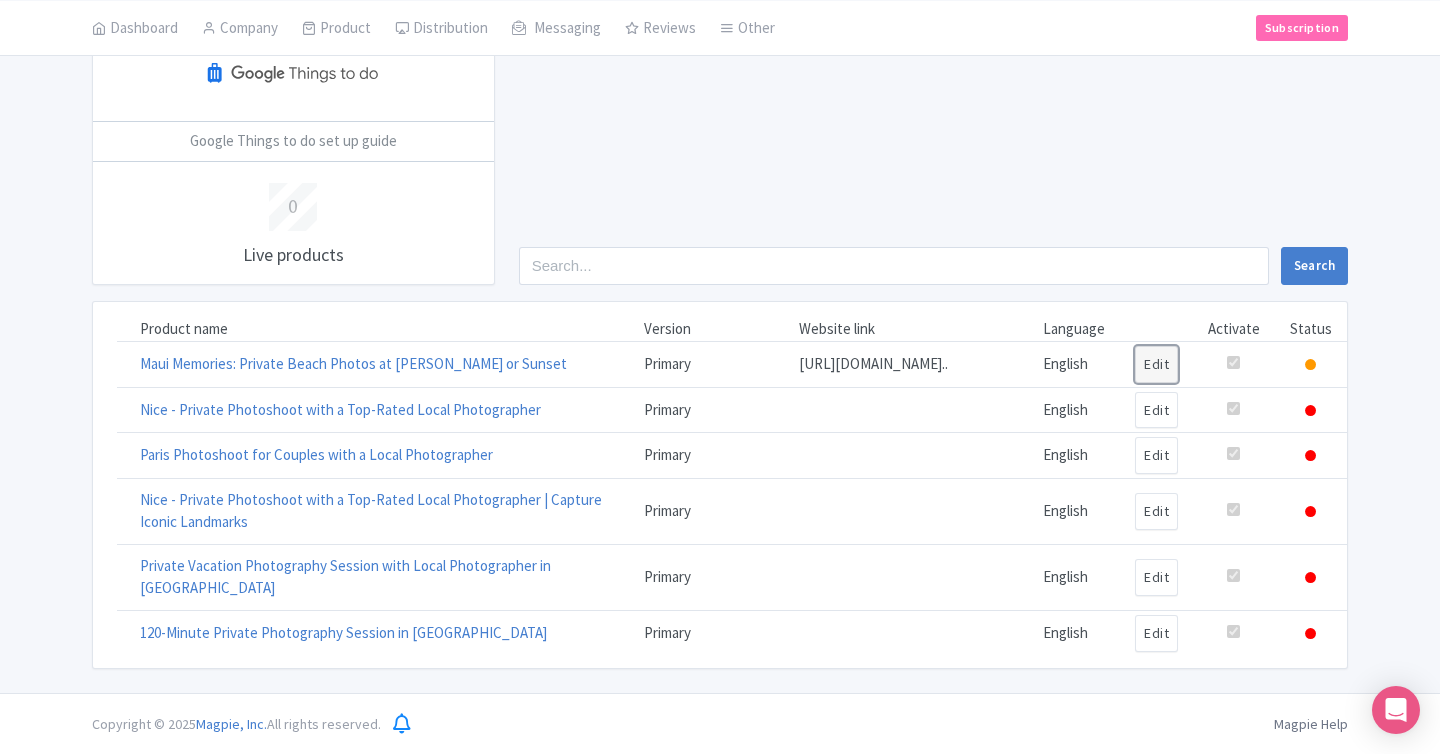click on "Edit" at bounding box center (1156, 364) 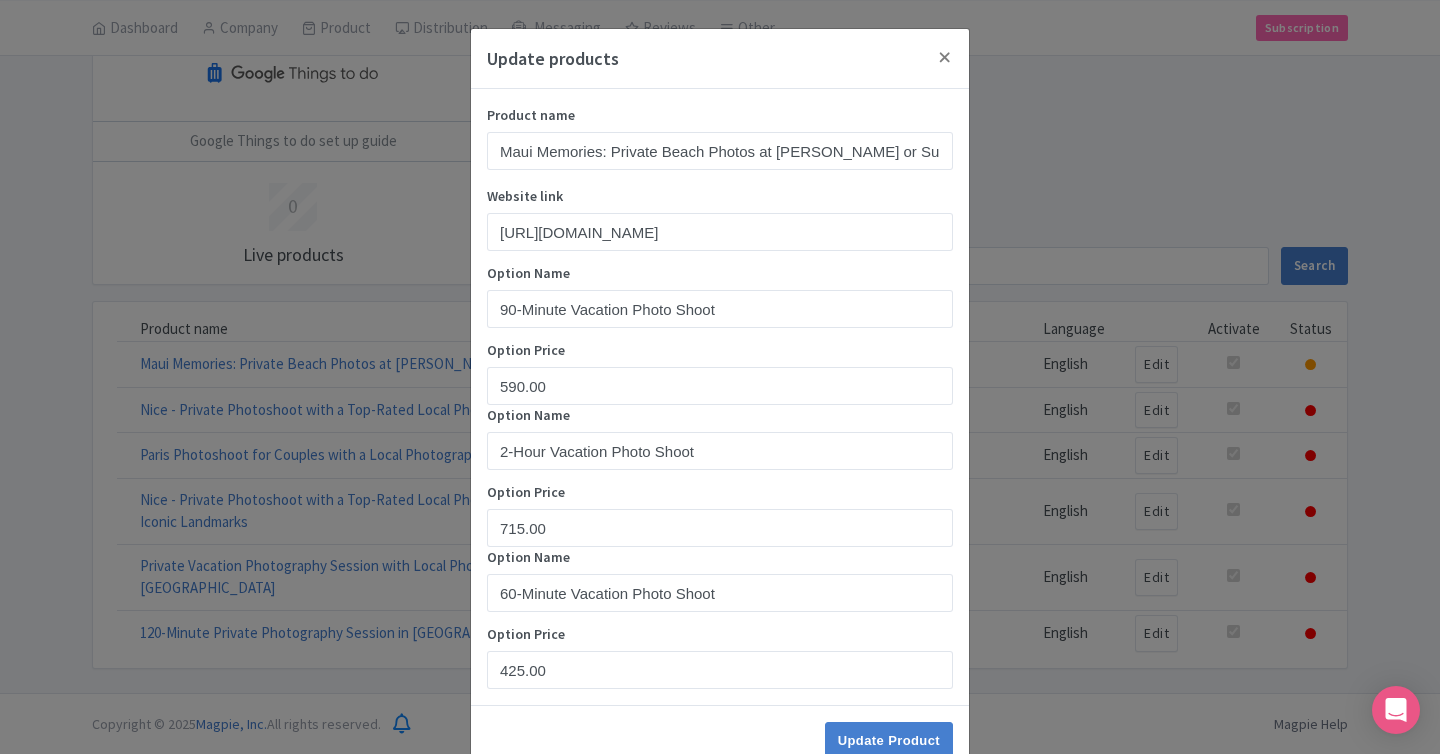 scroll, scrollTop: 51, scrollLeft: 0, axis: vertical 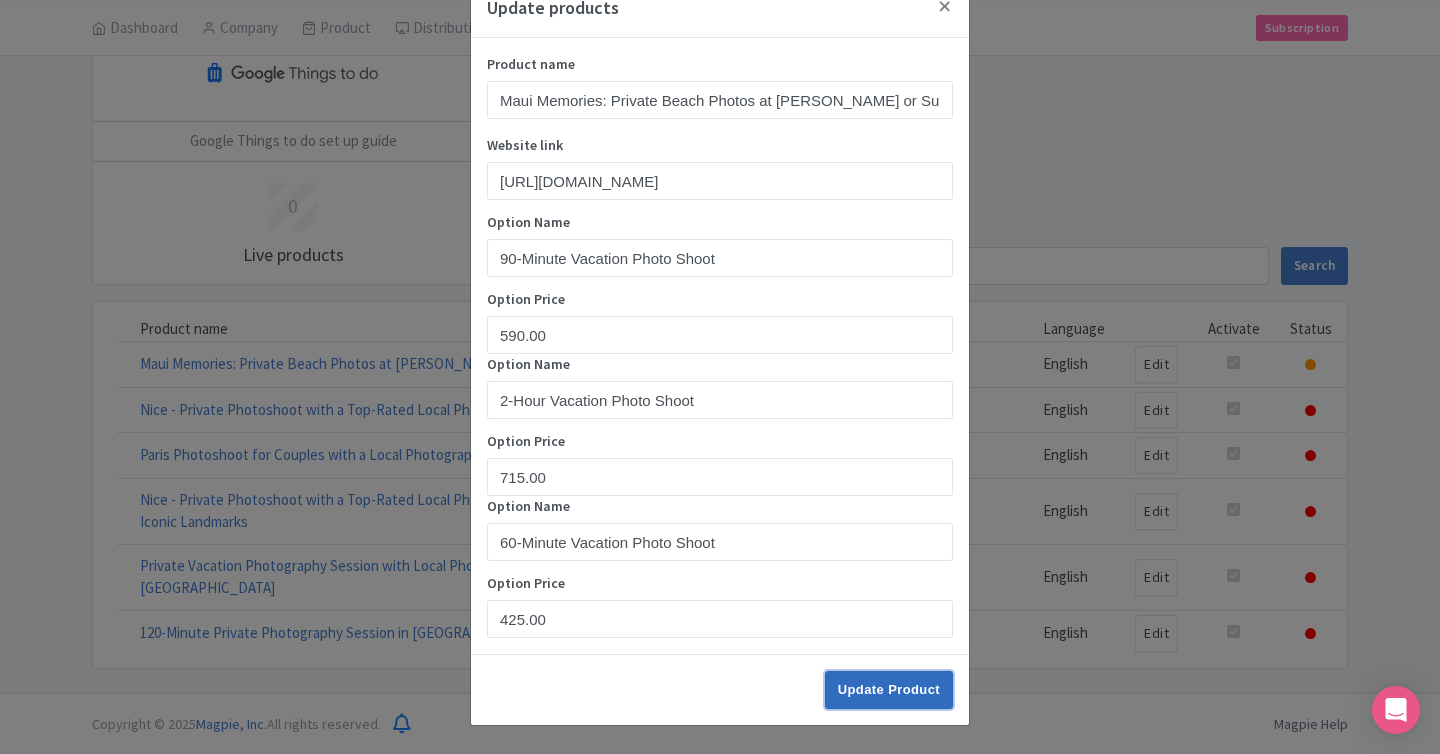 click on "Update Product" at bounding box center [889, 690] 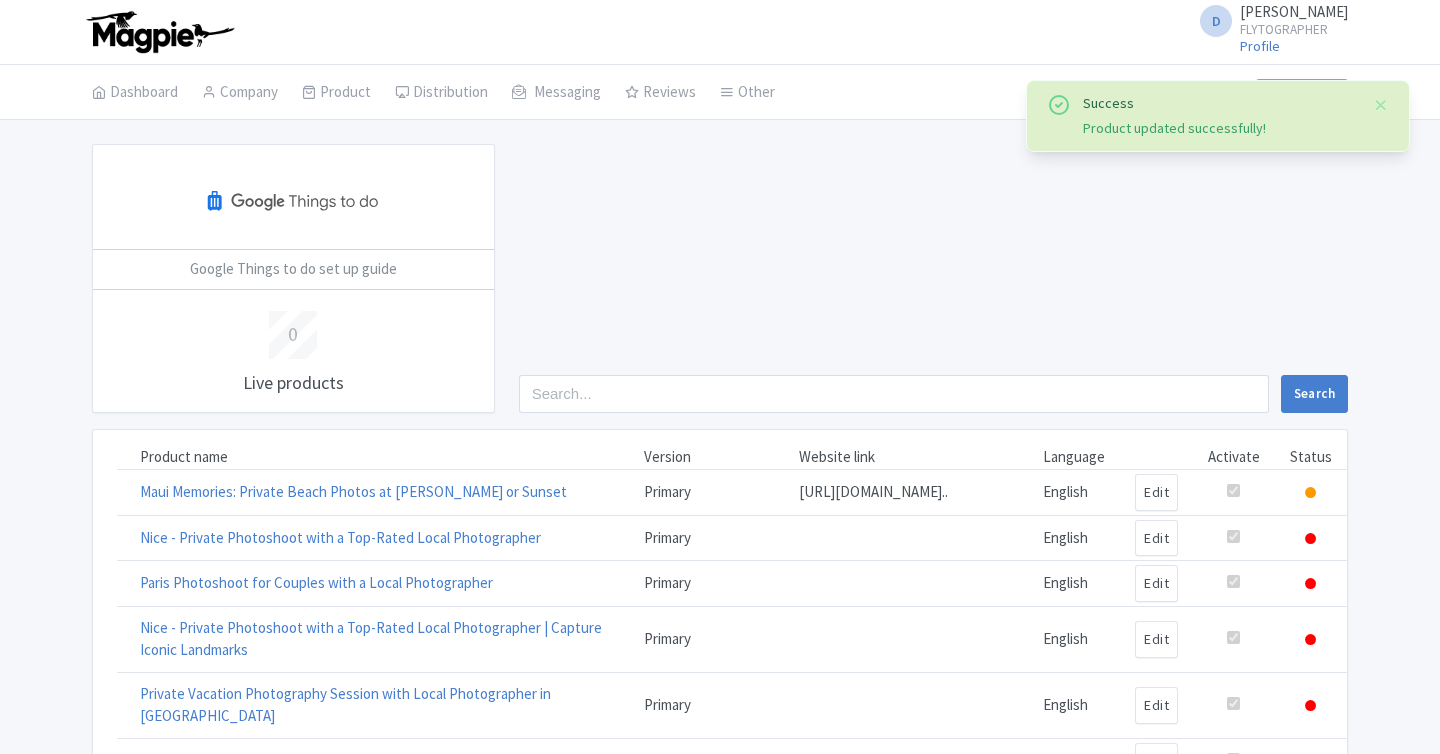 scroll, scrollTop: 0, scrollLeft: 0, axis: both 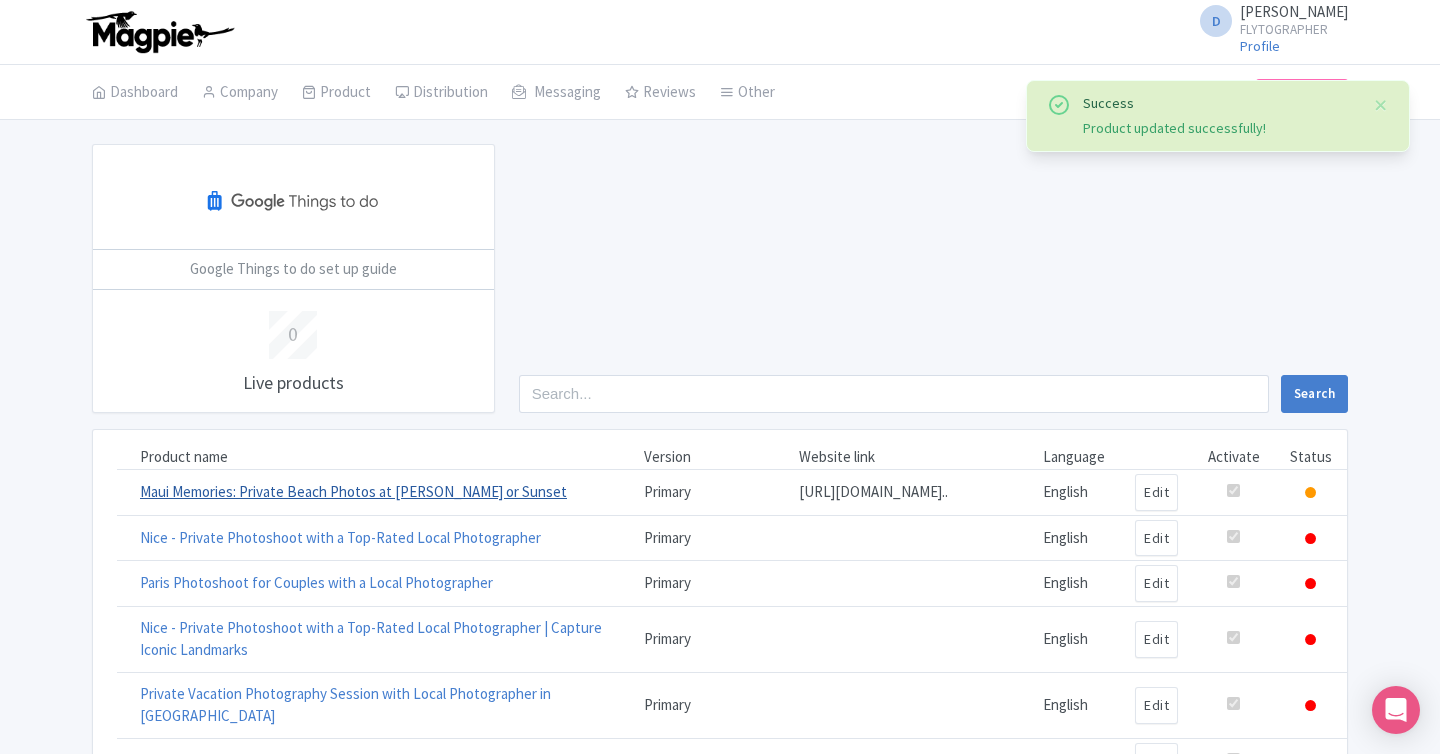 click on "Maui Memories: Private Beach Photos at [PERSON_NAME] or Sunset" at bounding box center [353, 491] 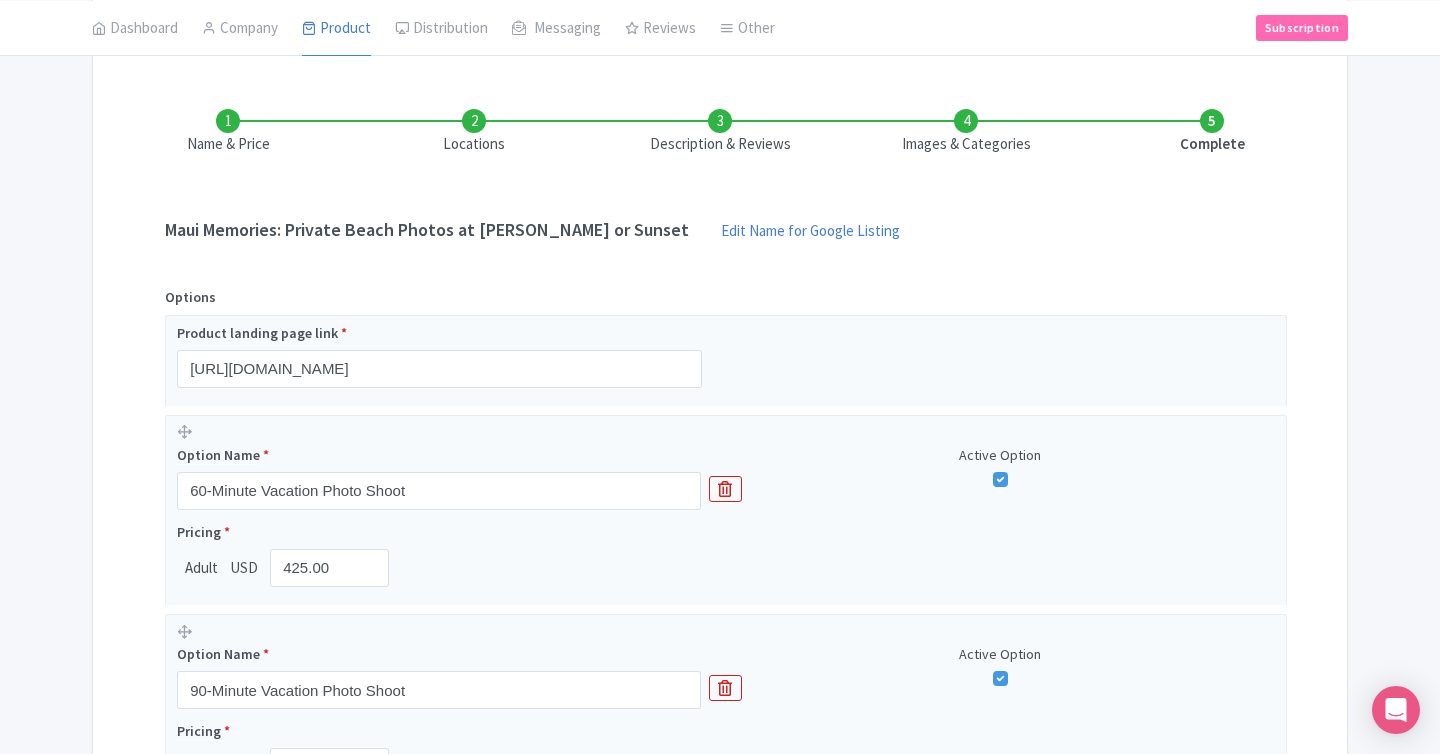 scroll, scrollTop: 256, scrollLeft: 0, axis: vertical 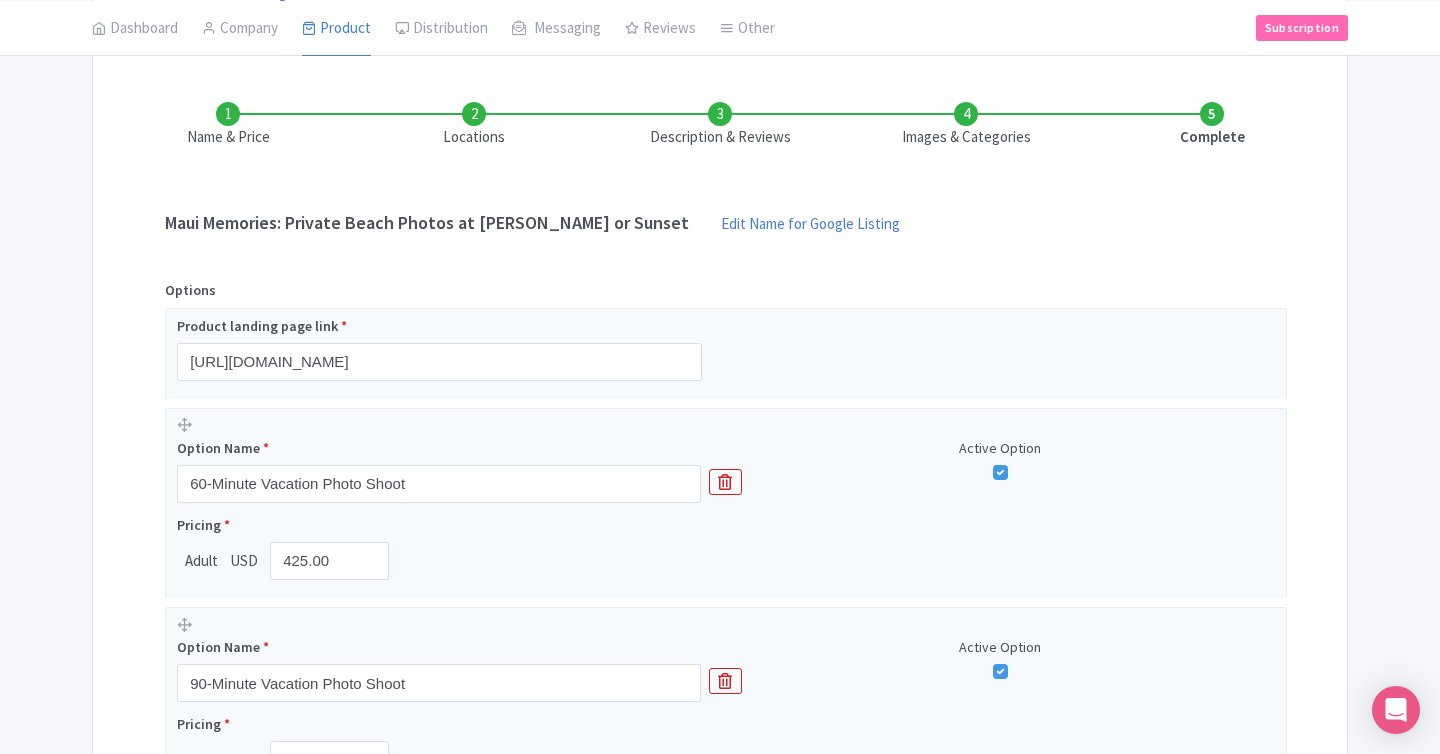 click on "Complete" at bounding box center (1212, 125) 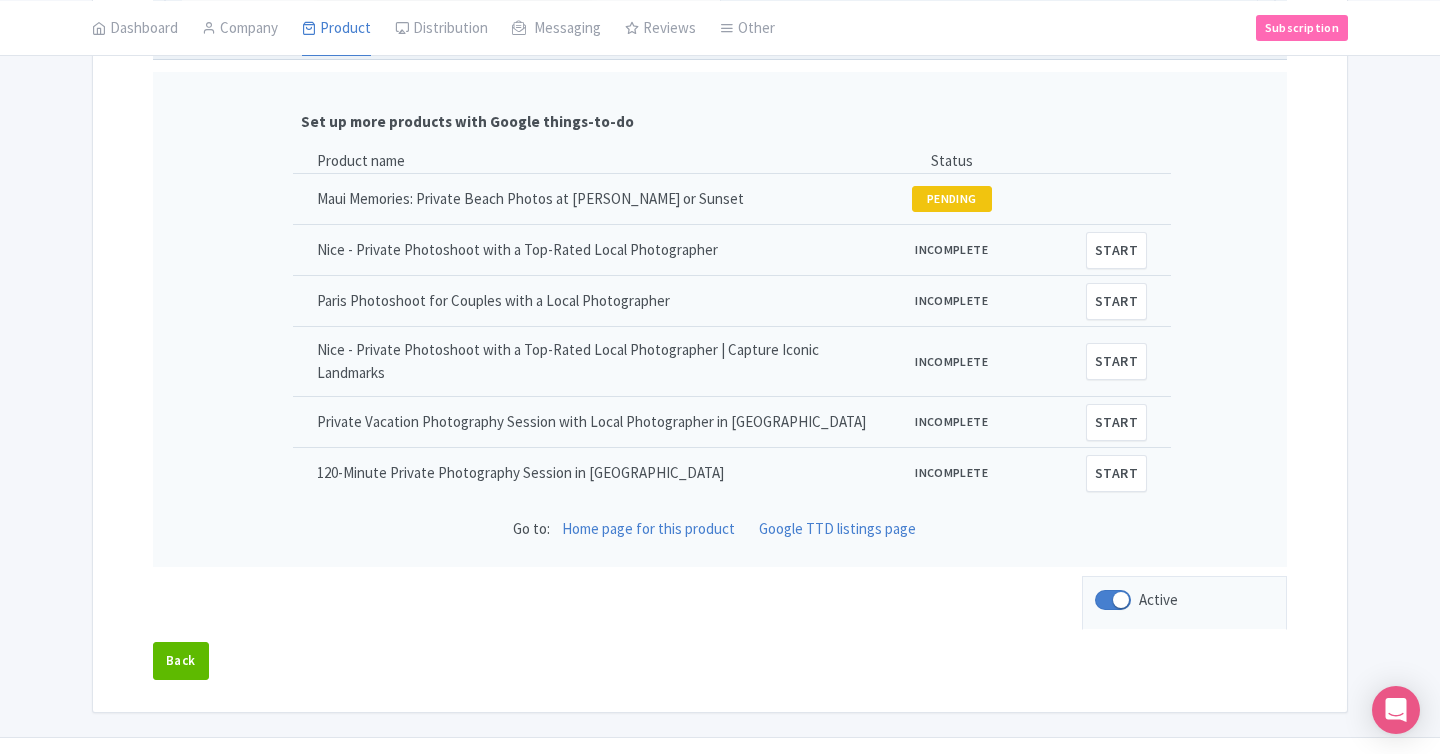 scroll, scrollTop: 2431, scrollLeft: 0, axis: vertical 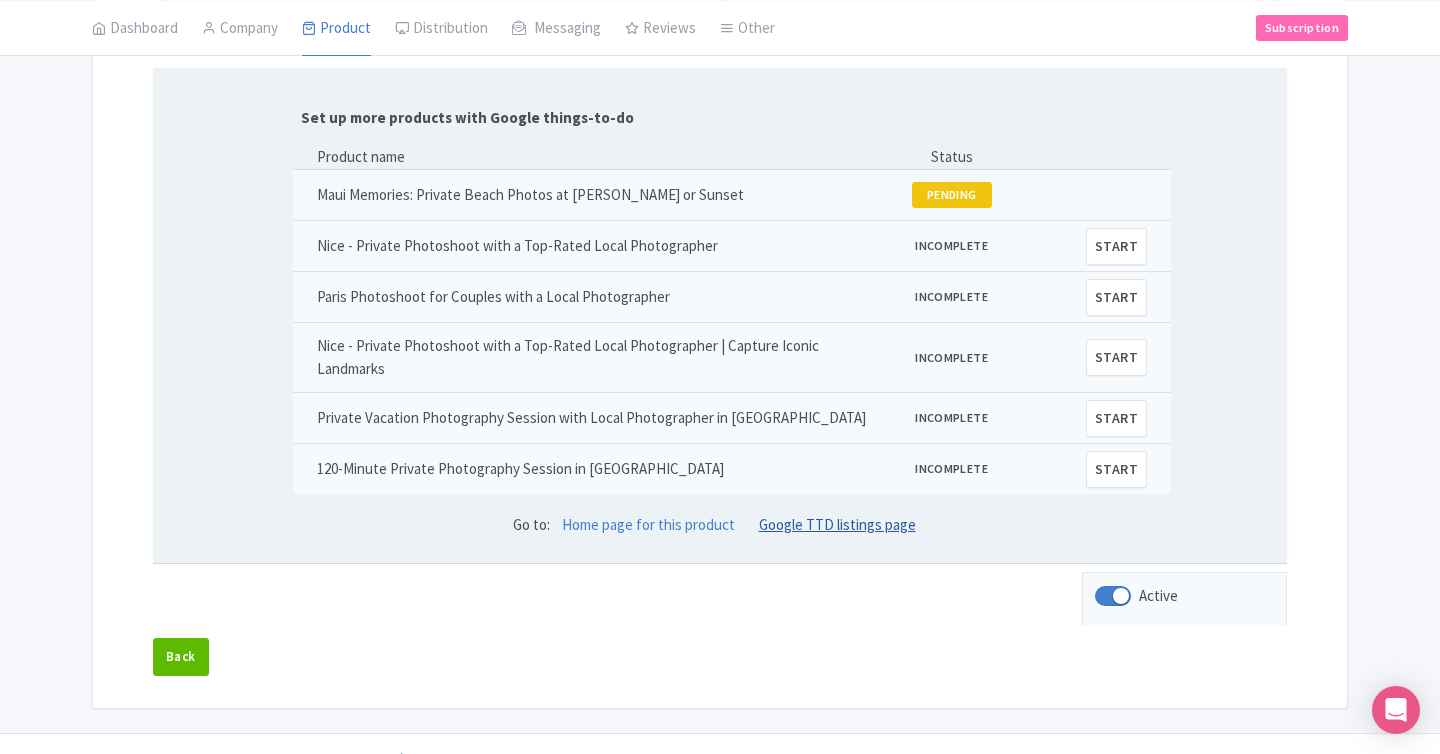 click on "Google TTD listings page" at bounding box center (837, 524) 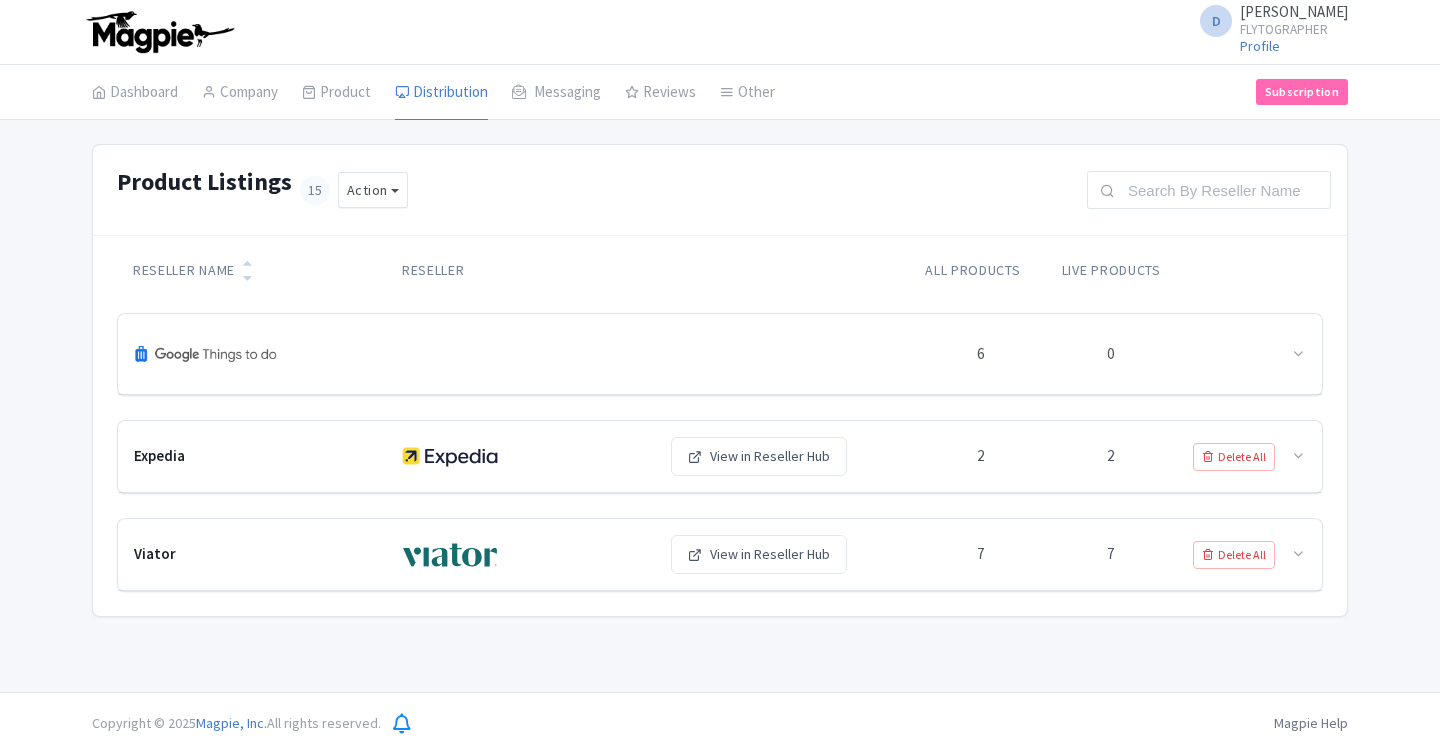 scroll, scrollTop: 0, scrollLeft: 0, axis: both 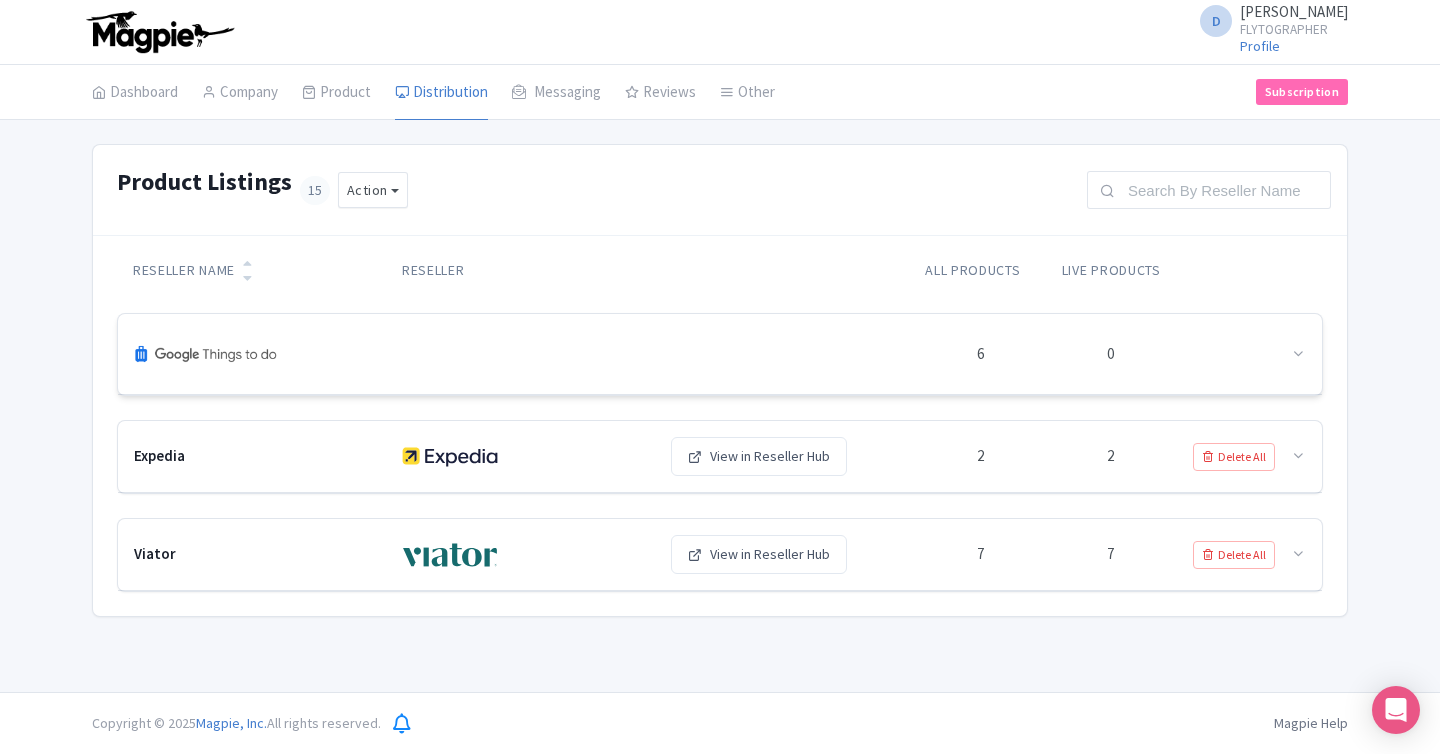 click at bounding box center [1241, 354] 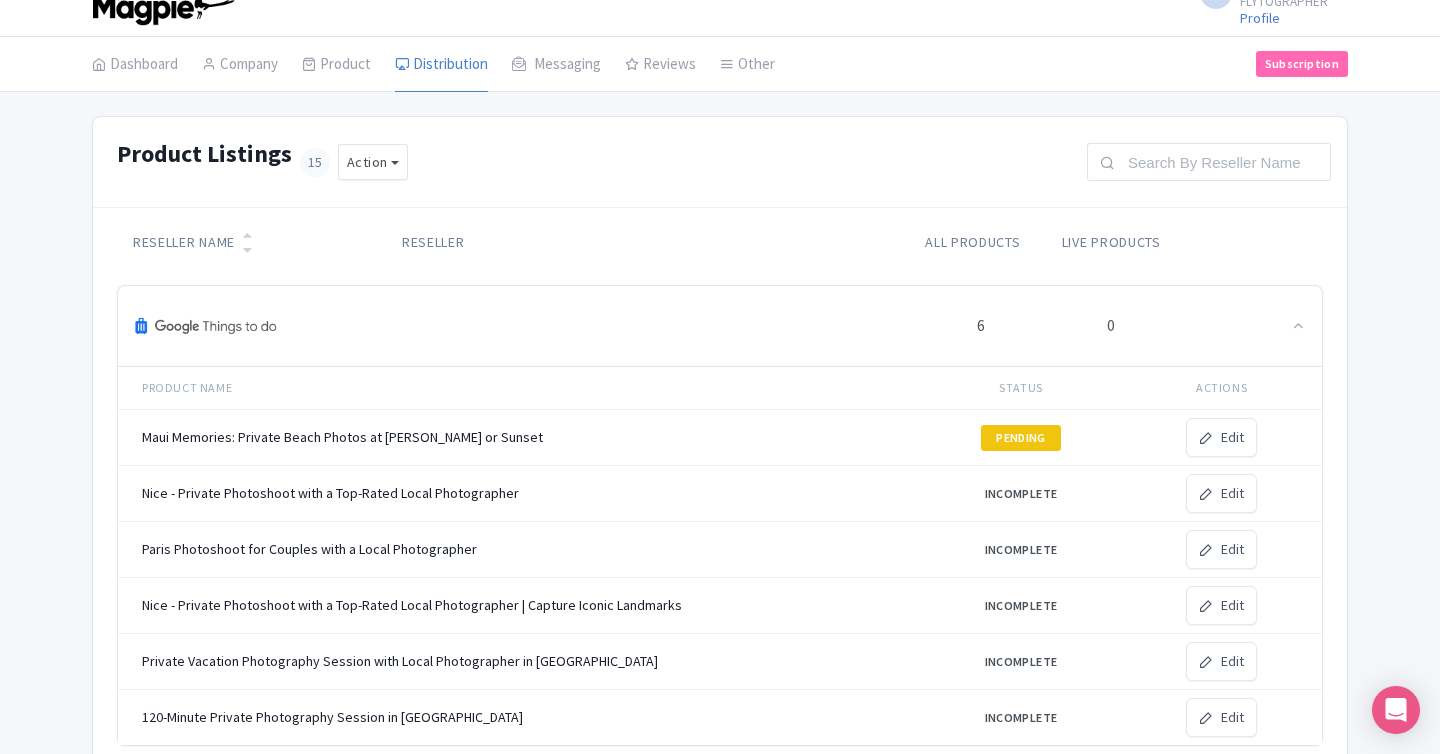 scroll, scrollTop: 0, scrollLeft: 0, axis: both 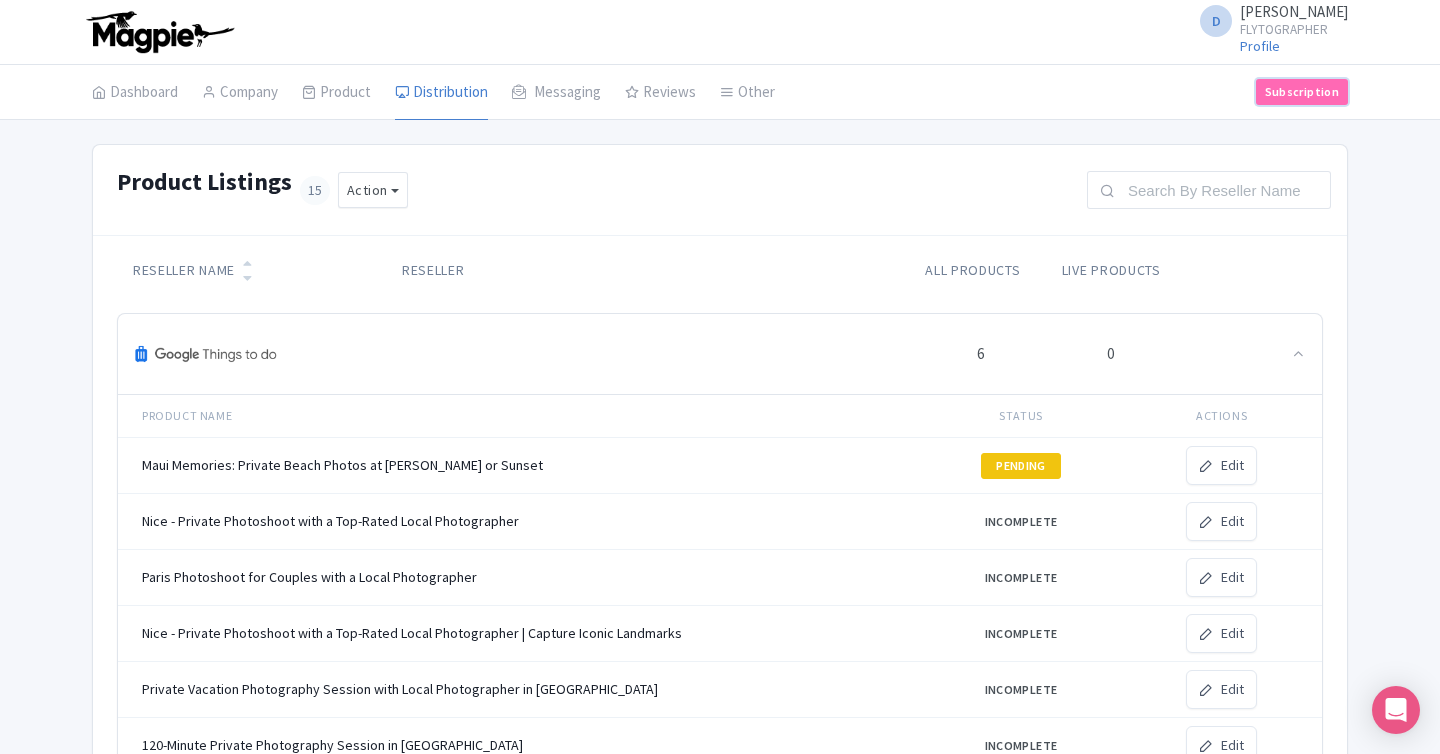 click on "Subscription" at bounding box center [1302, 92] 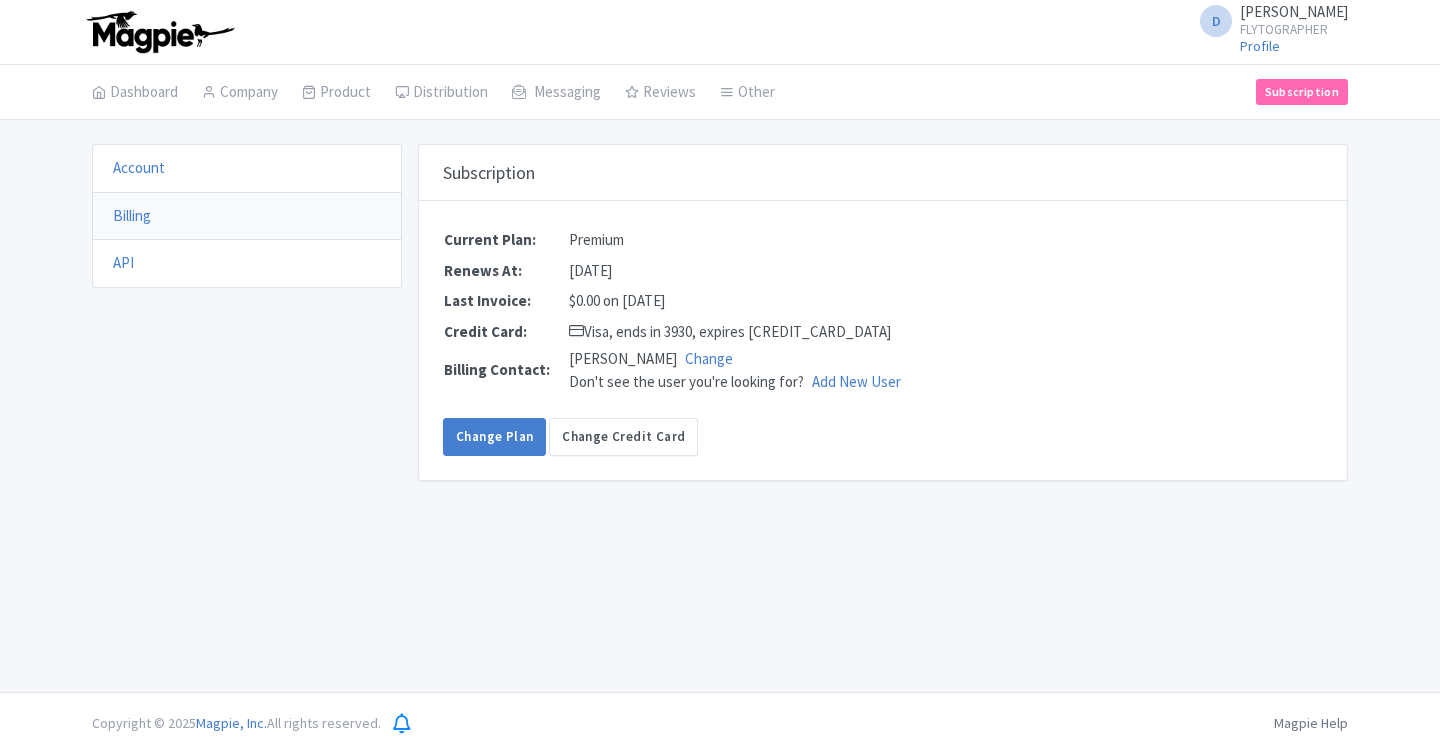 scroll, scrollTop: 0, scrollLeft: 0, axis: both 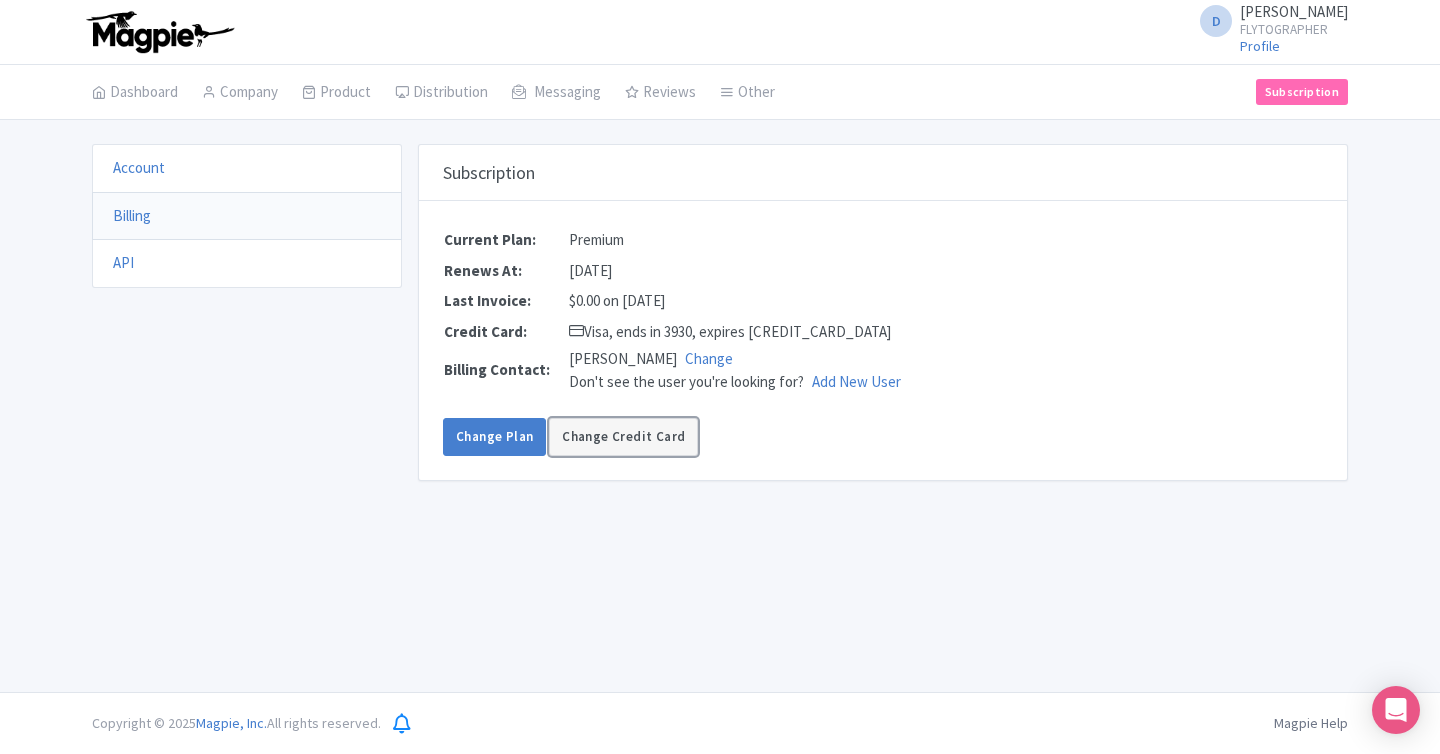 click on "Change Credit Card" at bounding box center [623, 437] 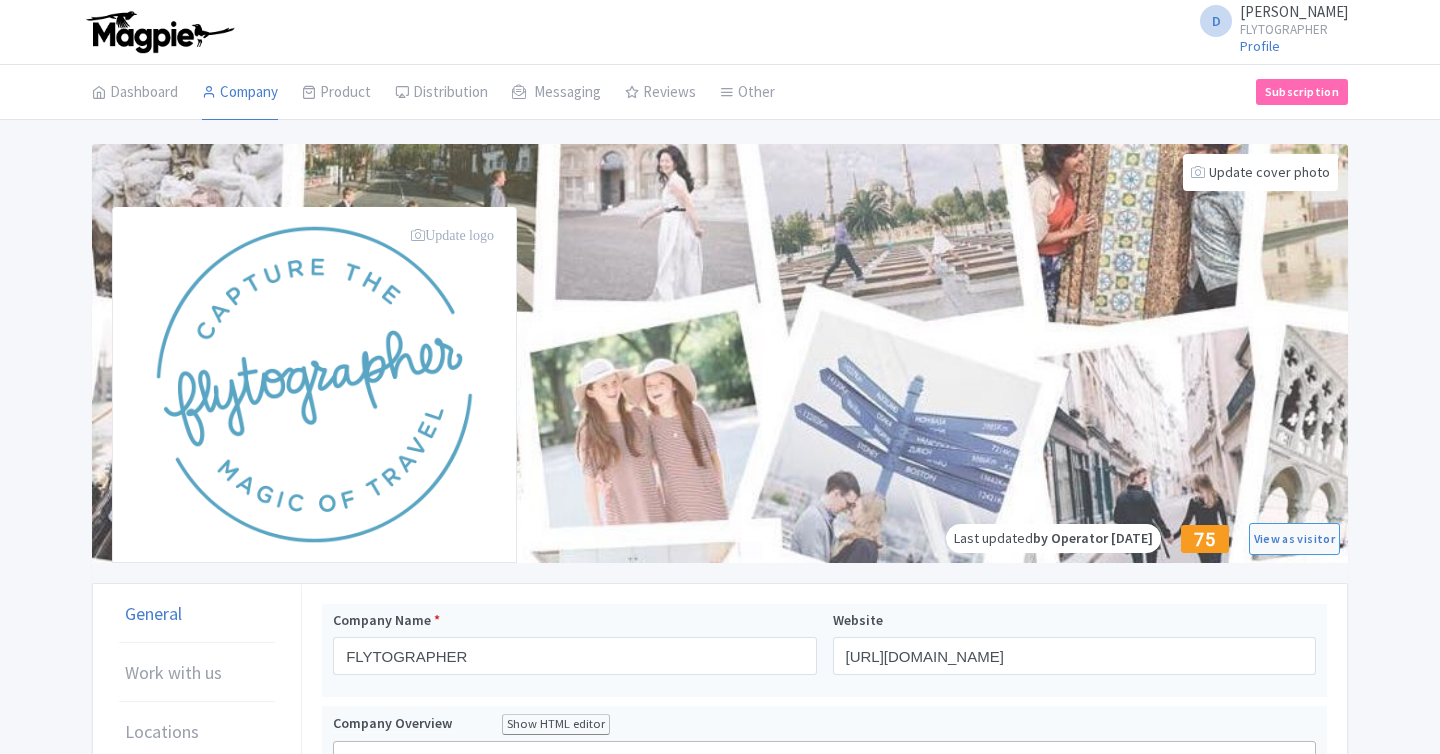 scroll, scrollTop: 0, scrollLeft: 0, axis: both 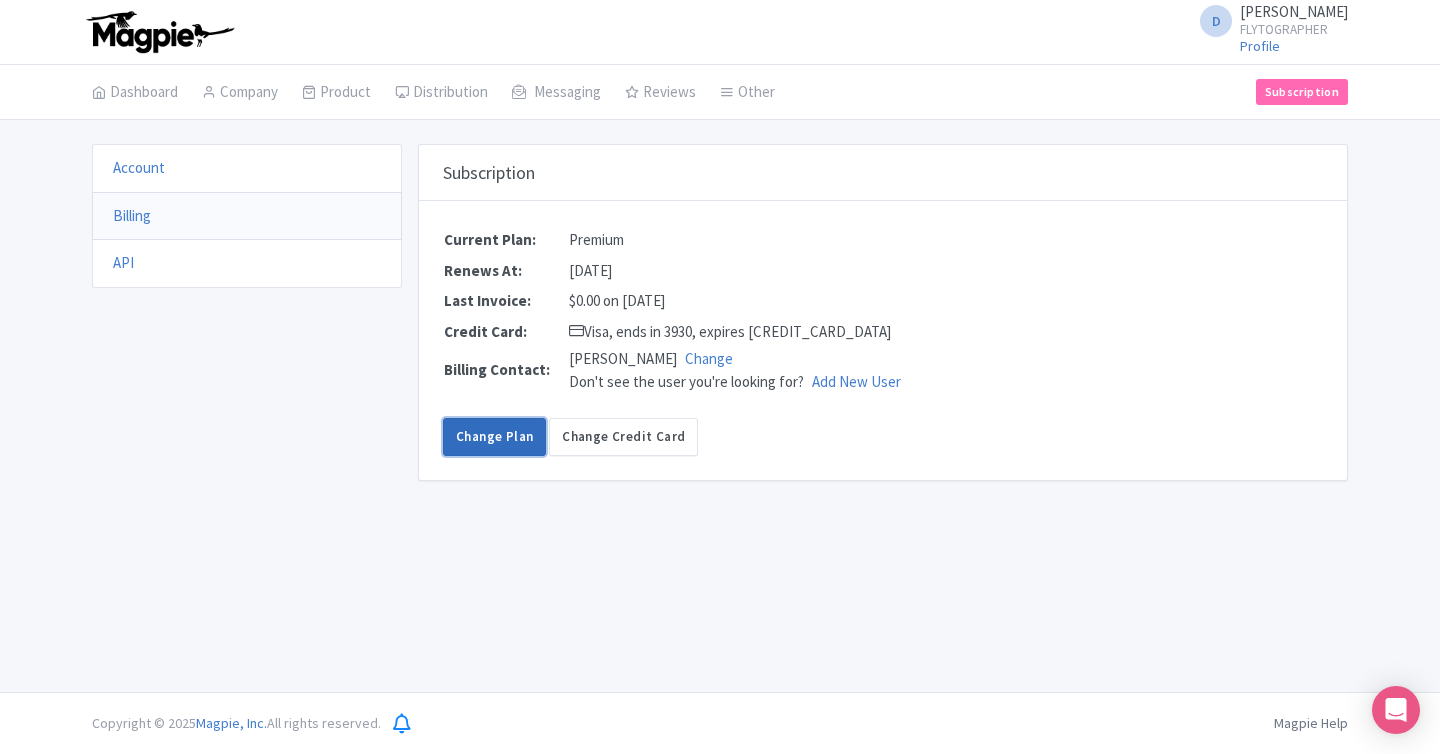 click on "Change Plan" at bounding box center (494, 437) 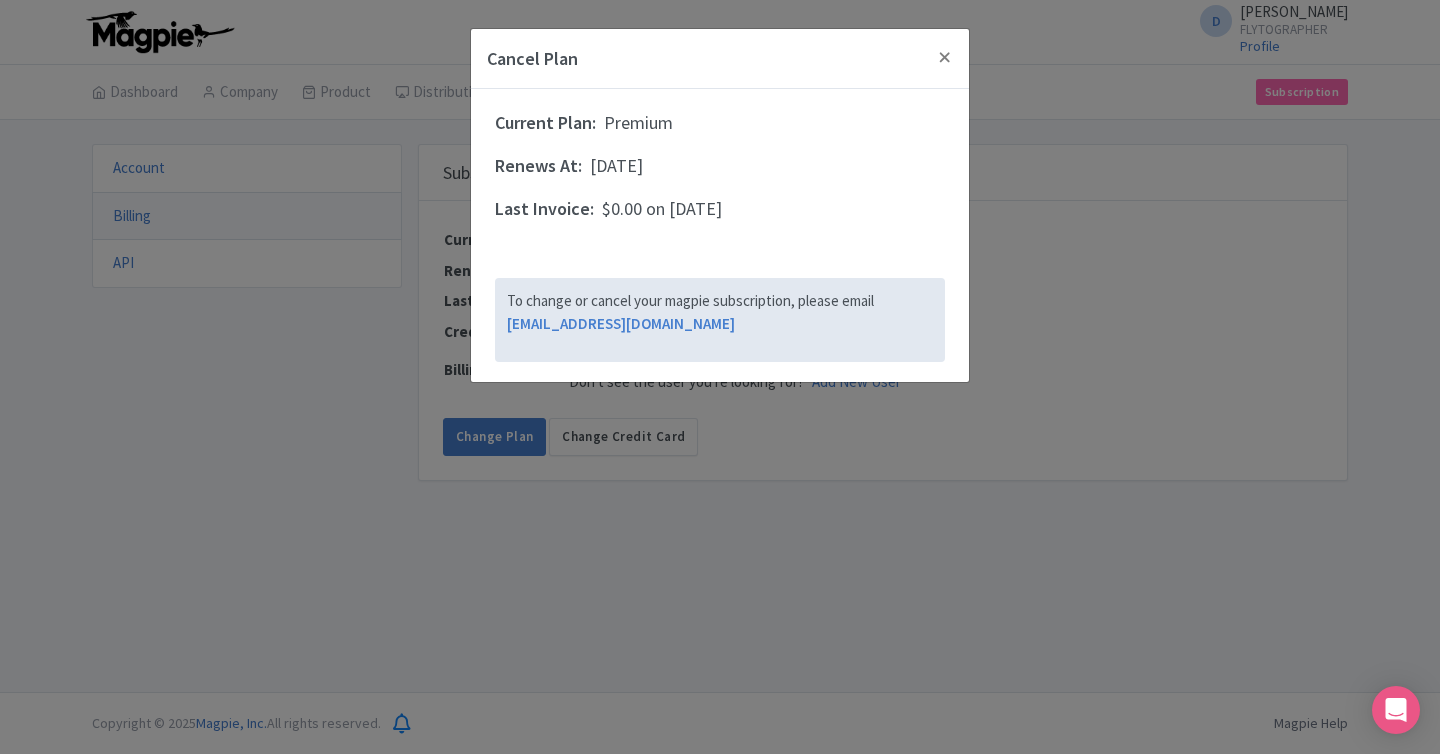 click on "Premium" at bounding box center (638, 122) 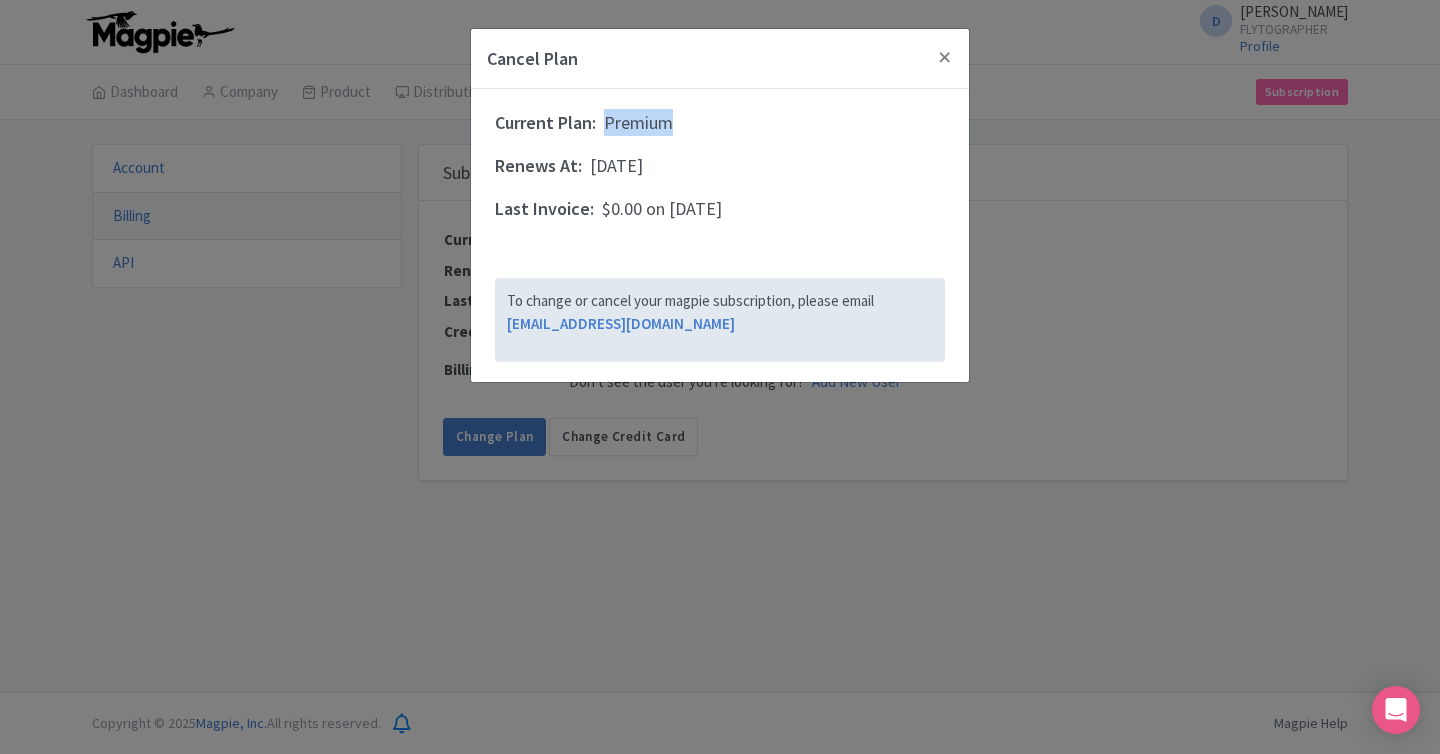 click on "Premium" at bounding box center (638, 122) 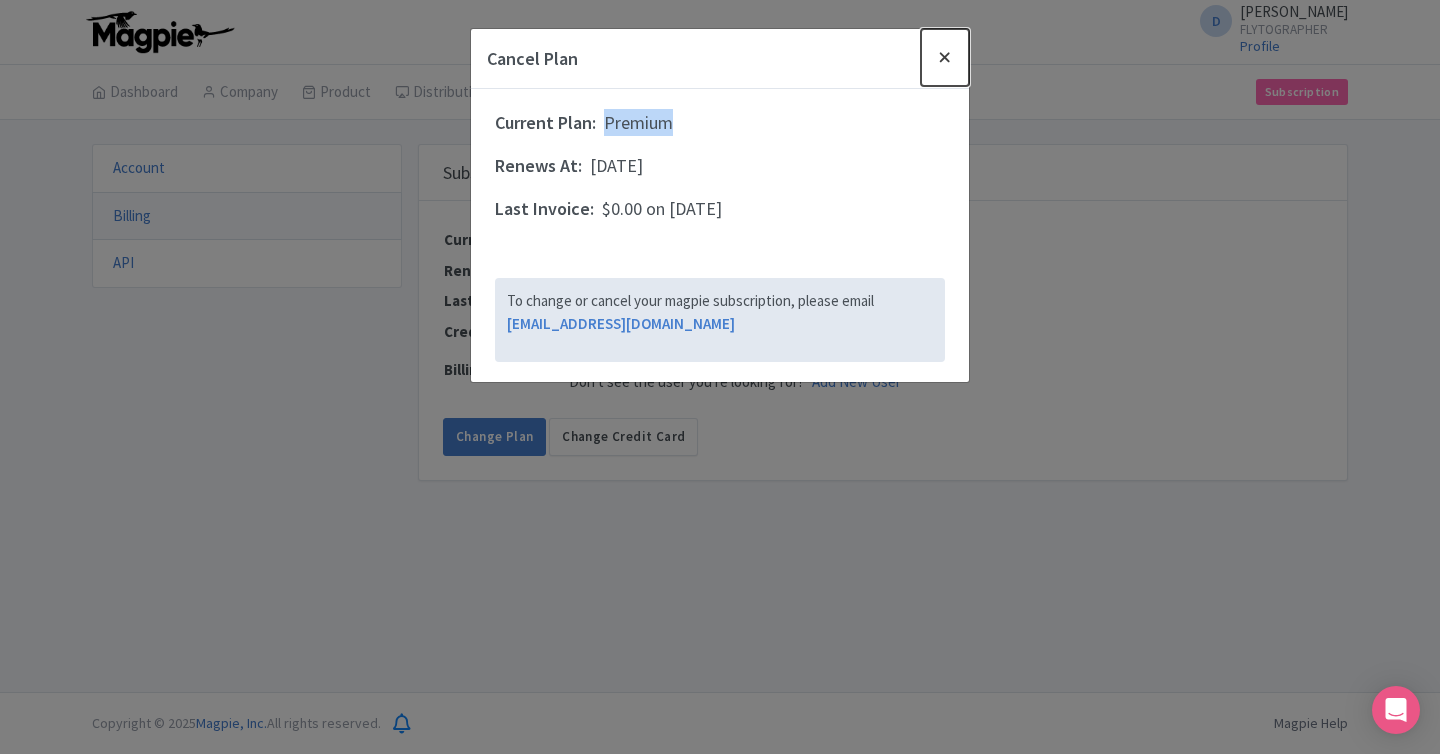 click at bounding box center (945, 57) 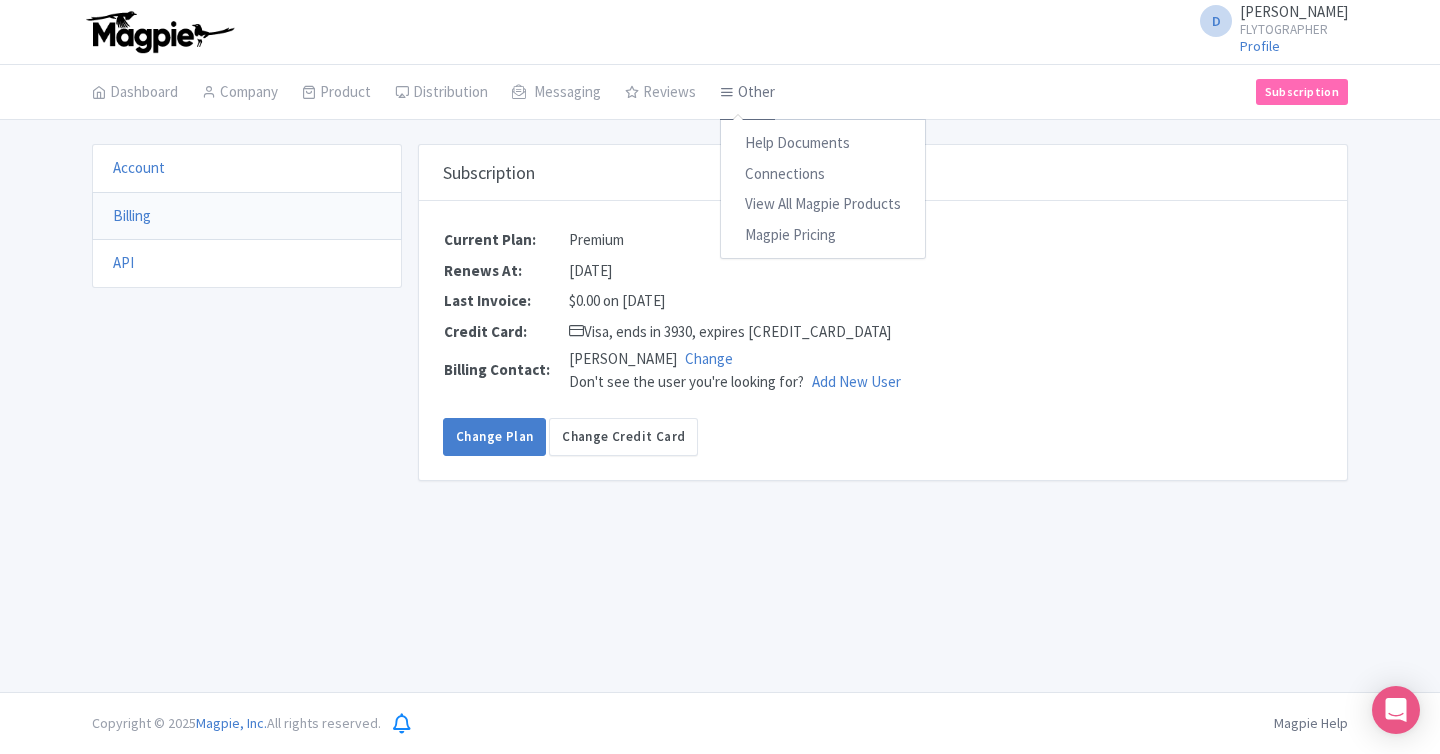 click on "Other" at bounding box center [747, 93] 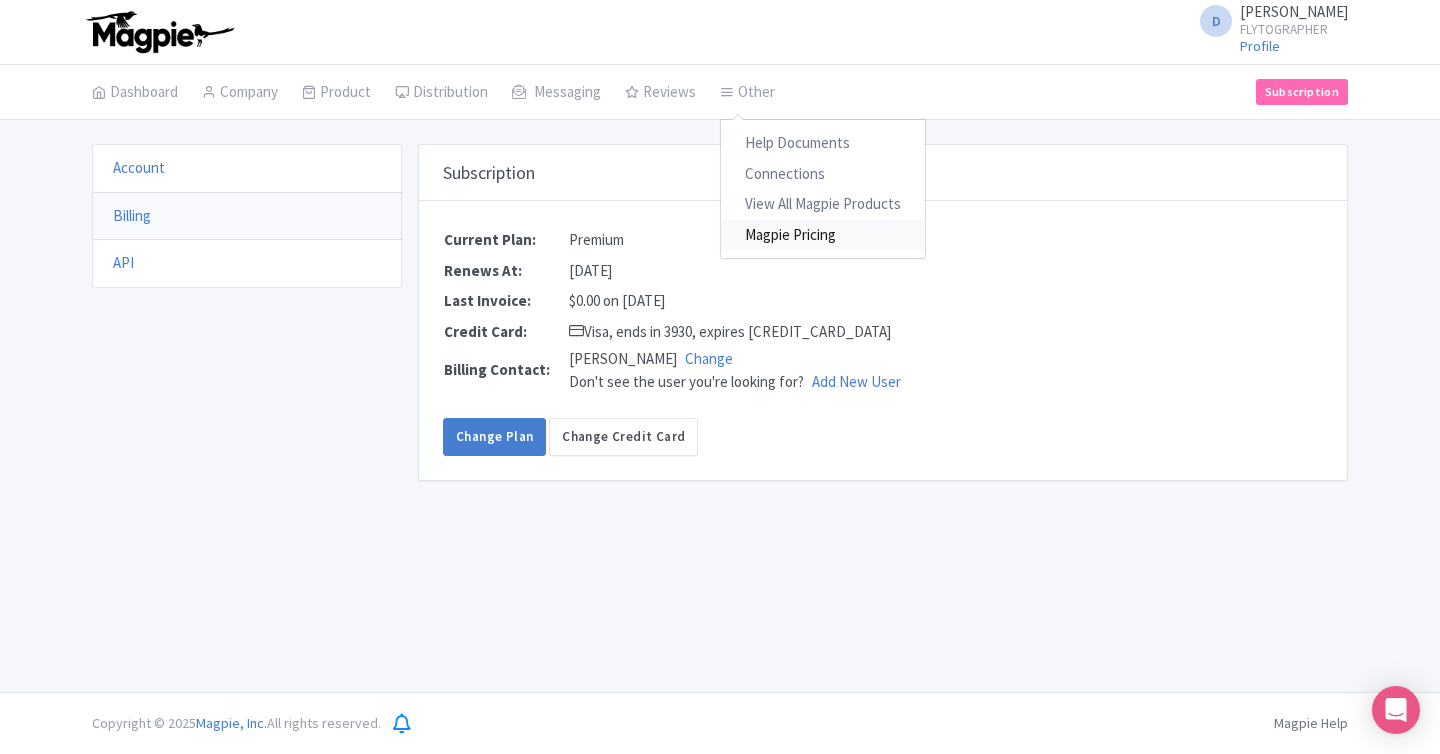 click on "Magpie Pricing" at bounding box center (823, 235) 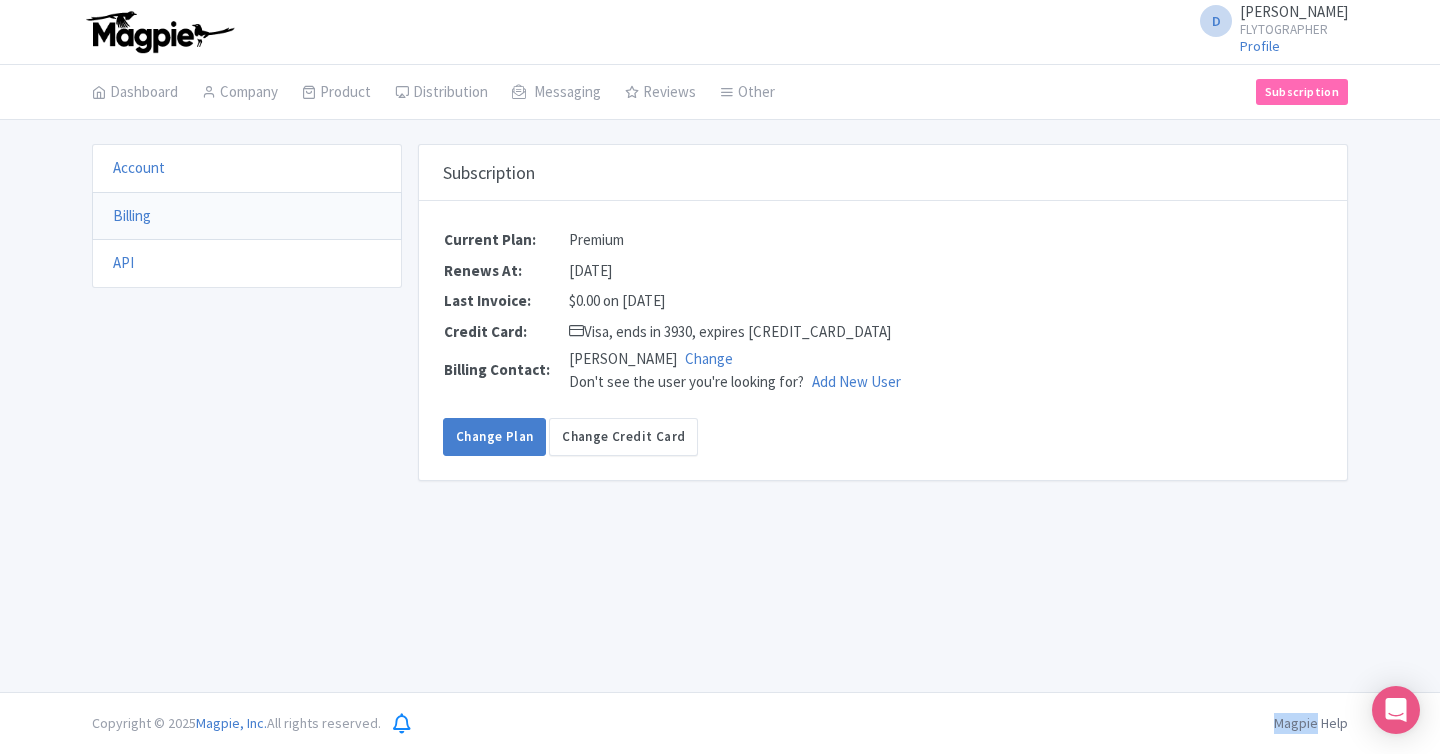click on "Change Plan
Change Credit Card" at bounding box center (883, 437) 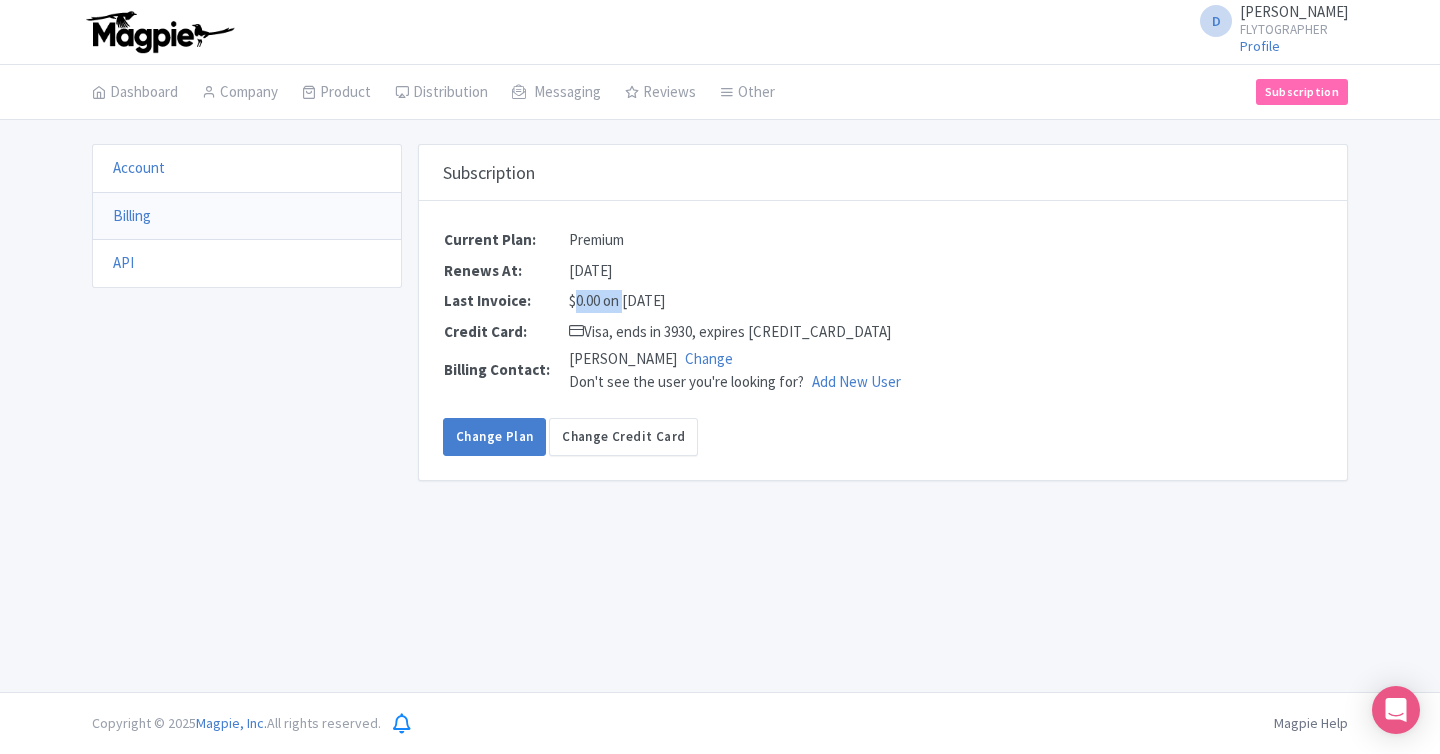 drag, startPoint x: 572, startPoint y: 304, endPoint x: 620, endPoint y: 307, distance: 48.09366 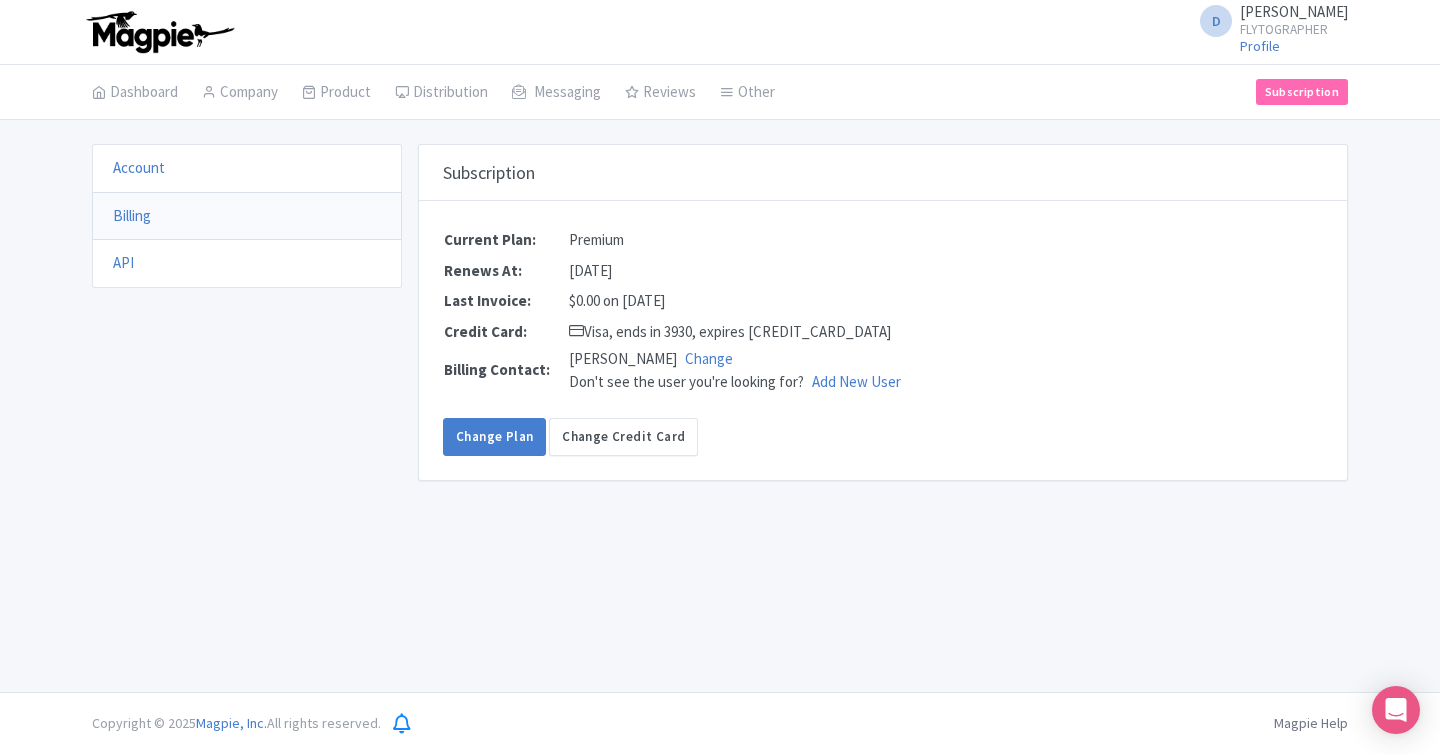 click on "Magpie Help
Notifications
No notifications
Copyright © 2025
Magpie, Inc.
All rights reserved." at bounding box center [720, 723] 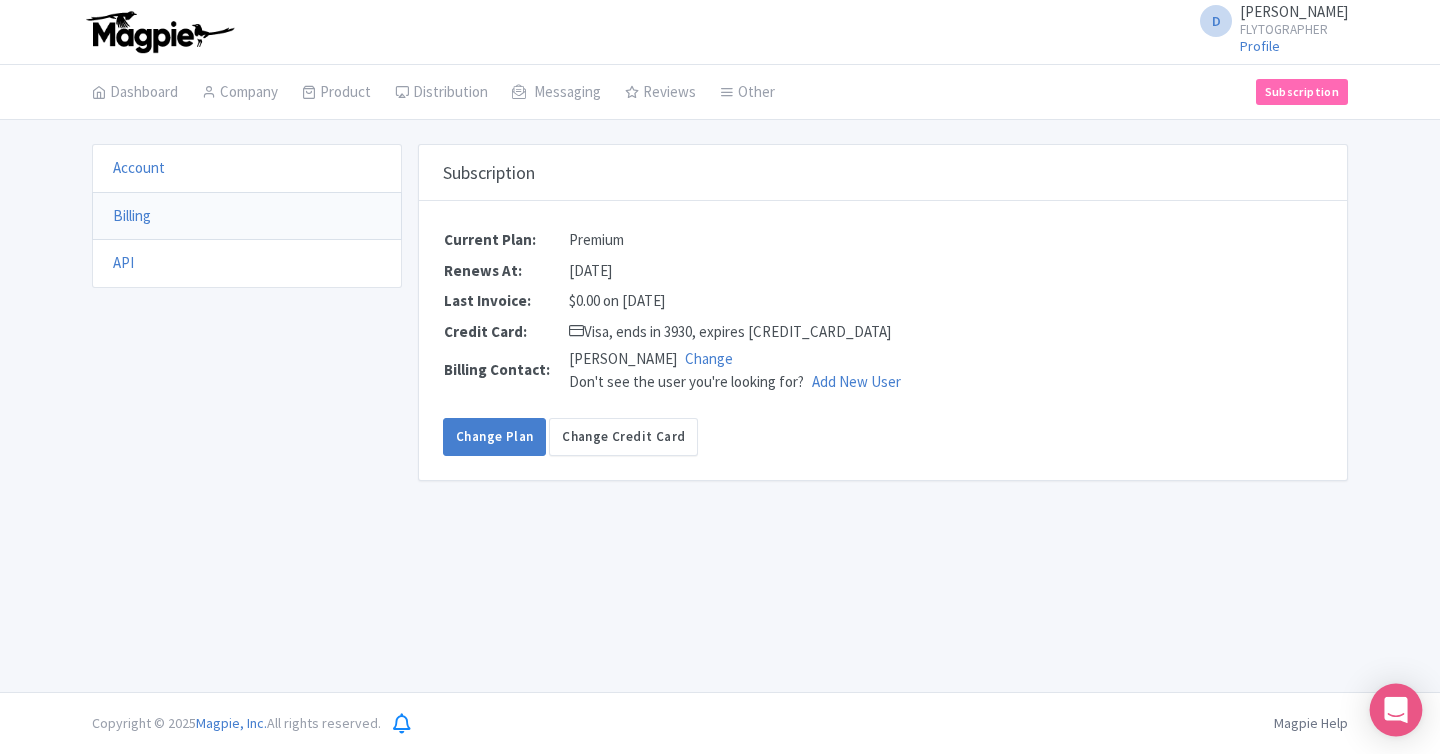 click 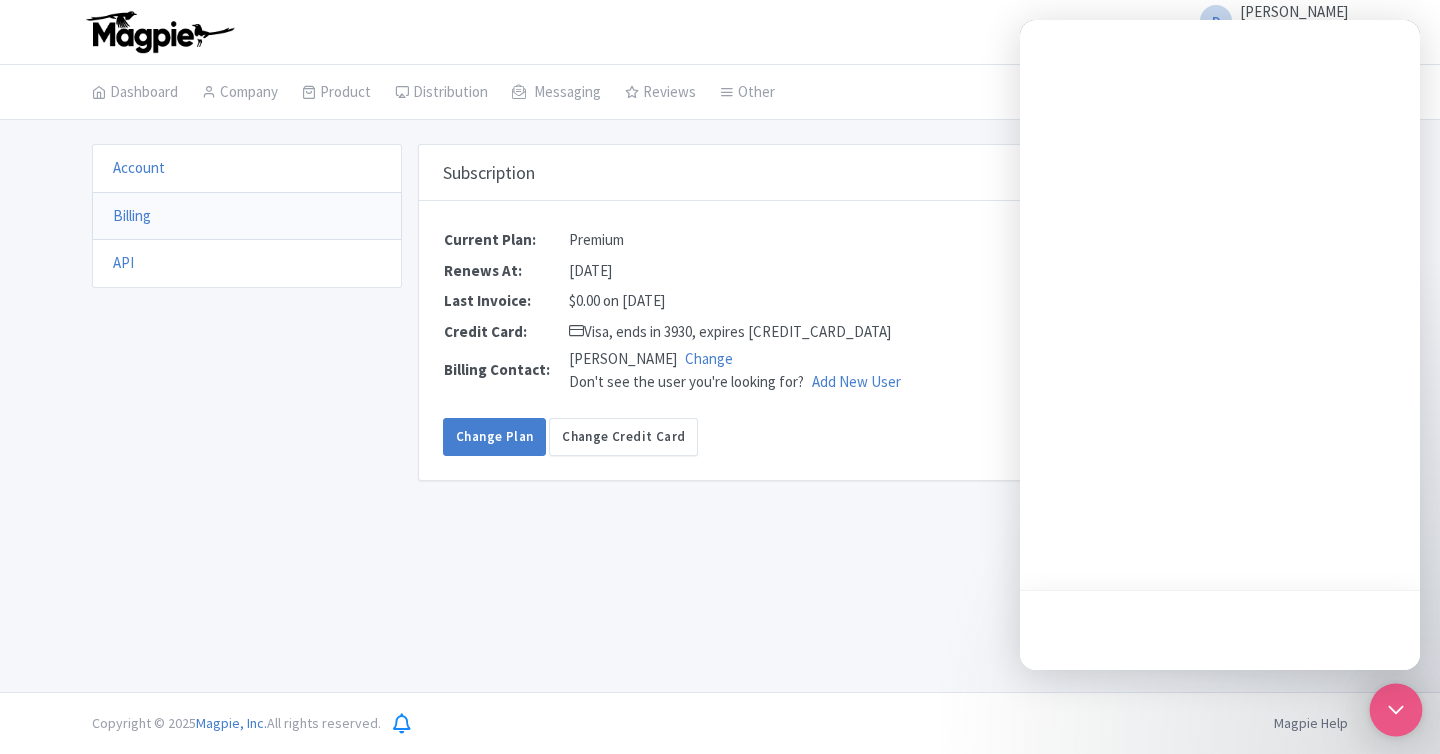 scroll, scrollTop: 0, scrollLeft: 0, axis: both 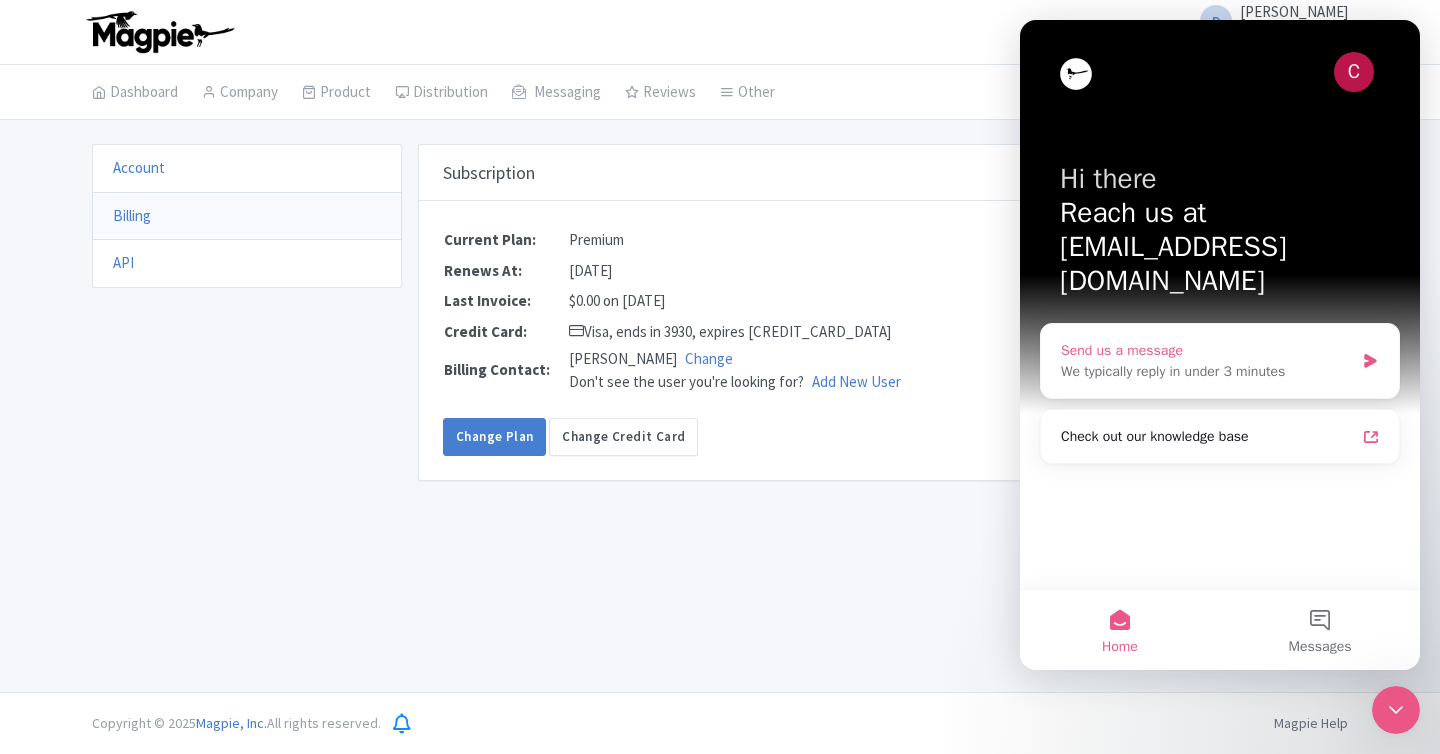 click 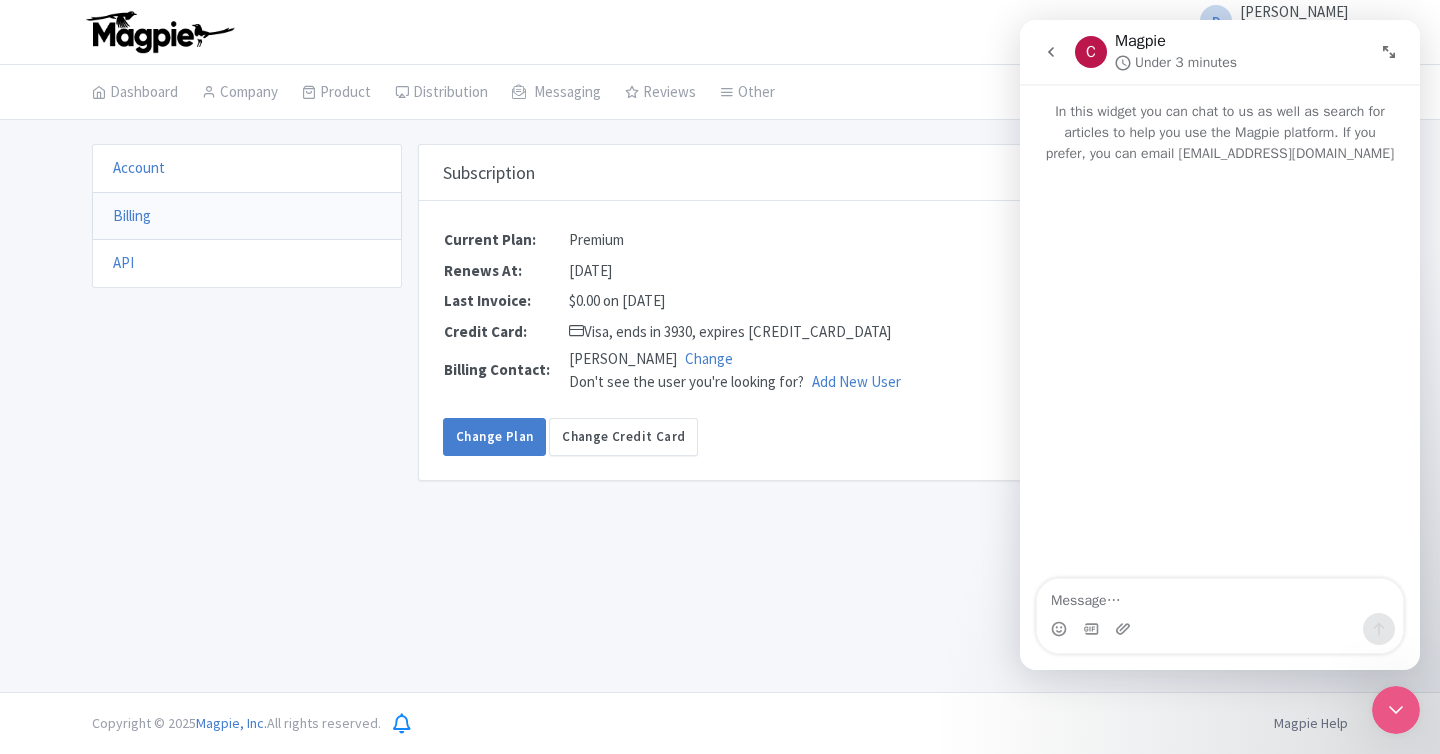 click on "In this widget you can chat to us as well as search for articles to help you use the Magpie platform. If you prefer, you can email support@magpie.travel" at bounding box center [1220, 124] 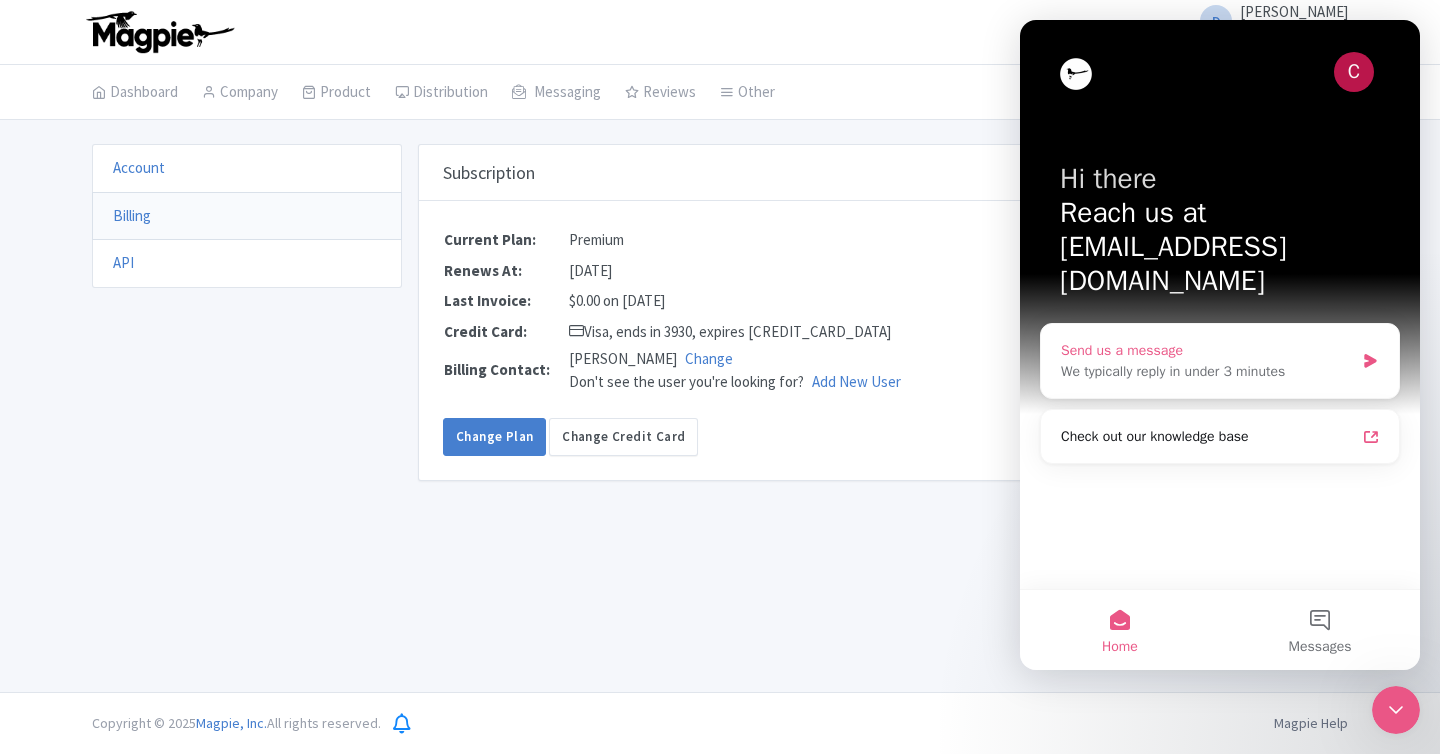 click on "We typically reply in under 3 minutes" at bounding box center (1207, 371) 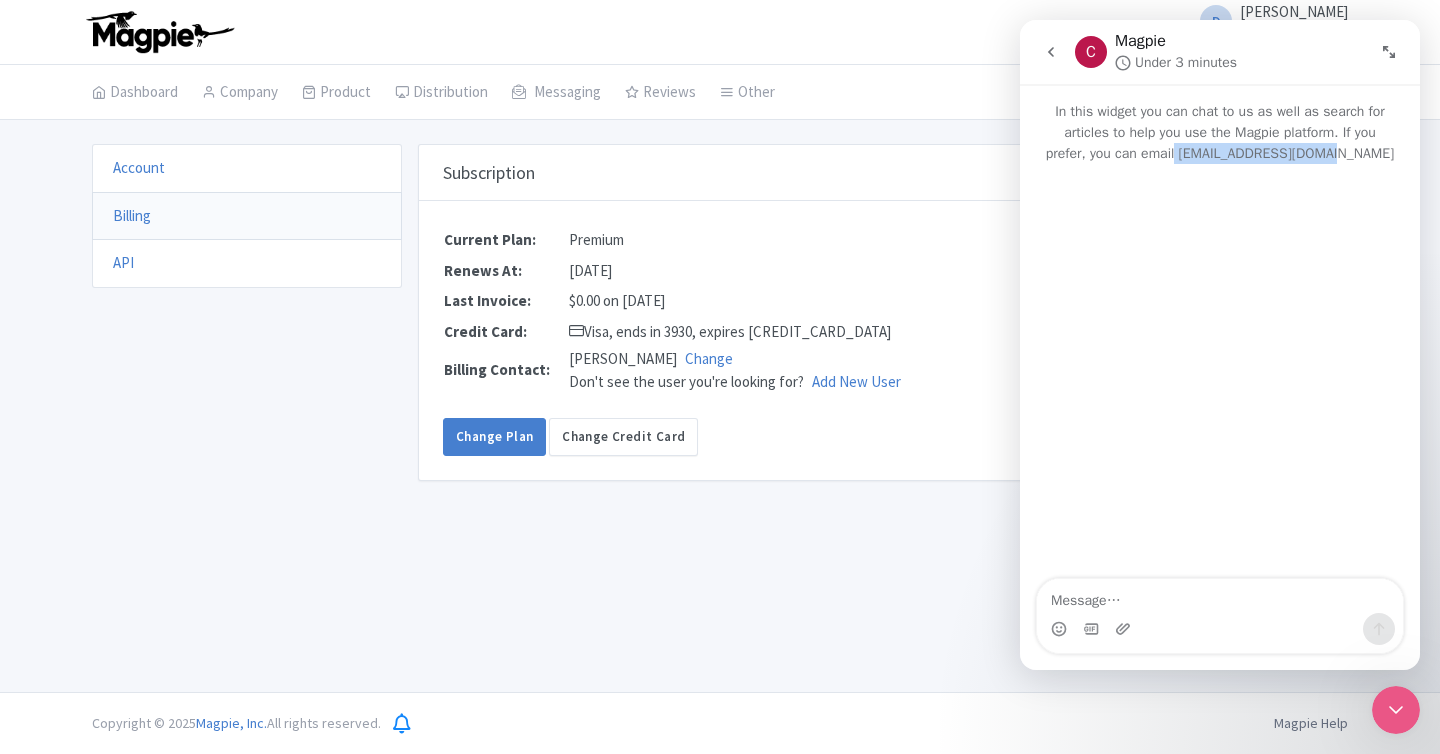 drag, startPoint x: 1225, startPoint y: 155, endPoint x: 1391, endPoint y: 158, distance: 166.0271 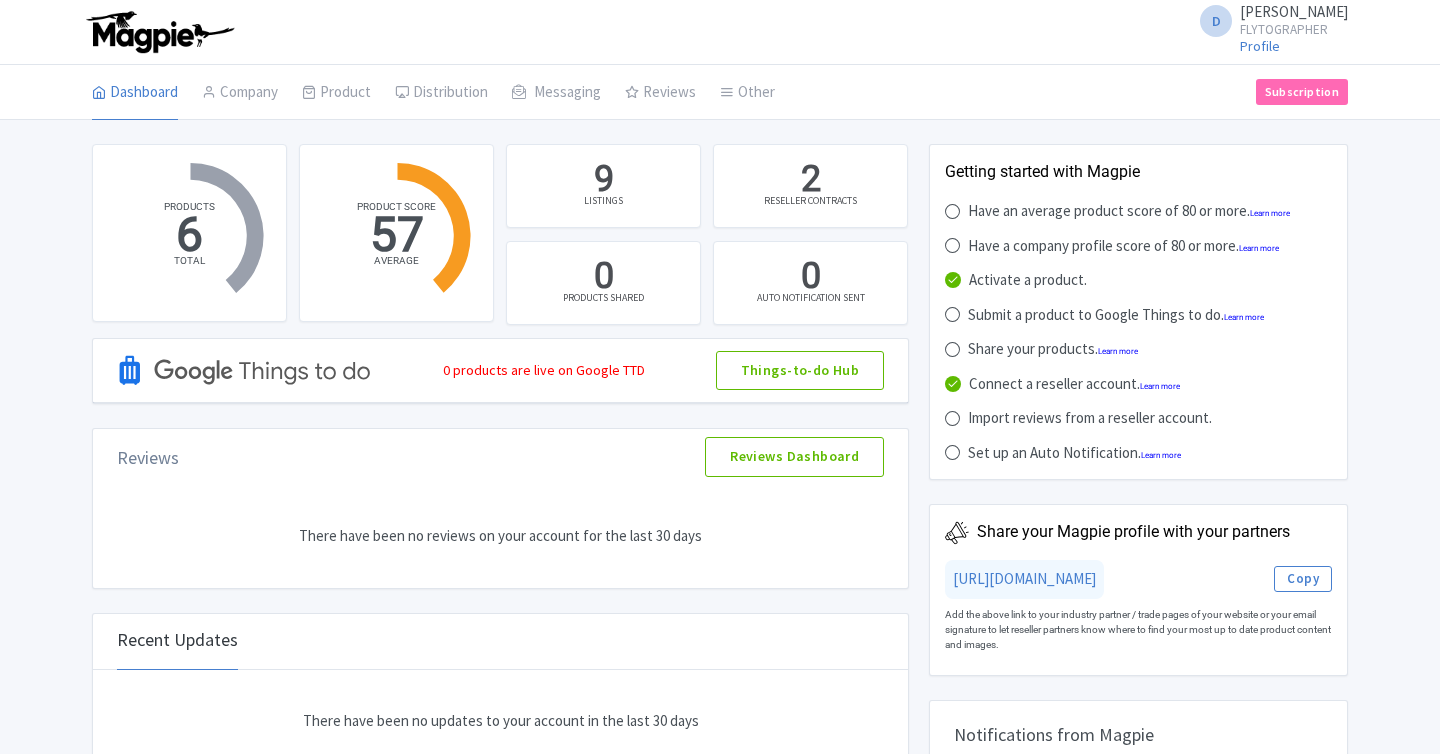 scroll, scrollTop: 0, scrollLeft: 0, axis: both 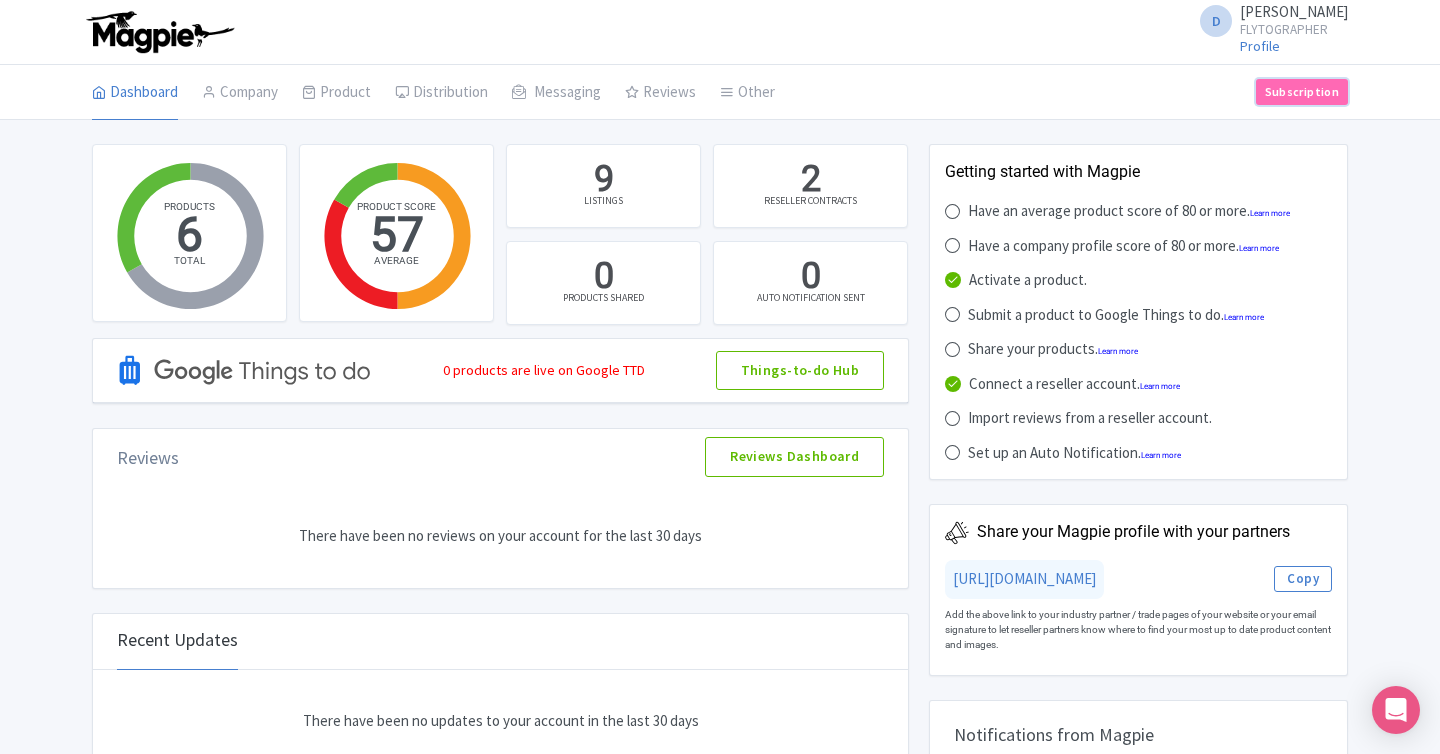 click on "Subscription" at bounding box center (1302, 92) 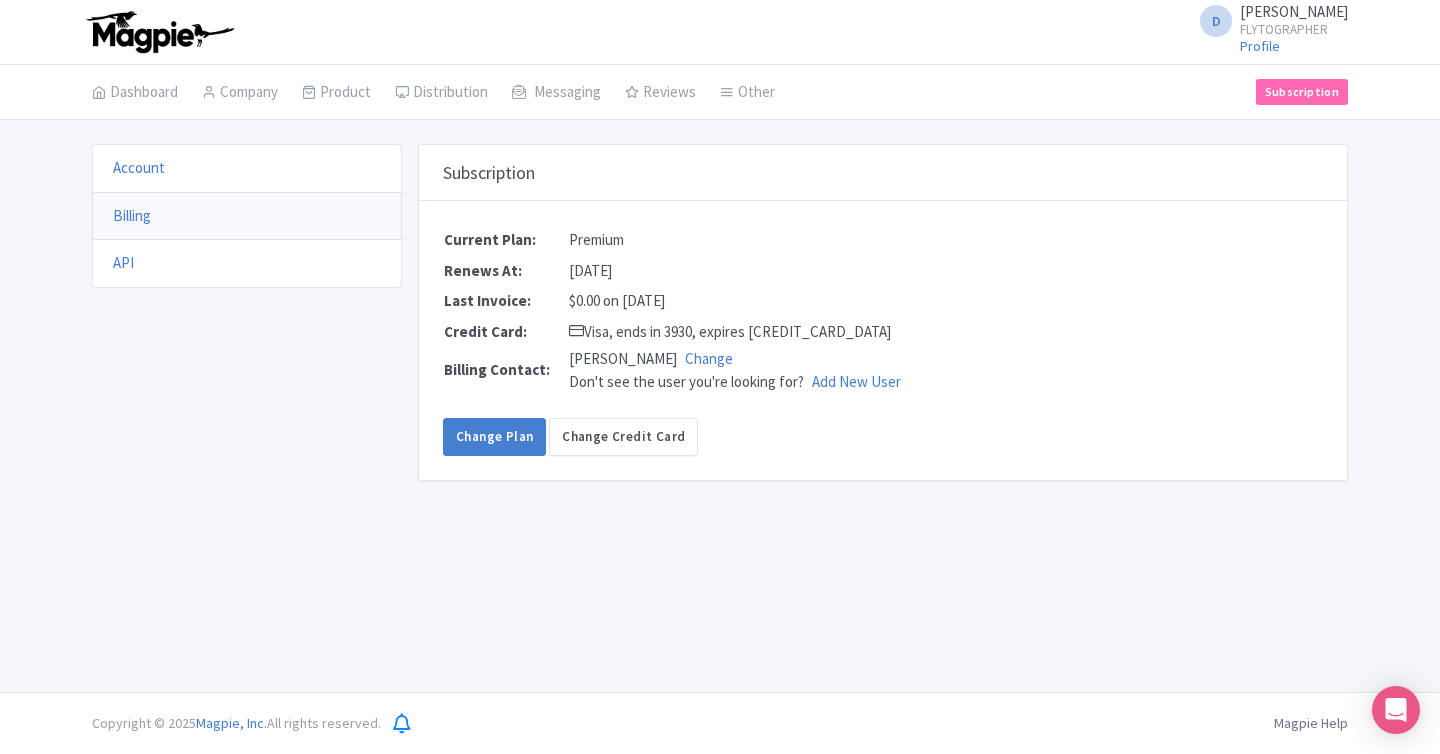 scroll, scrollTop: 0, scrollLeft: 0, axis: both 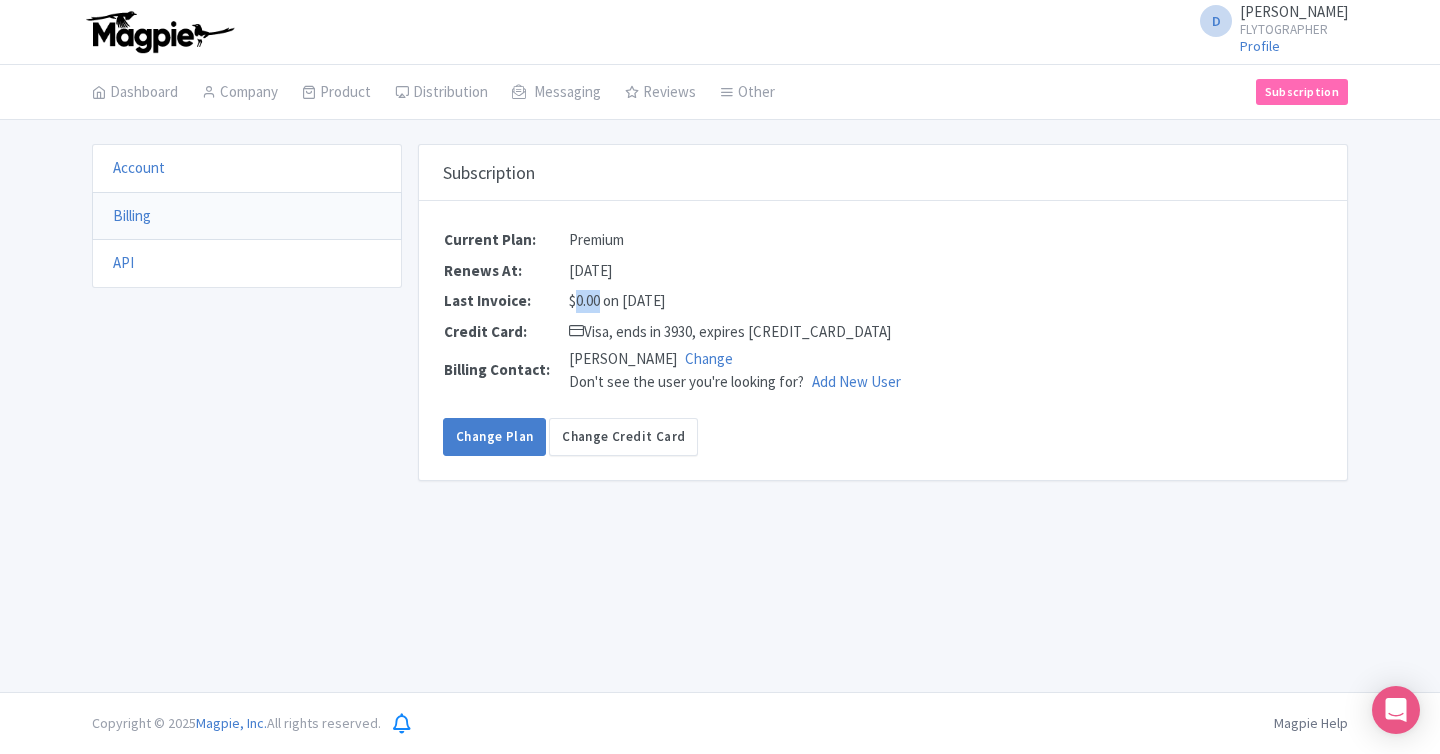click on "$0.00 on [DATE]" at bounding box center (735, 301) 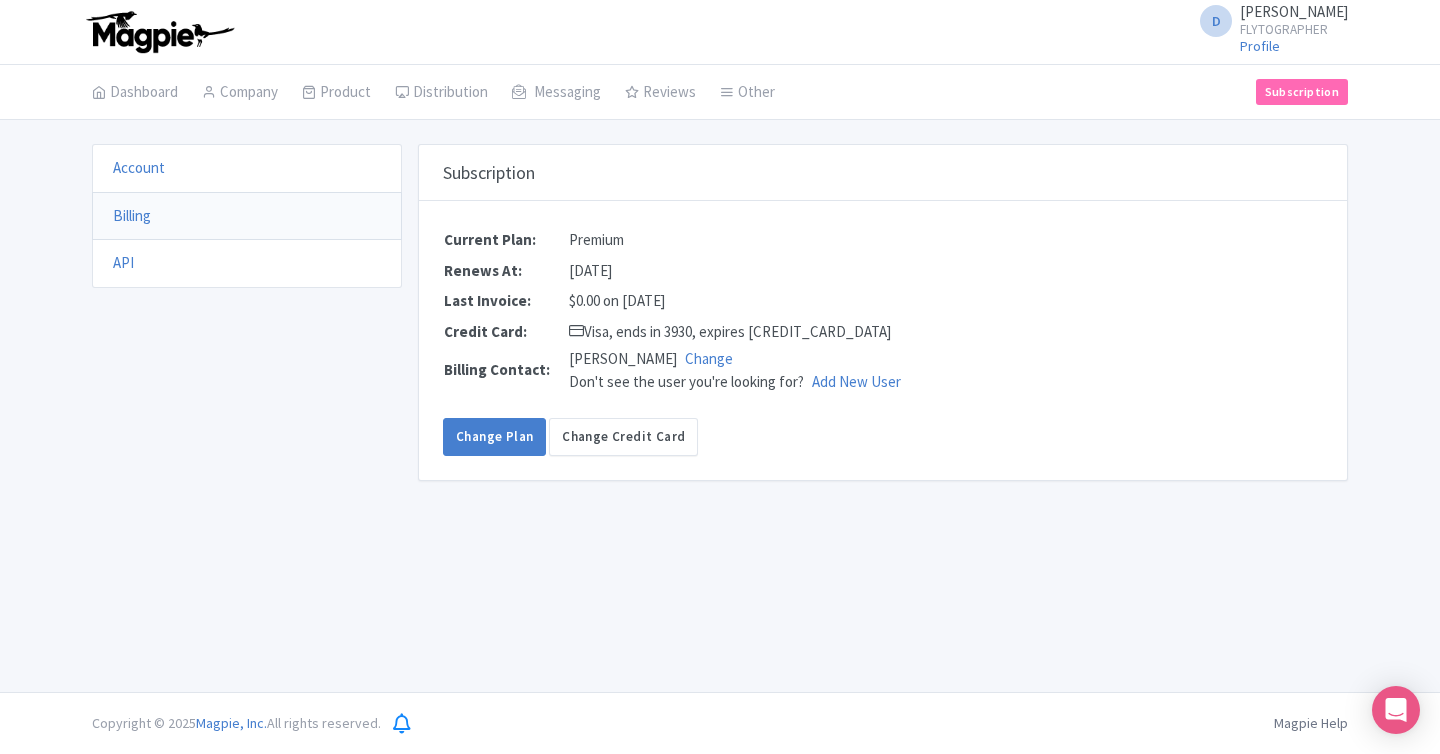 click on "Premium" at bounding box center [735, 240] 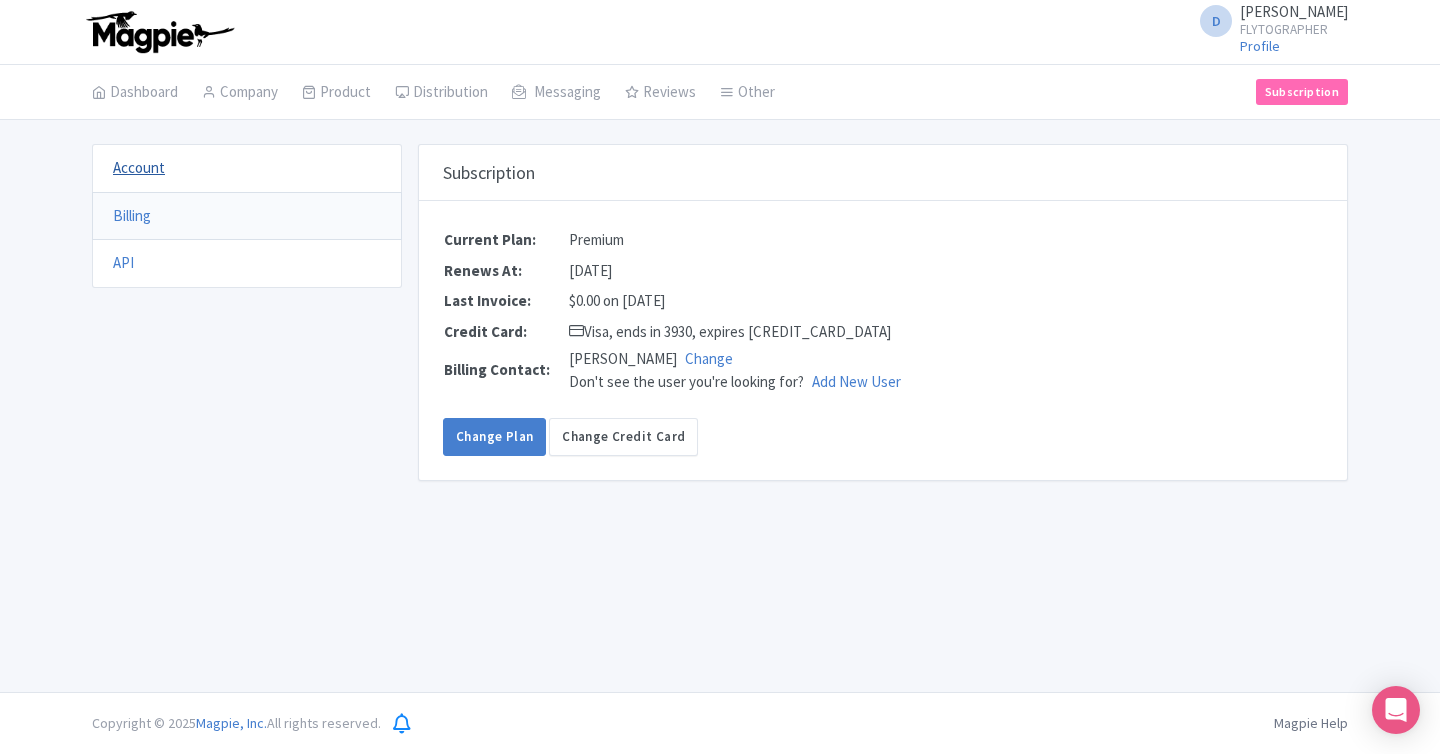 click on "Account" at bounding box center [139, 167] 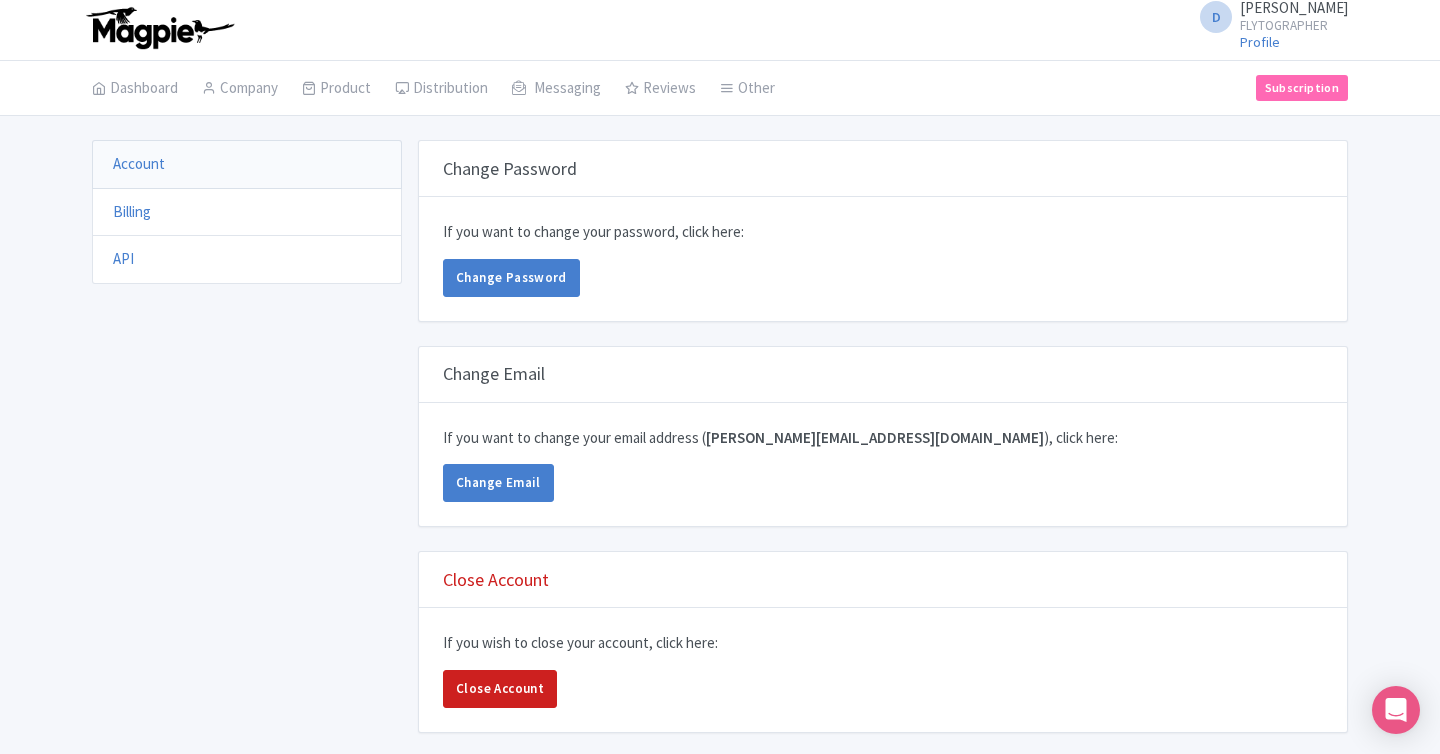 scroll, scrollTop: 0, scrollLeft: 0, axis: both 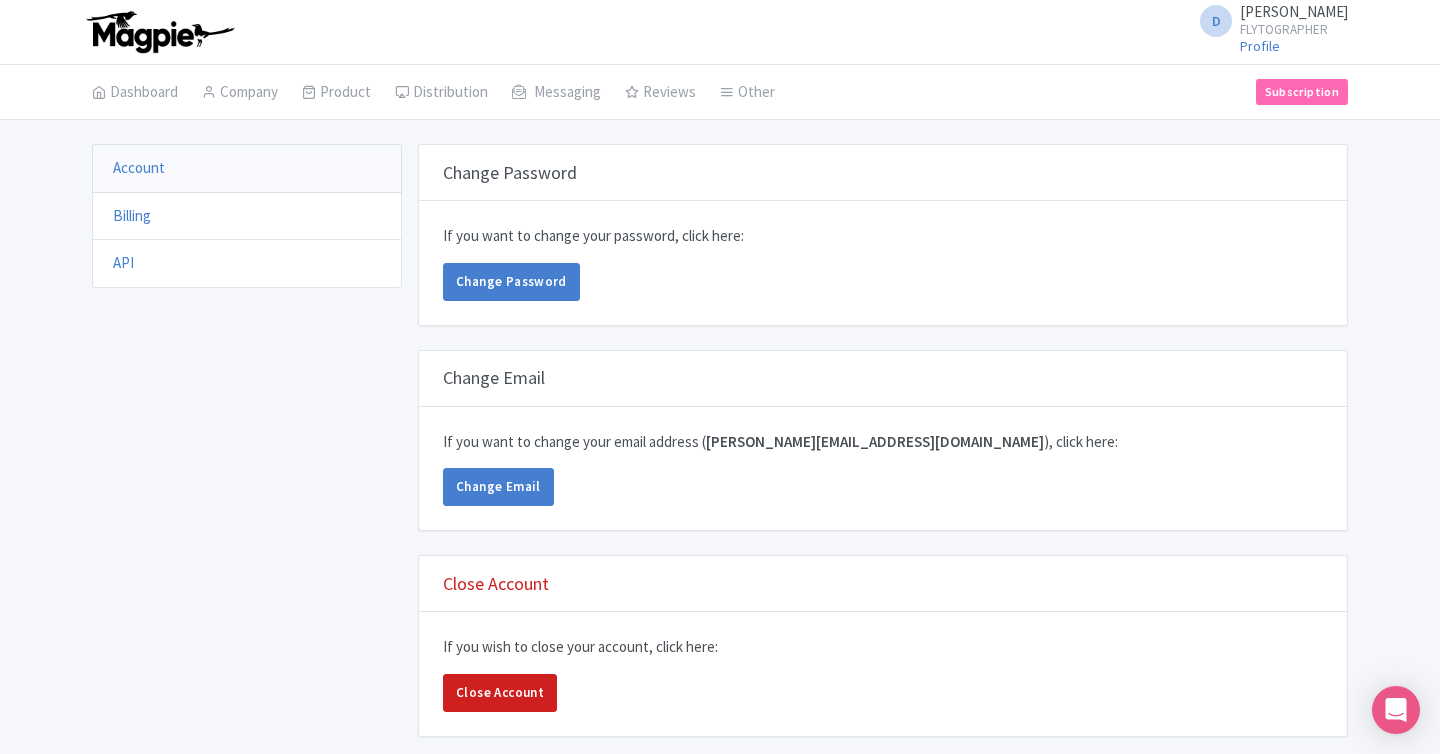 click on "Billing" at bounding box center [247, 216] 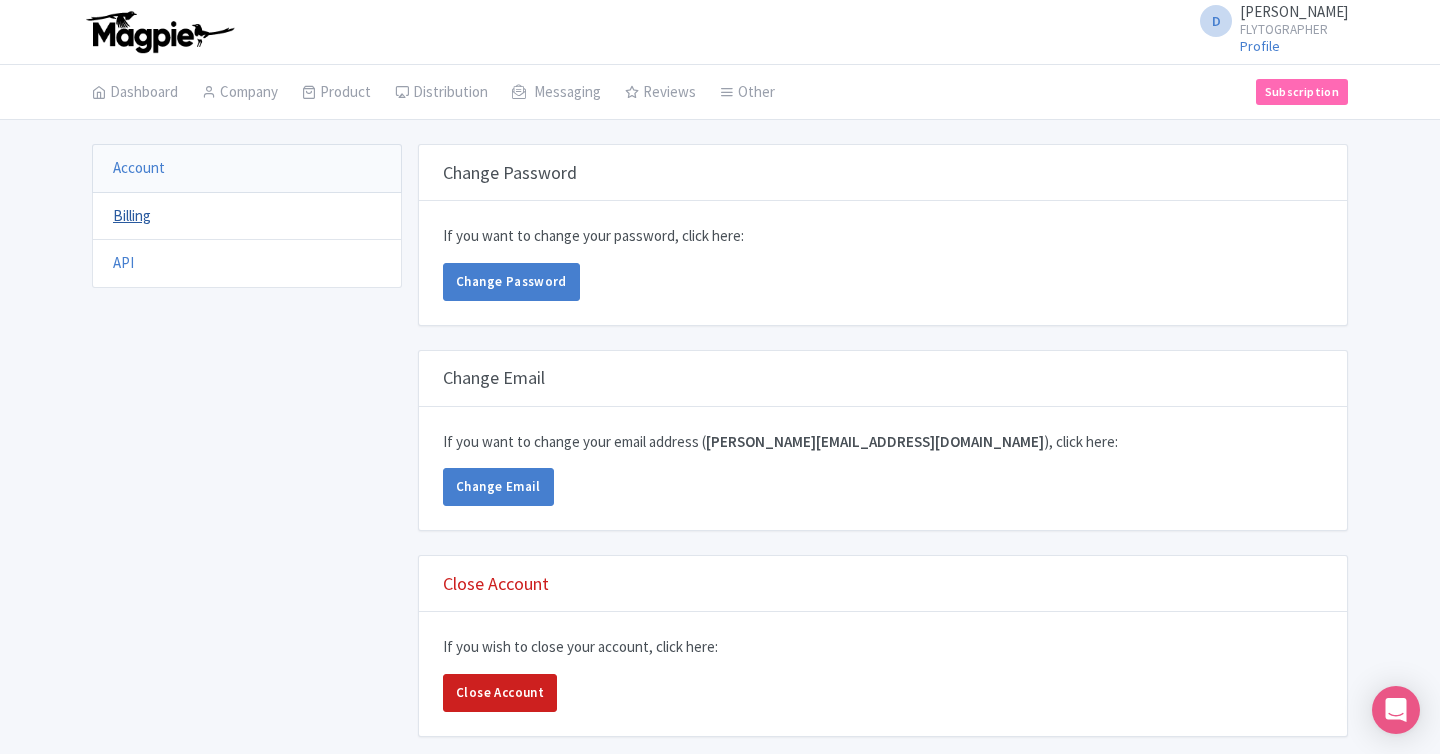 click on "Billing" at bounding box center (132, 215) 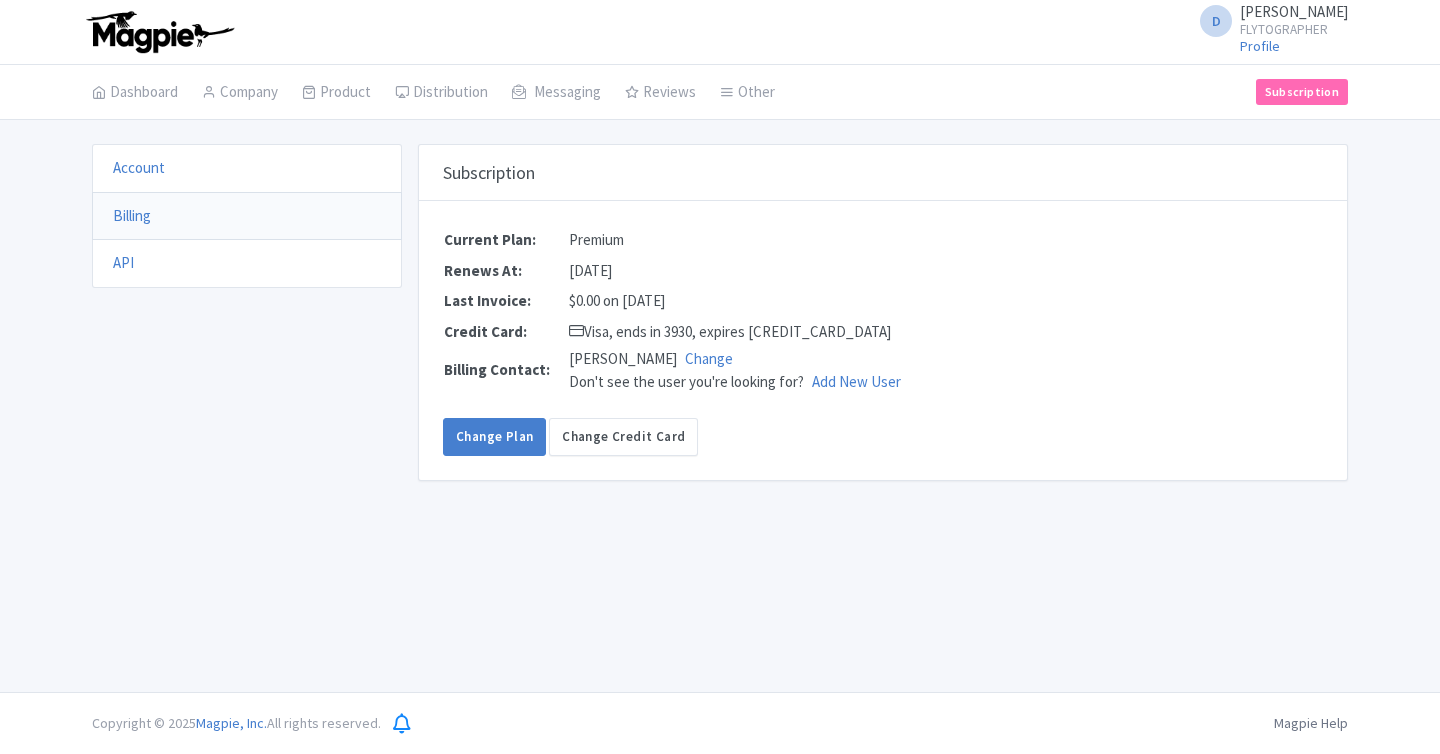 scroll, scrollTop: 0, scrollLeft: 0, axis: both 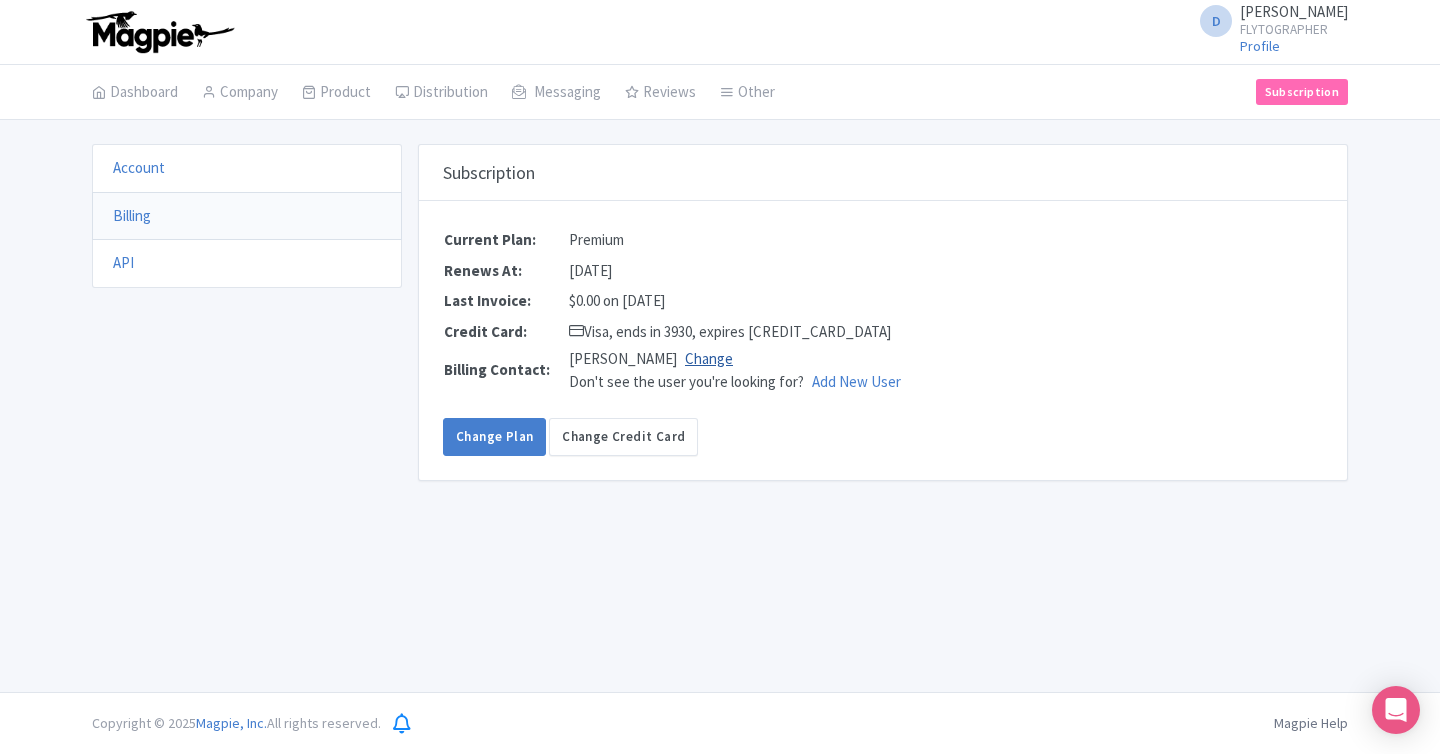 click on "Change" at bounding box center (709, 358) 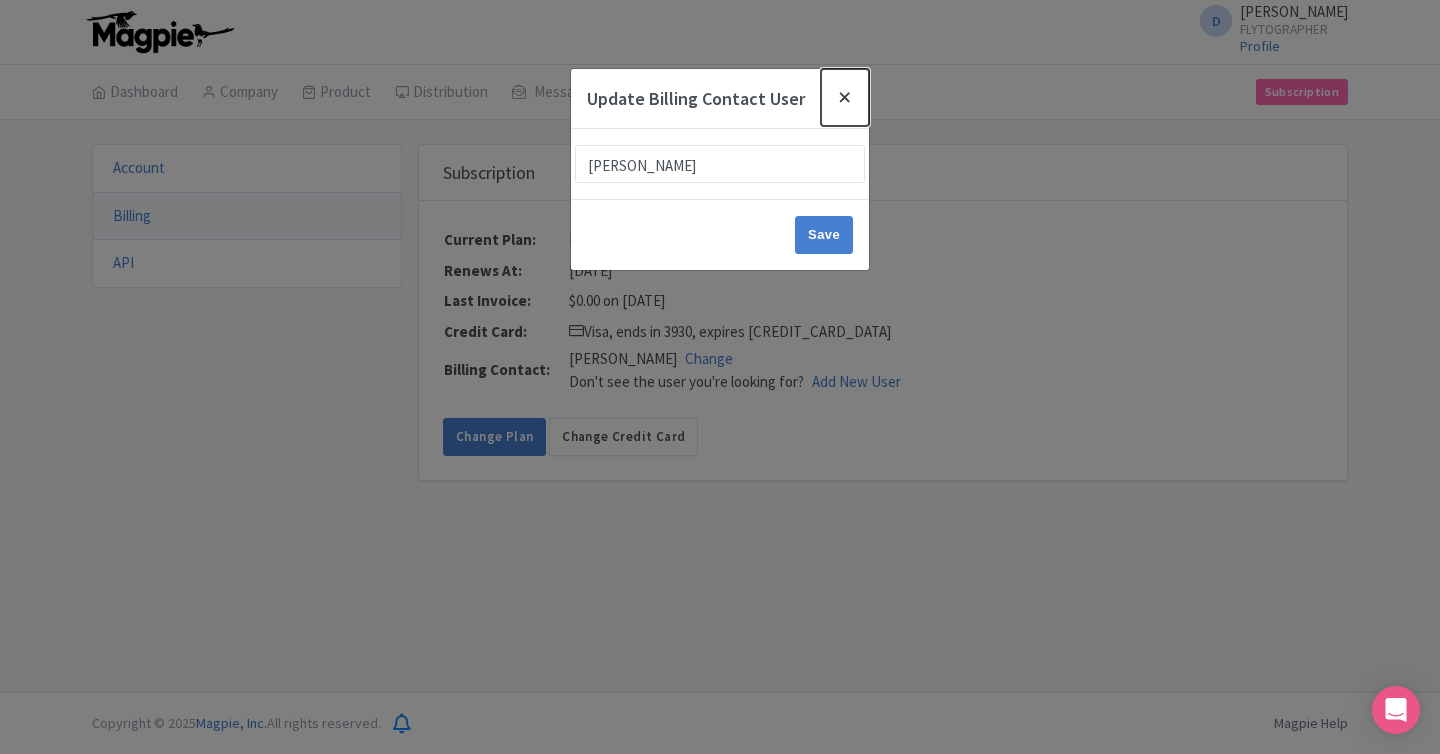 click at bounding box center [845, 97] 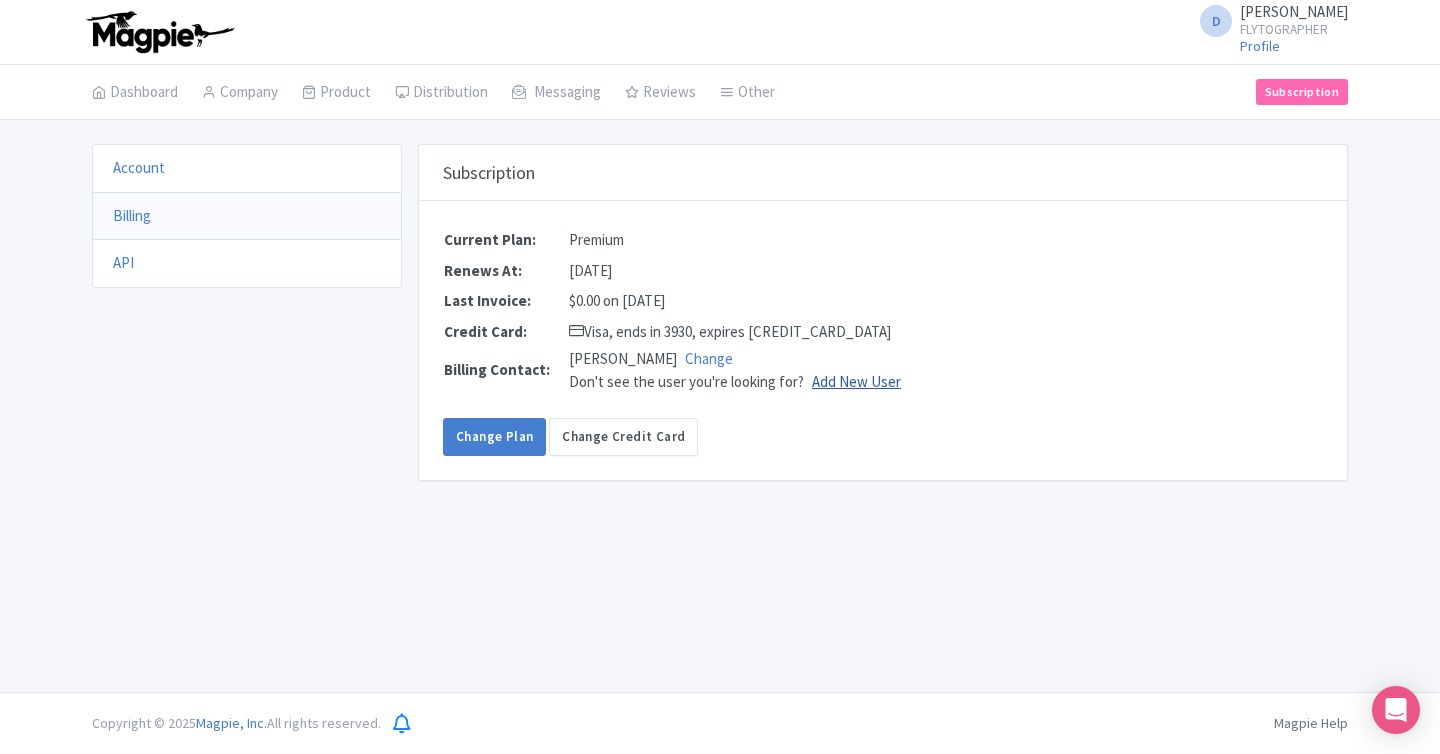 click on "Add New User" at bounding box center (856, 381) 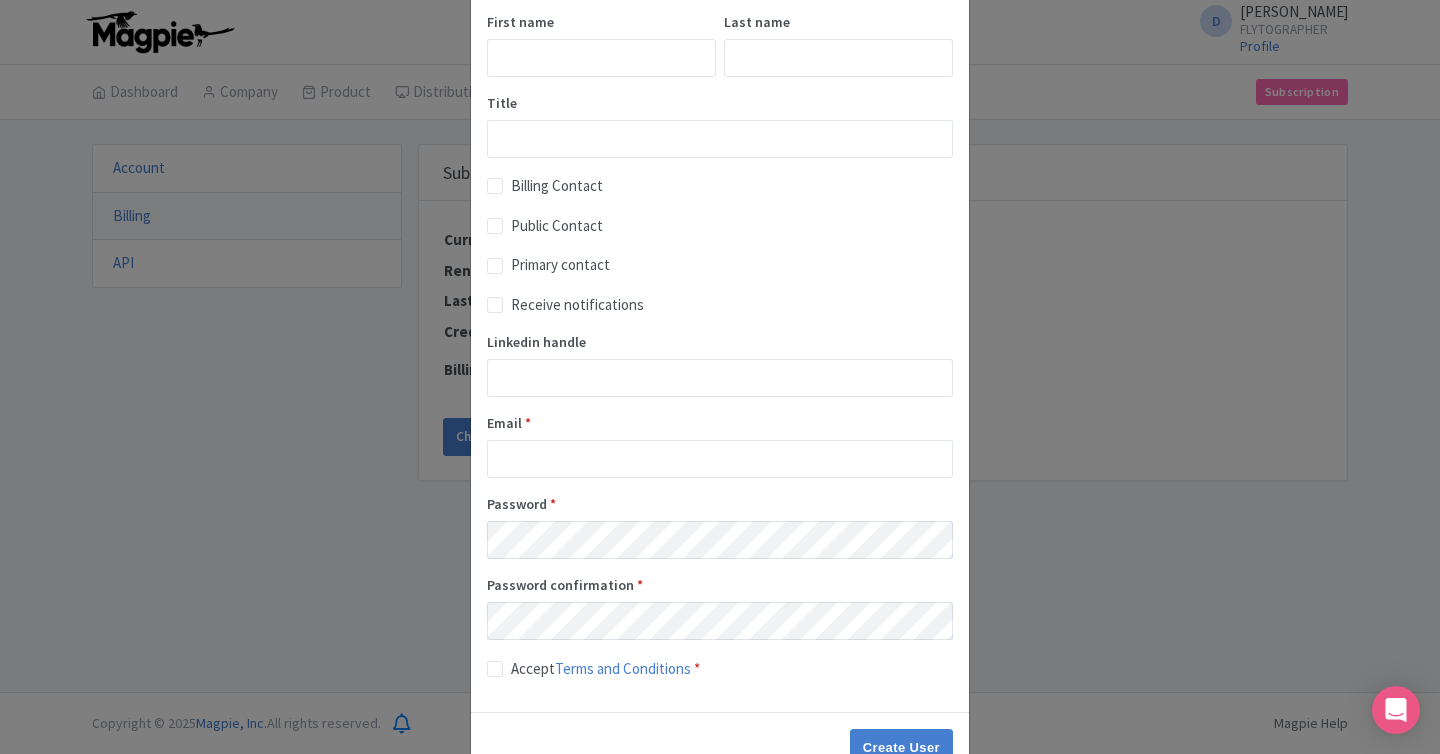 scroll, scrollTop: 0, scrollLeft: 0, axis: both 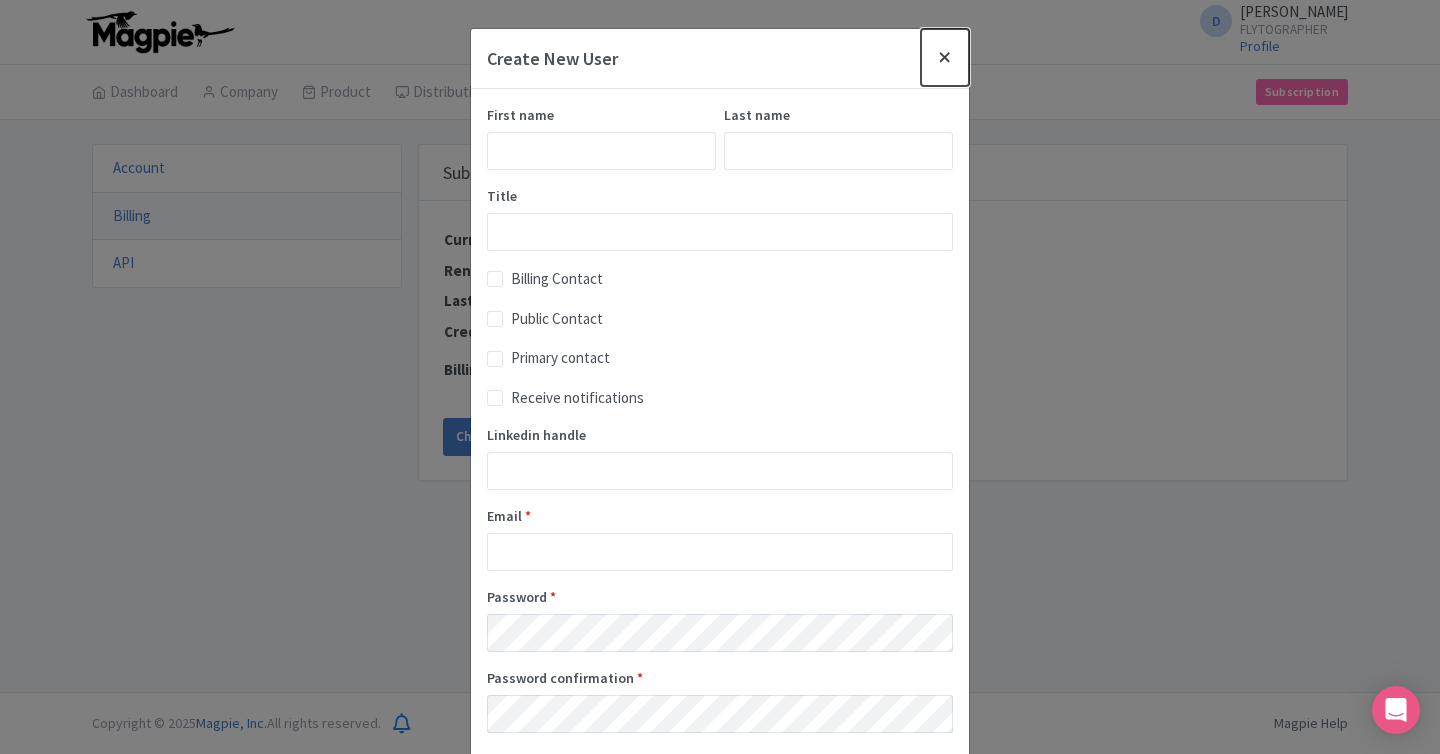 click at bounding box center [945, 57] 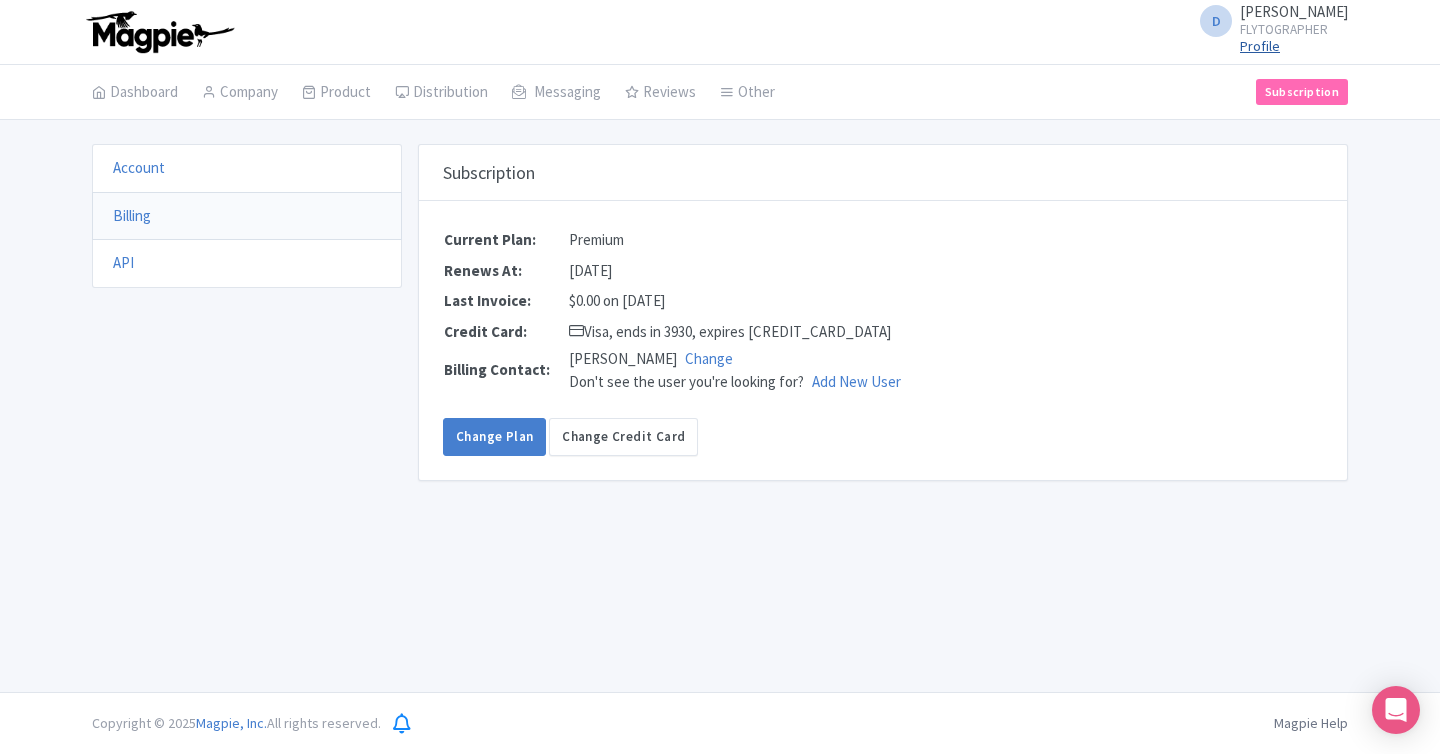 click on "Profile" at bounding box center [1260, 46] 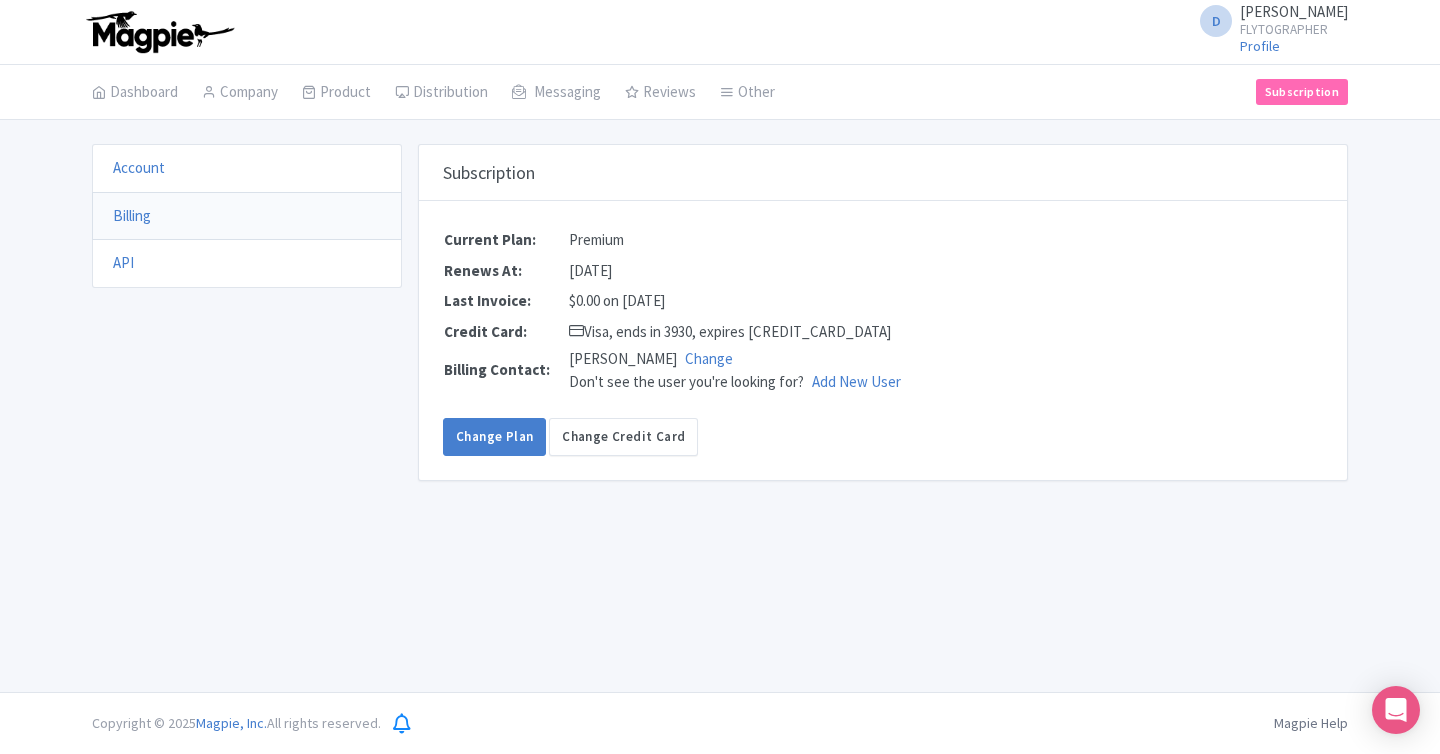 click on "Danica Wheeler" at bounding box center [1294, 11] 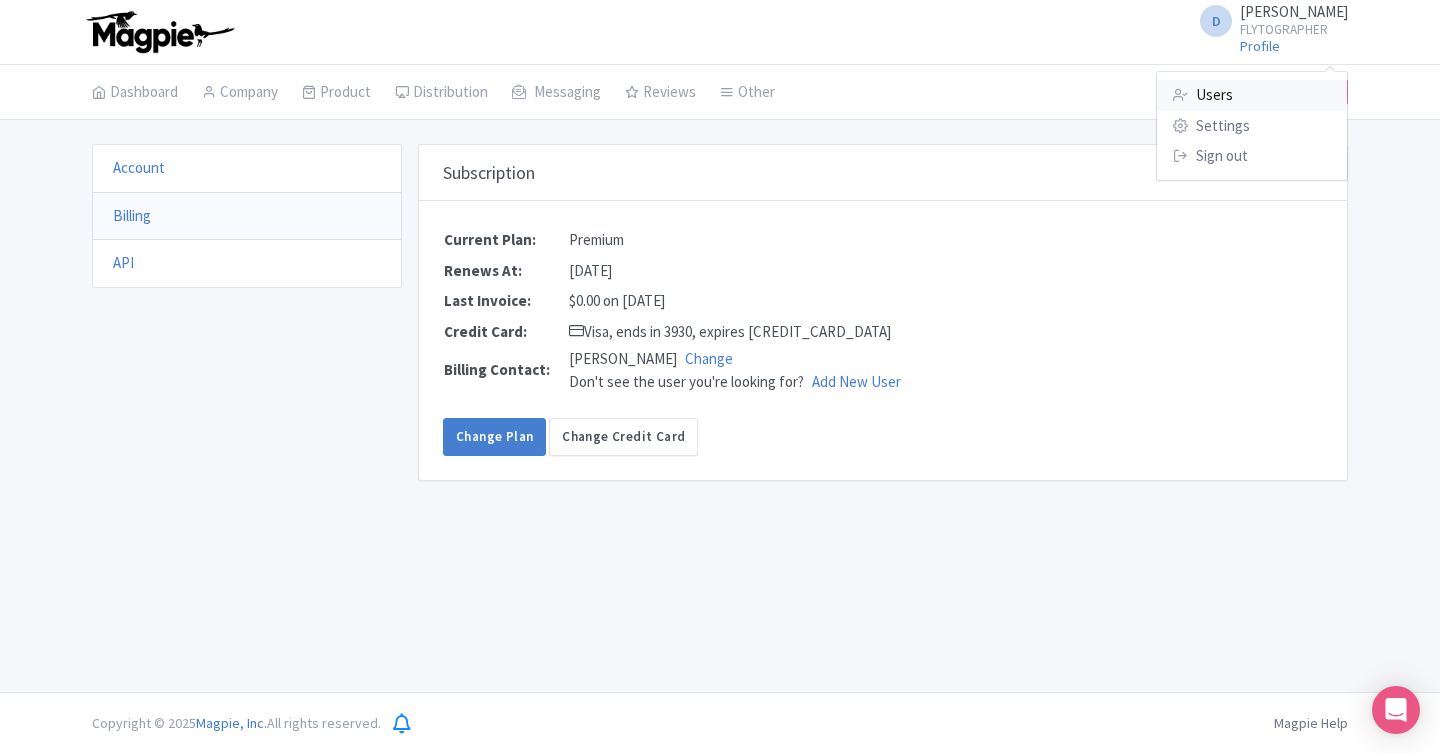 click on "Users" at bounding box center (1252, 95) 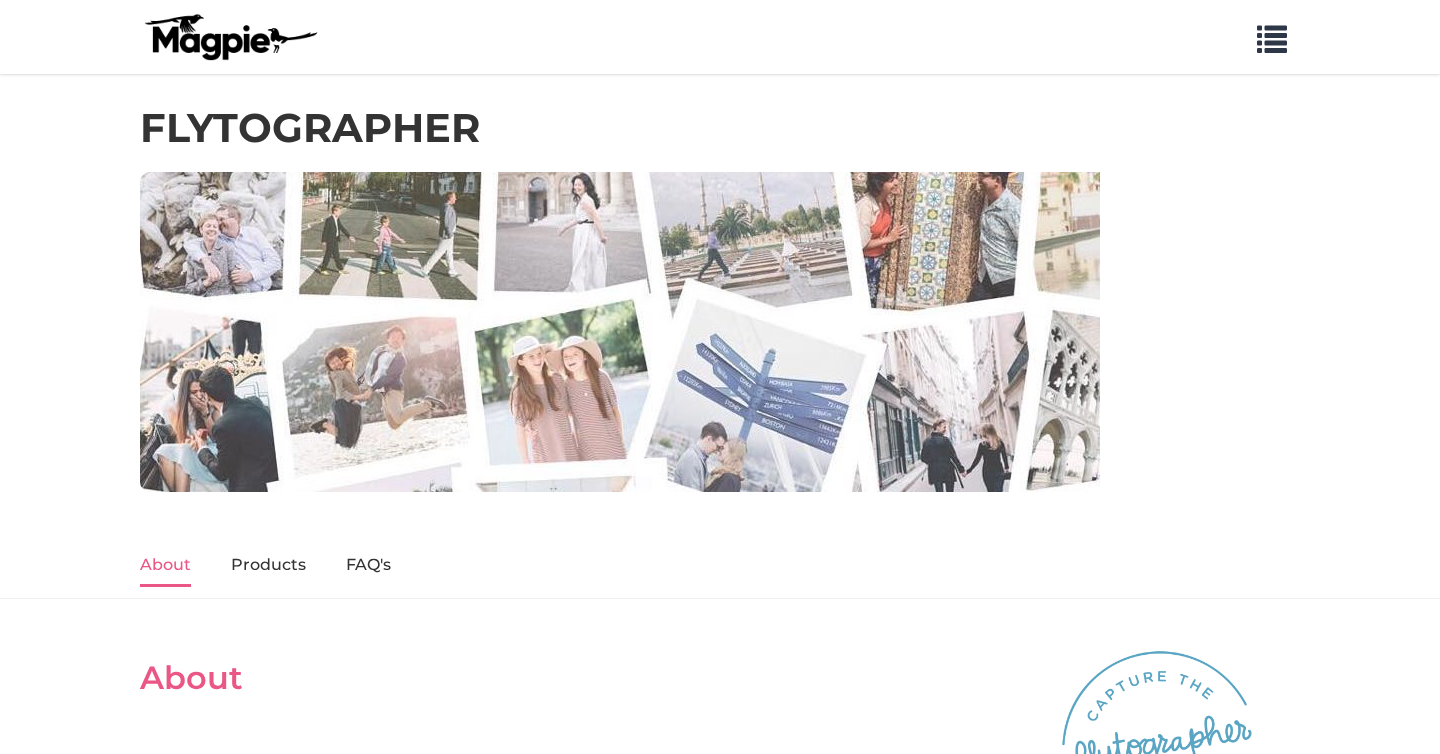 scroll, scrollTop: 0, scrollLeft: 0, axis: both 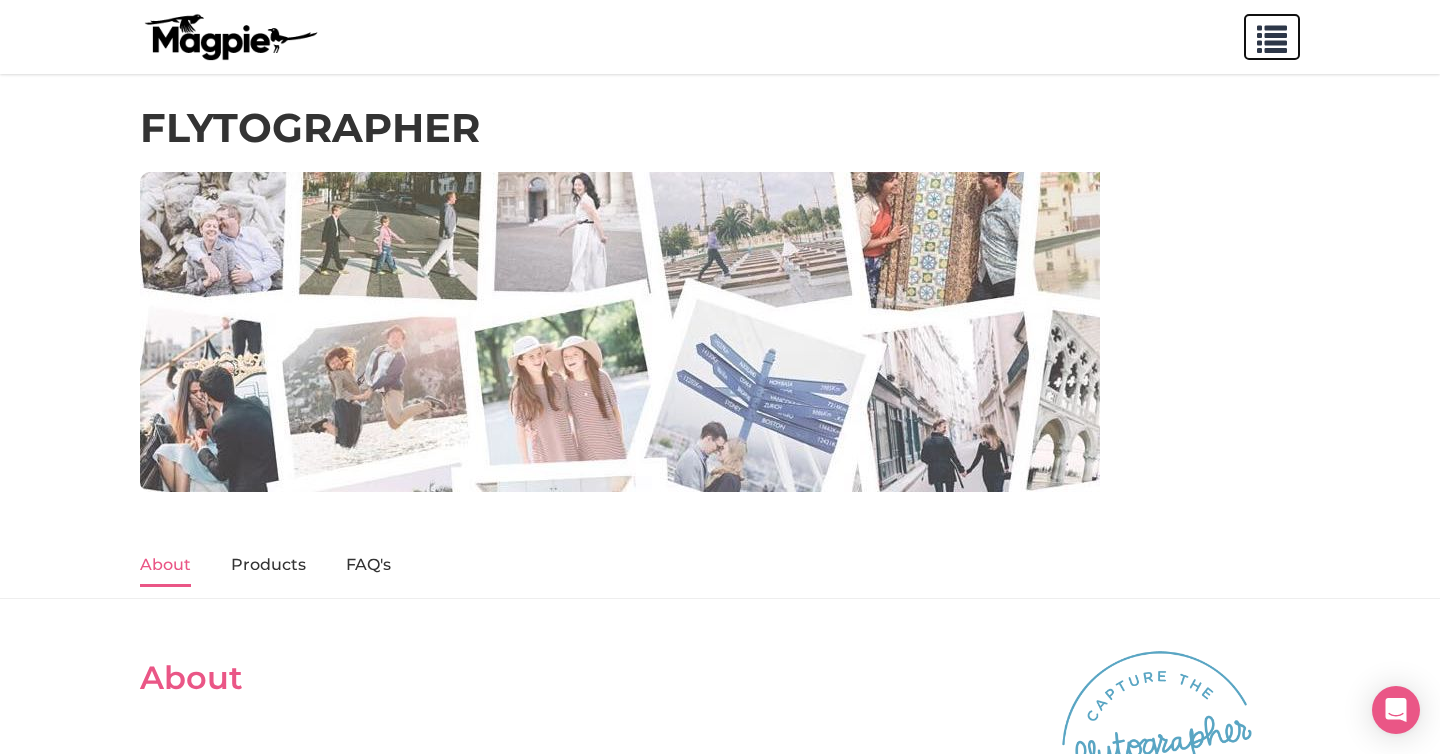 click at bounding box center (1272, 35) 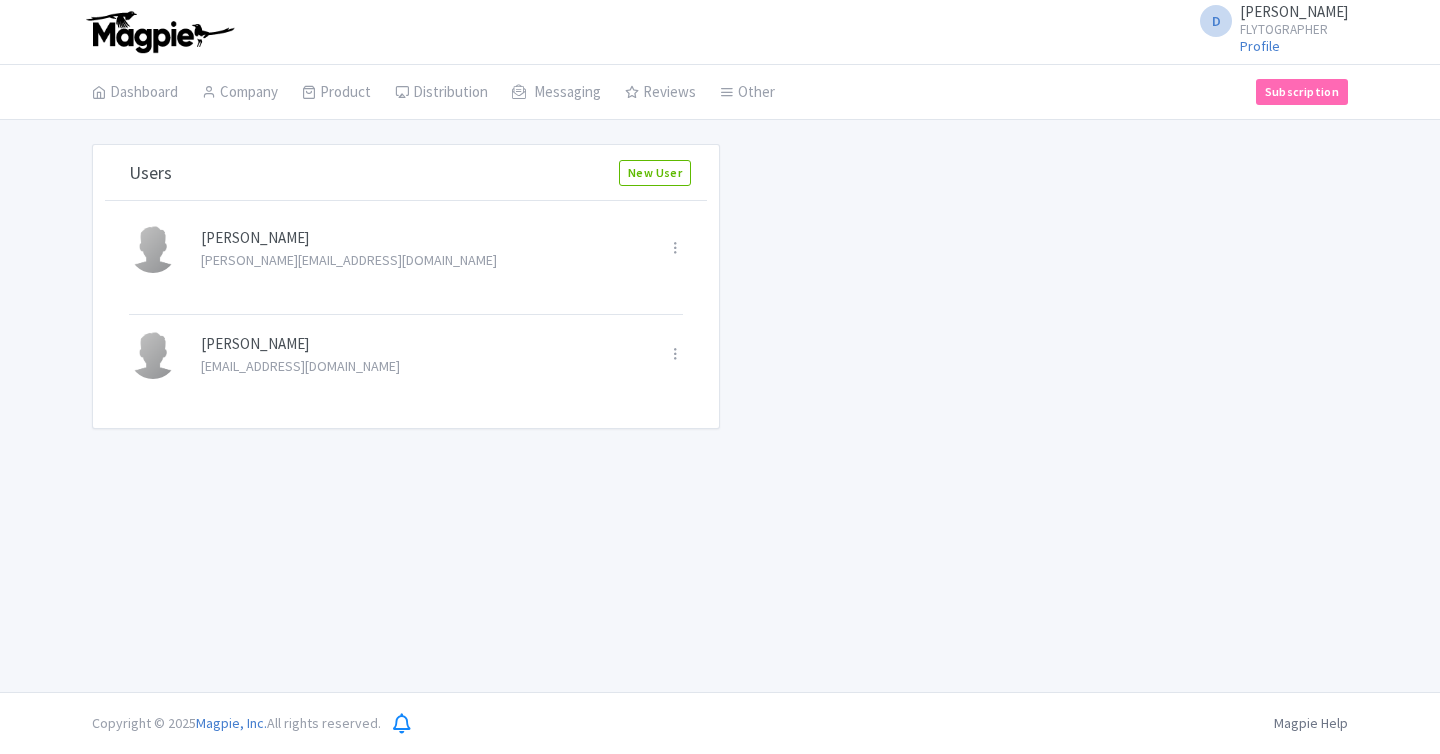 scroll, scrollTop: 0, scrollLeft: 0, axis: both 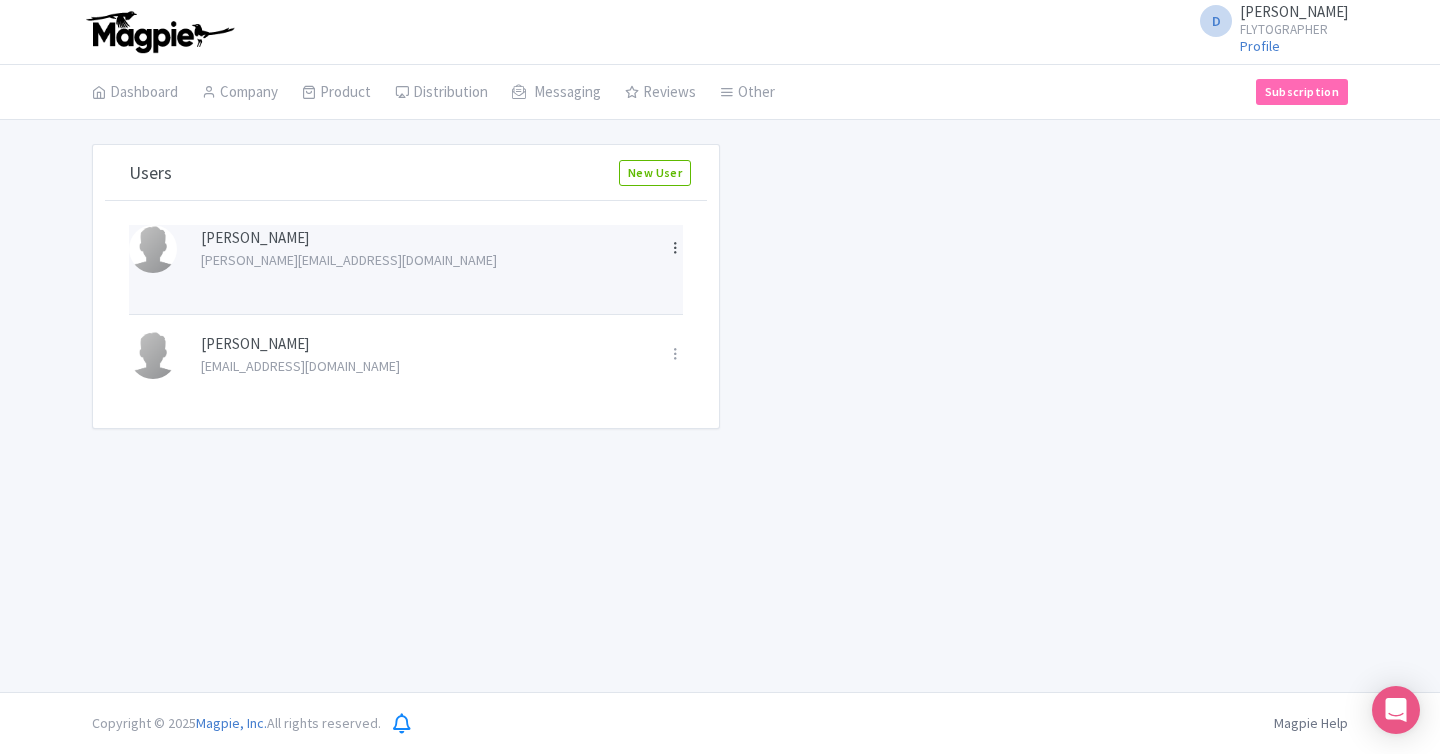 click at bounding box center (675, 247) 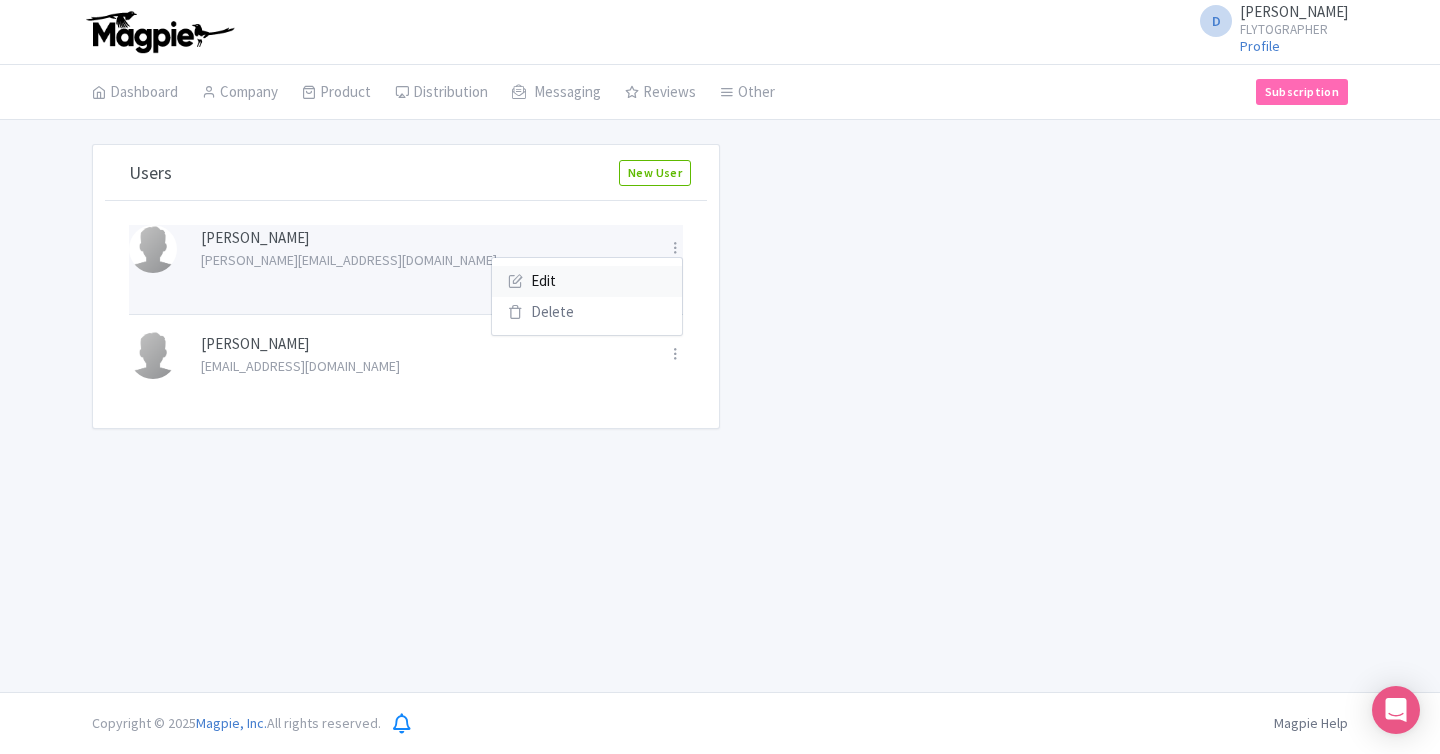 click on "Edit" at bounding box center (587, 281) 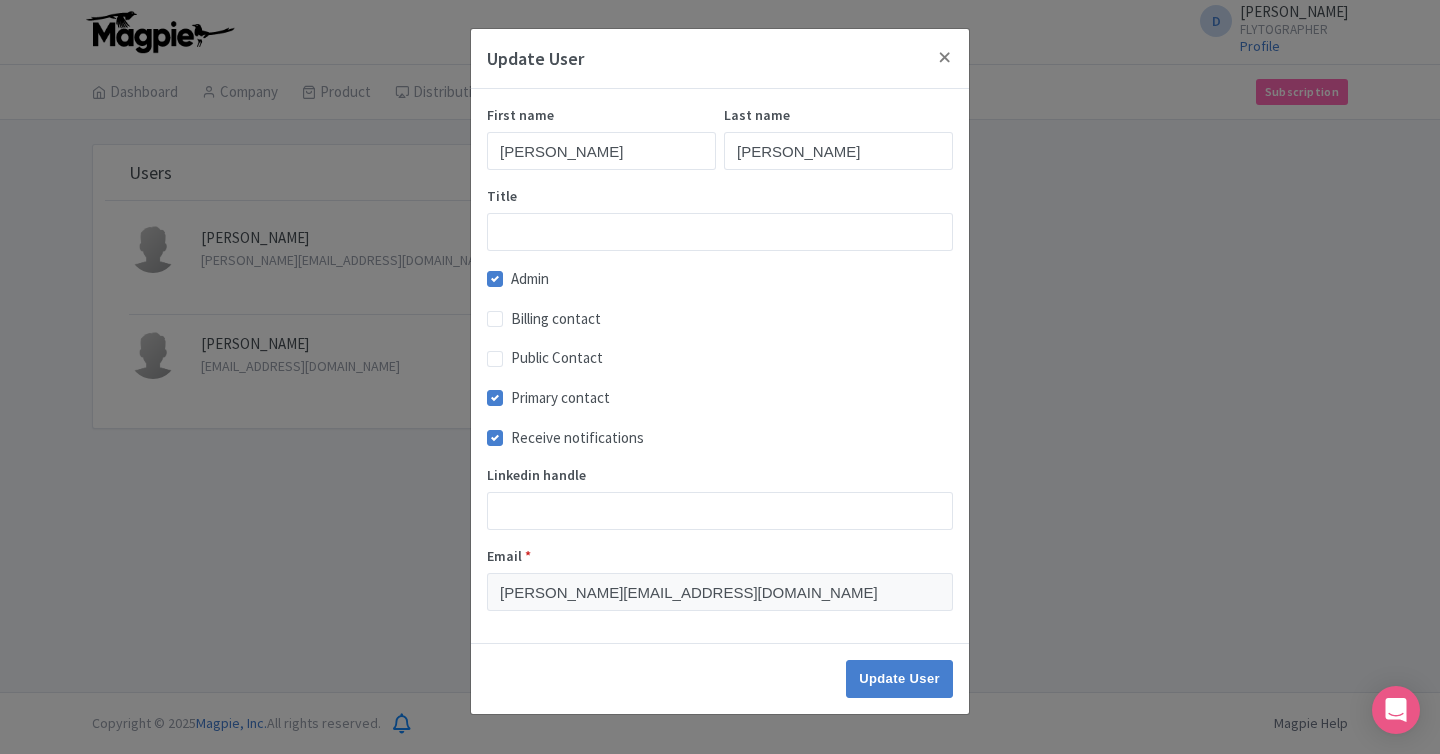 click on "Update User
First name Danica
Last name Wheeler
Title
Admin
Billing contact
Public Contact
Primary contact
Receive notifications
Linkedin handle
Email   * danica@flytographer.com
Update User" at bounding box center [720, 377] 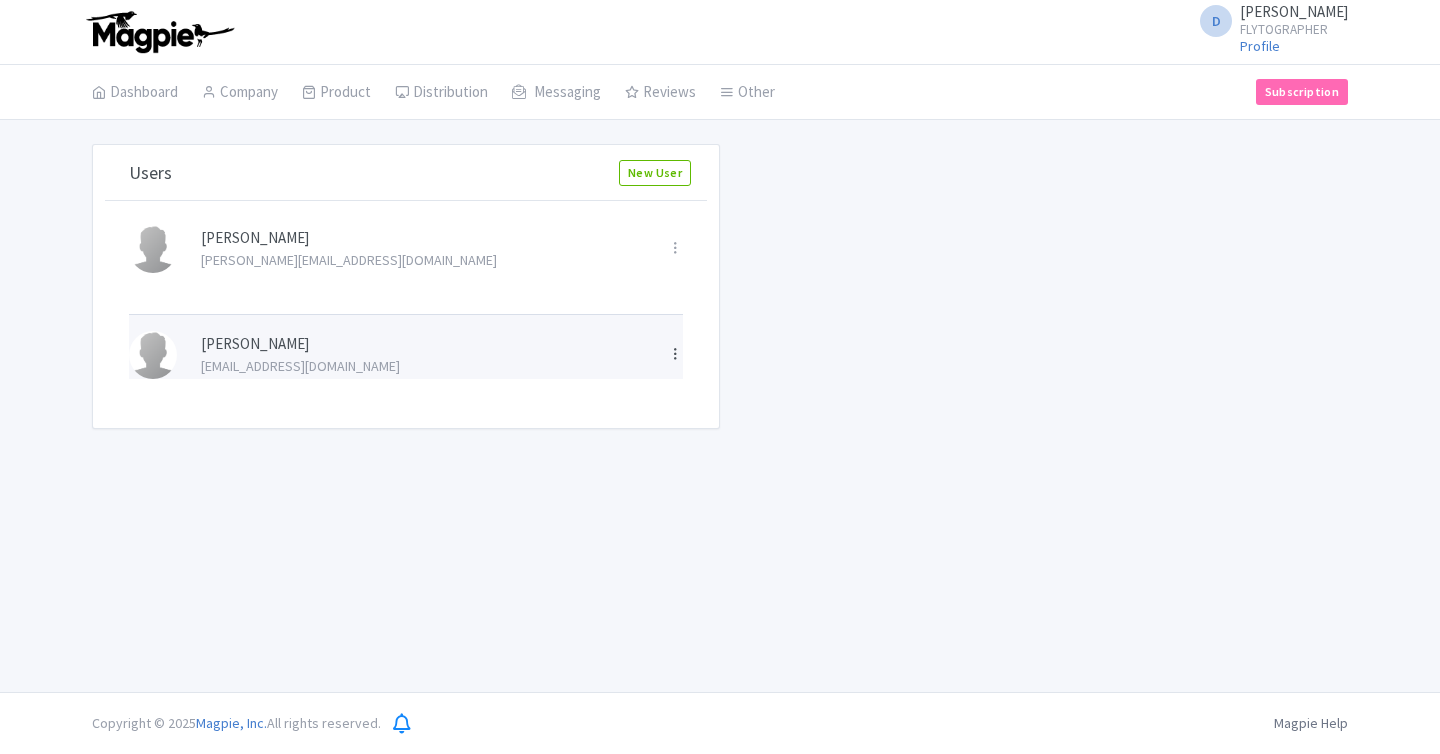 scroll, scrollTop: 0, scrollLeft: 0, axis: both 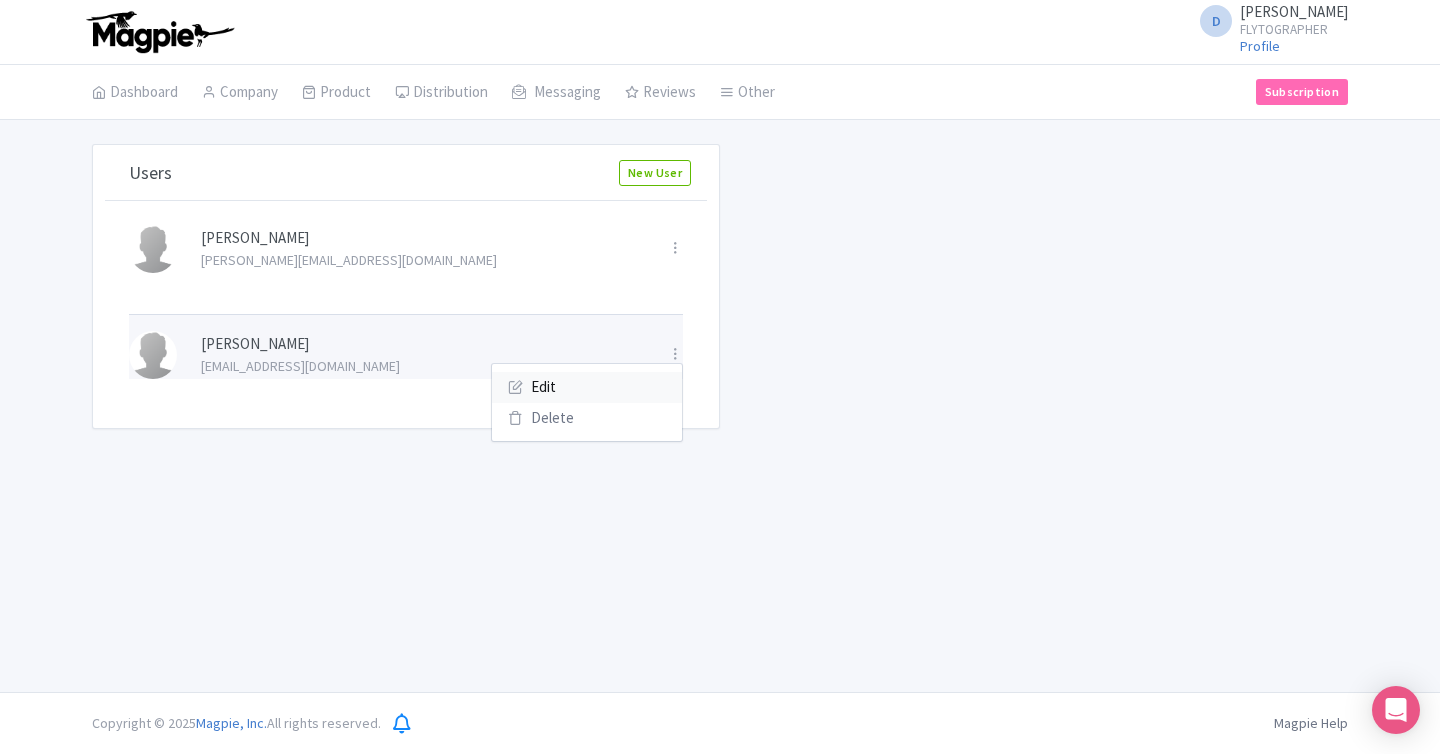 click on "Edit" at bounding box center [587, 387] 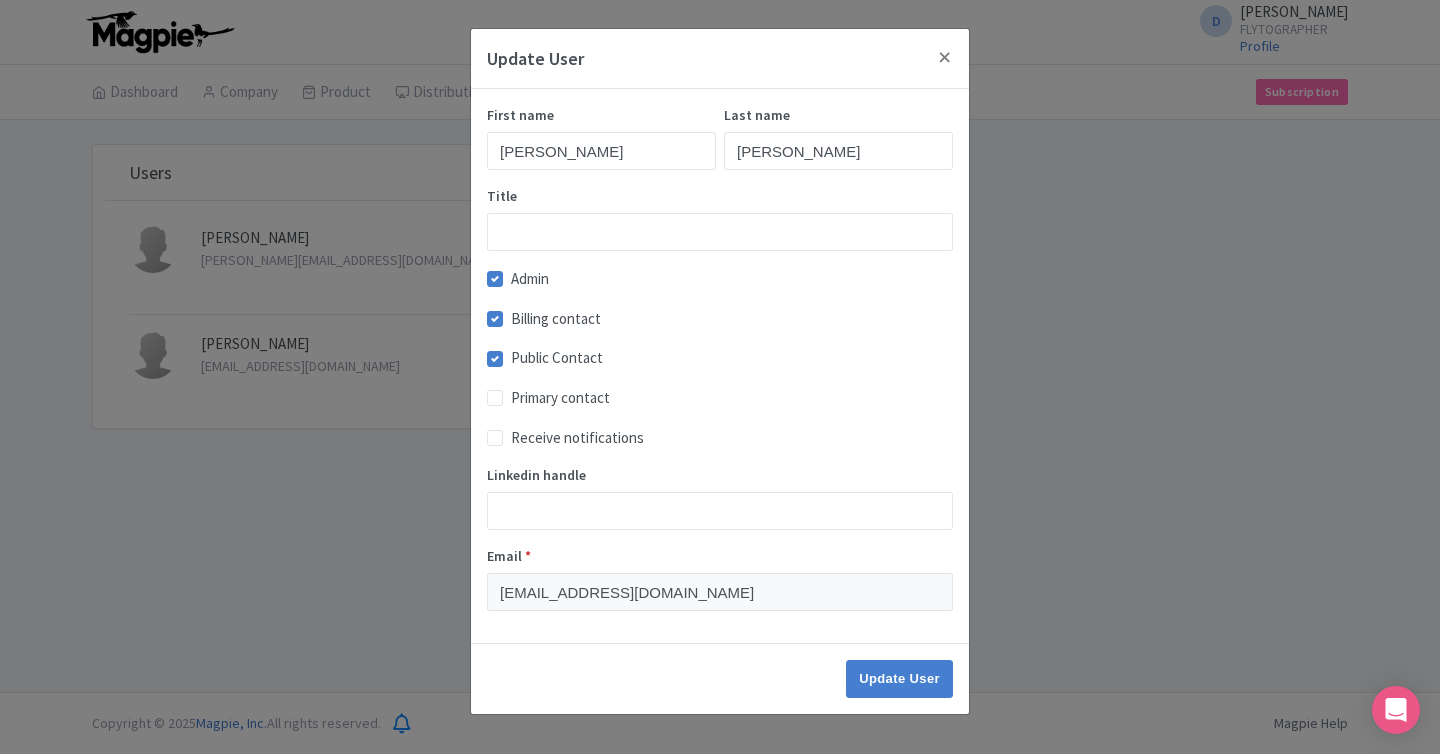 click on "Update User
First name [PERSON_NAME]
Last name [PERSON_NAME]
Title
Admin
Billing contact
Public Contact
Primary contact
Receive notifications
Linkedin handle
Email   * [EMAIL_ADDRESS][DOMAIN_NAME]
Update User" at bounding box center (720, 377) 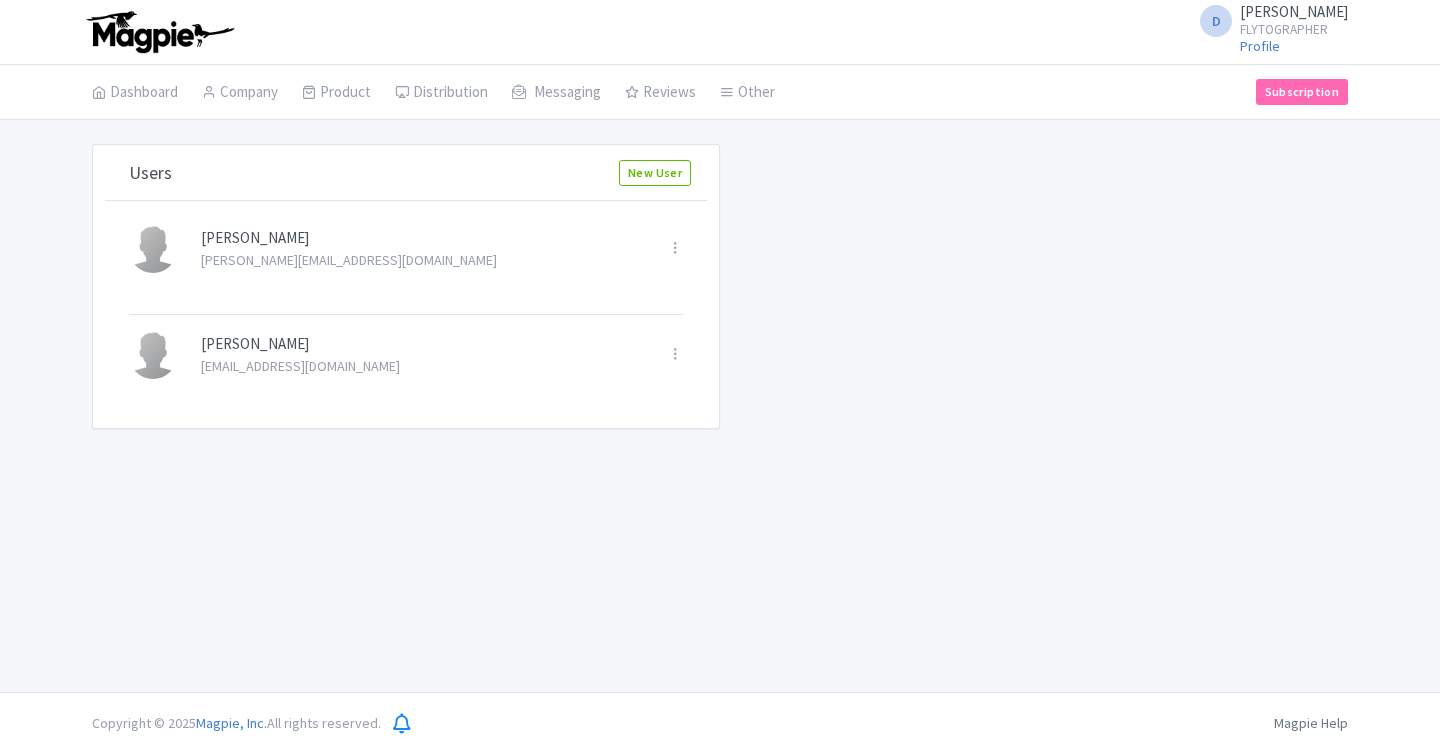 scroll, scrollTop: 0, scrollLeft: 0, axis: both 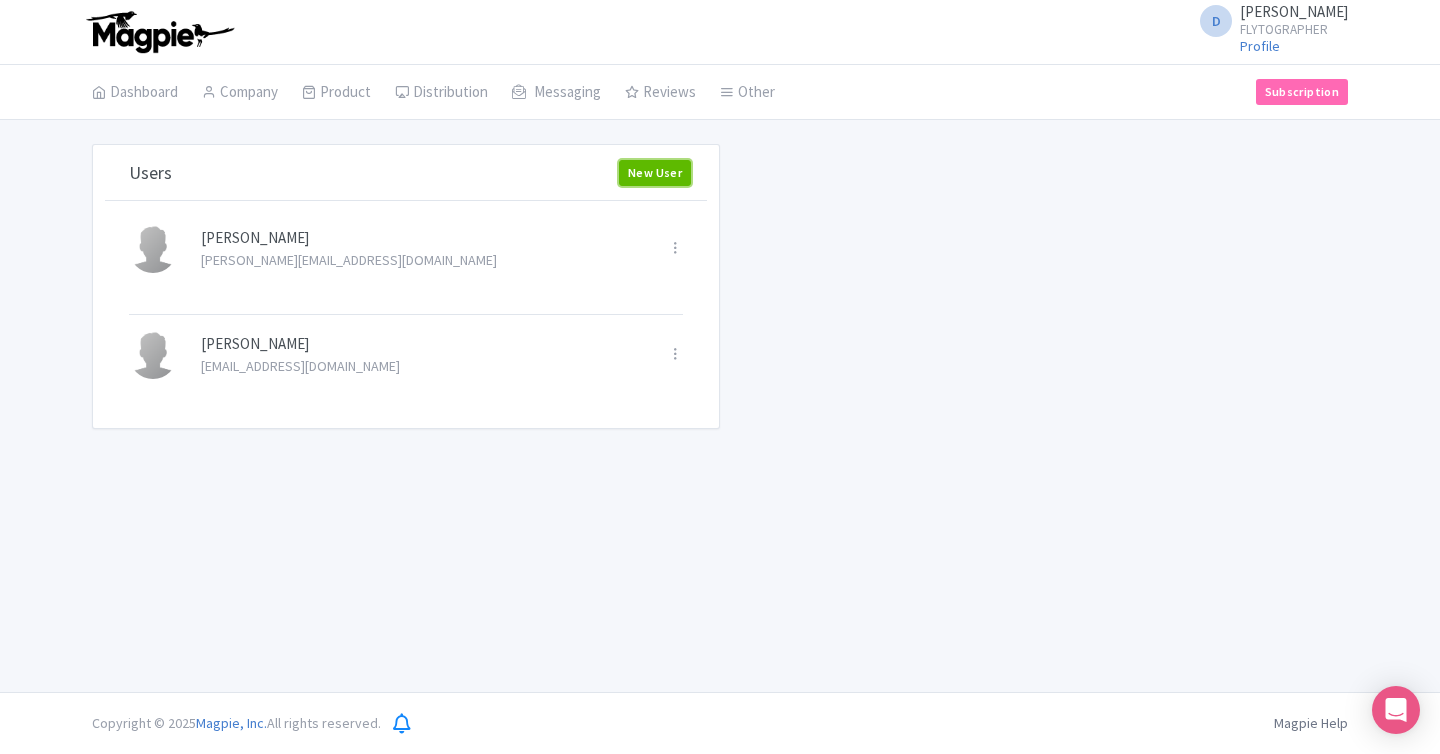 click on "New User" at bounding box center (655, 173) 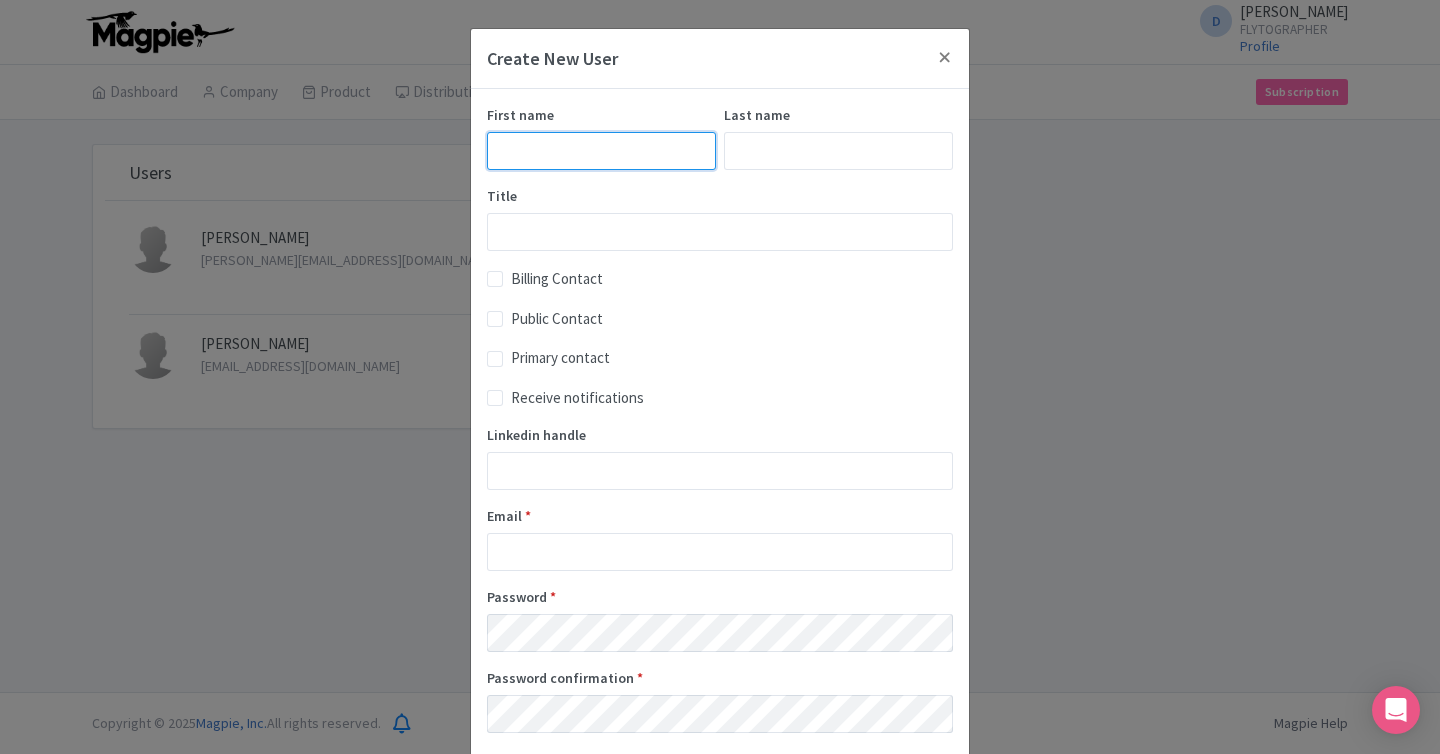click on "First name" at bounding box center [601, 151] 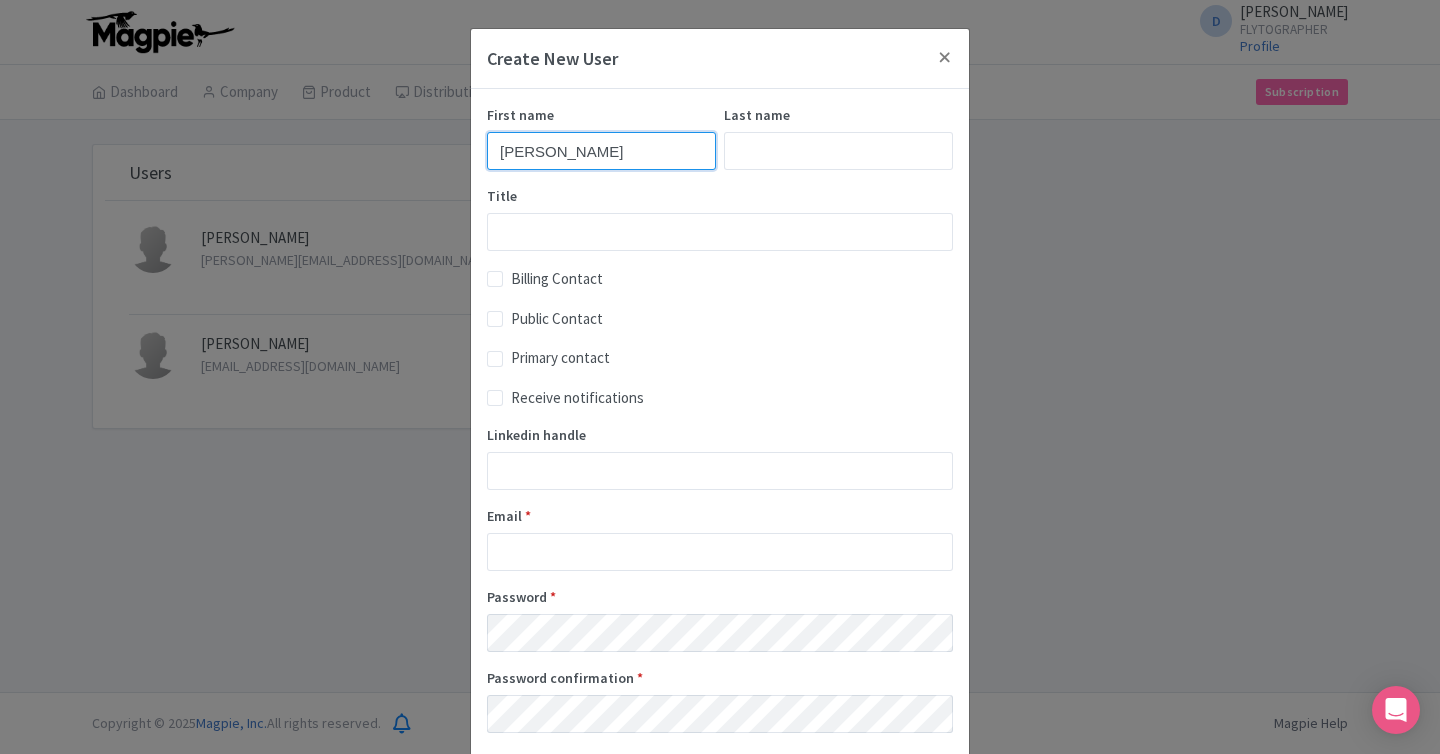 type on "Juliana" 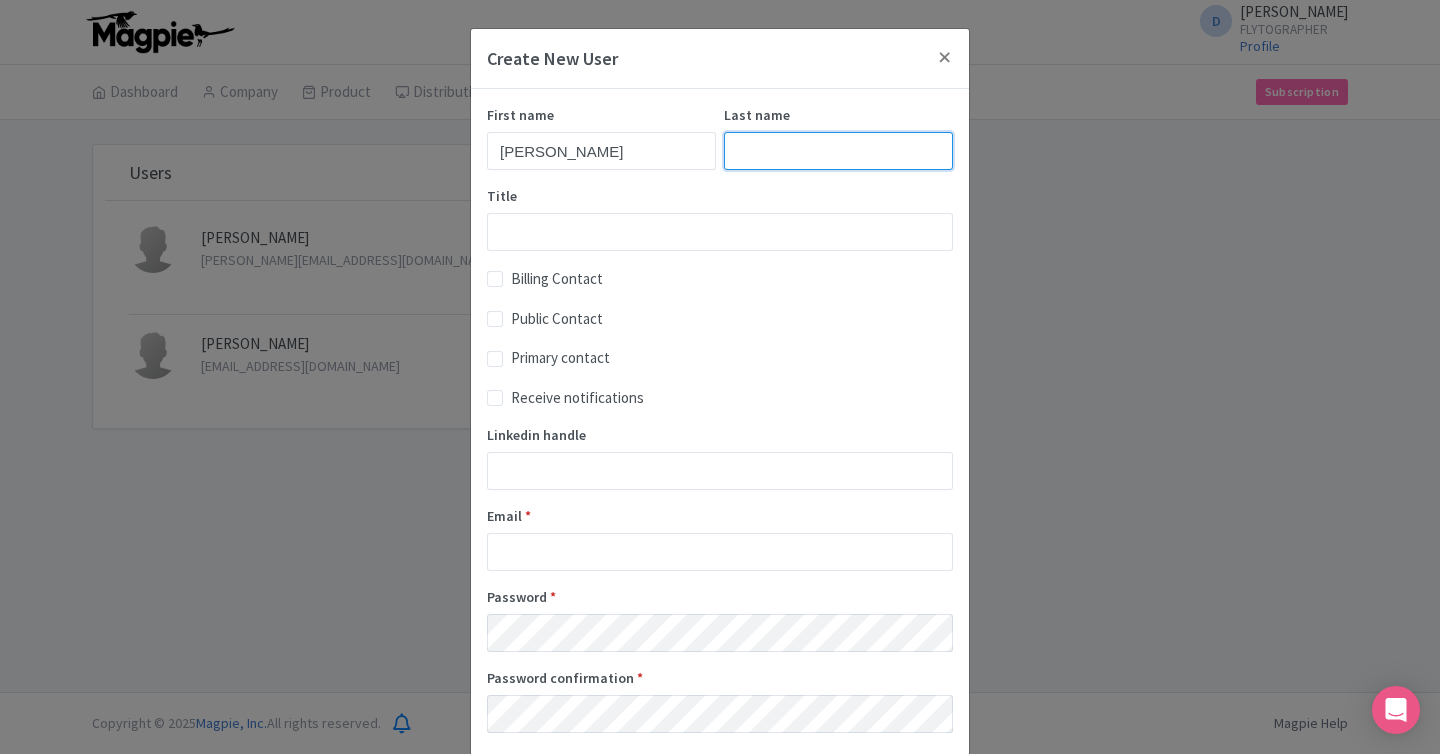 type on "P" 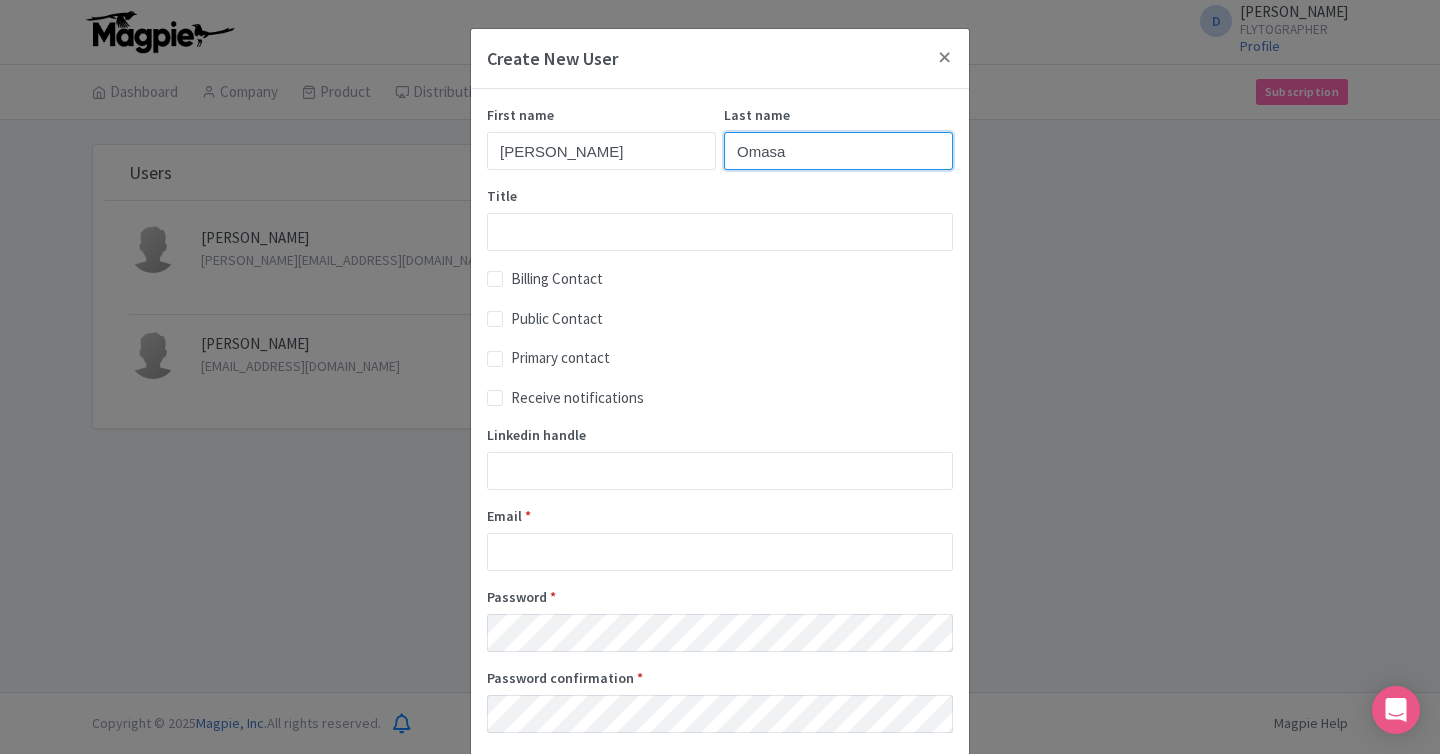 type on "Omasa" 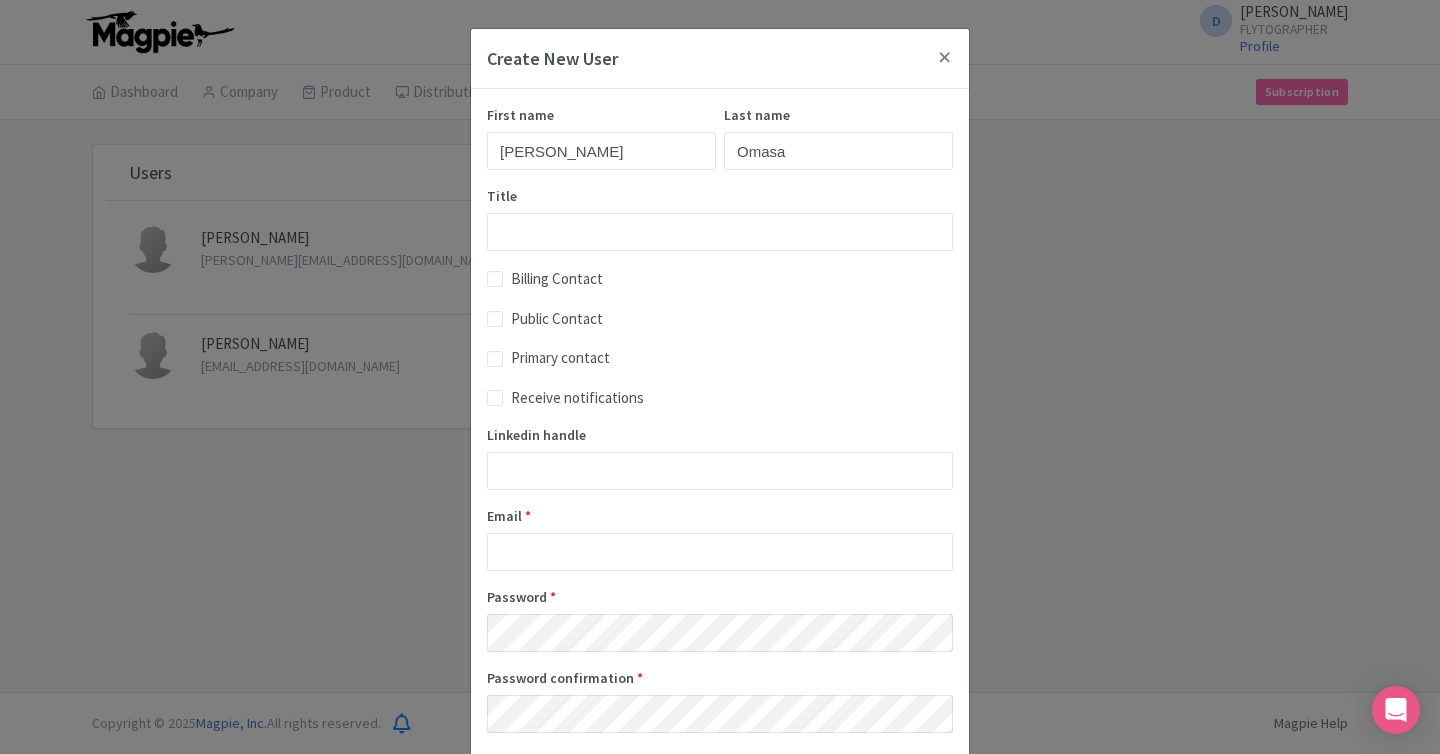 click on "Billing Contact" at bounding box center [557, 279] 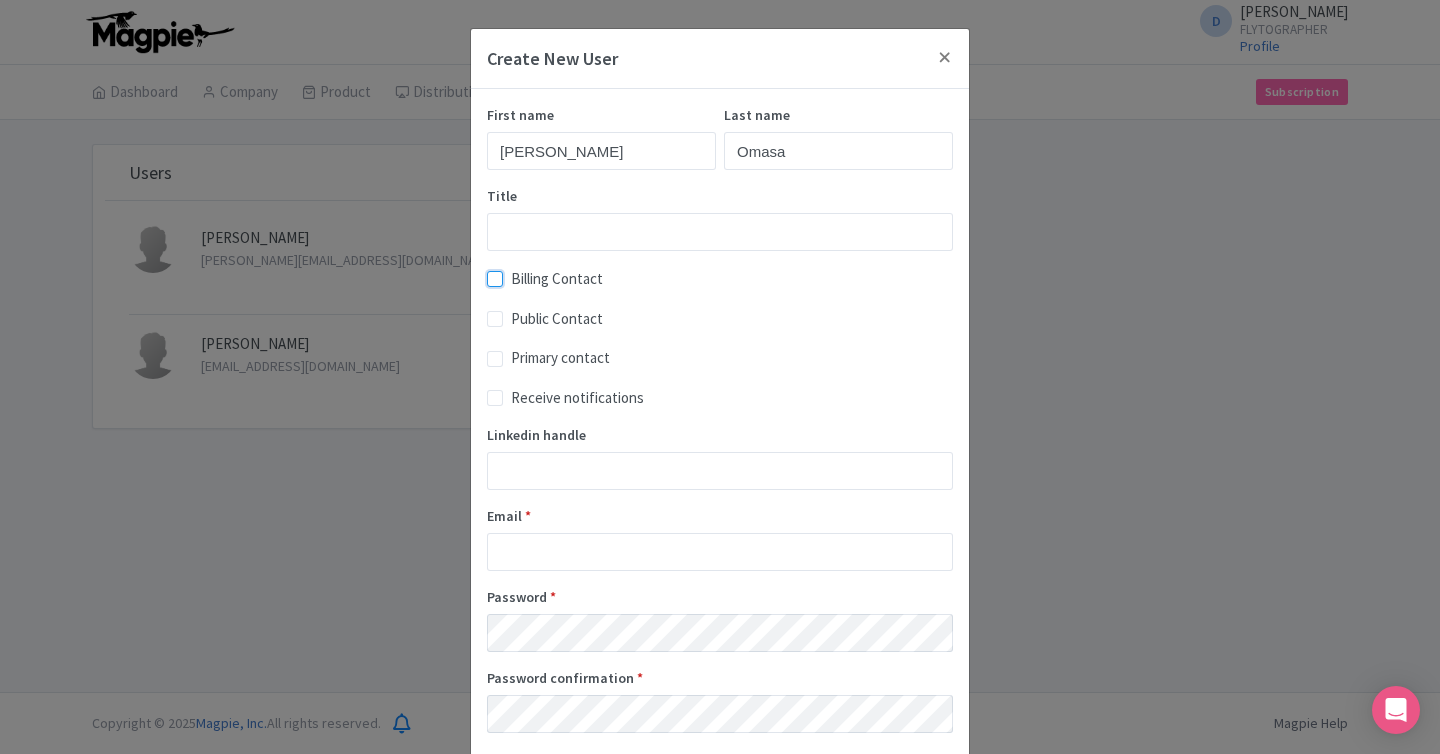 checkbox on "true" 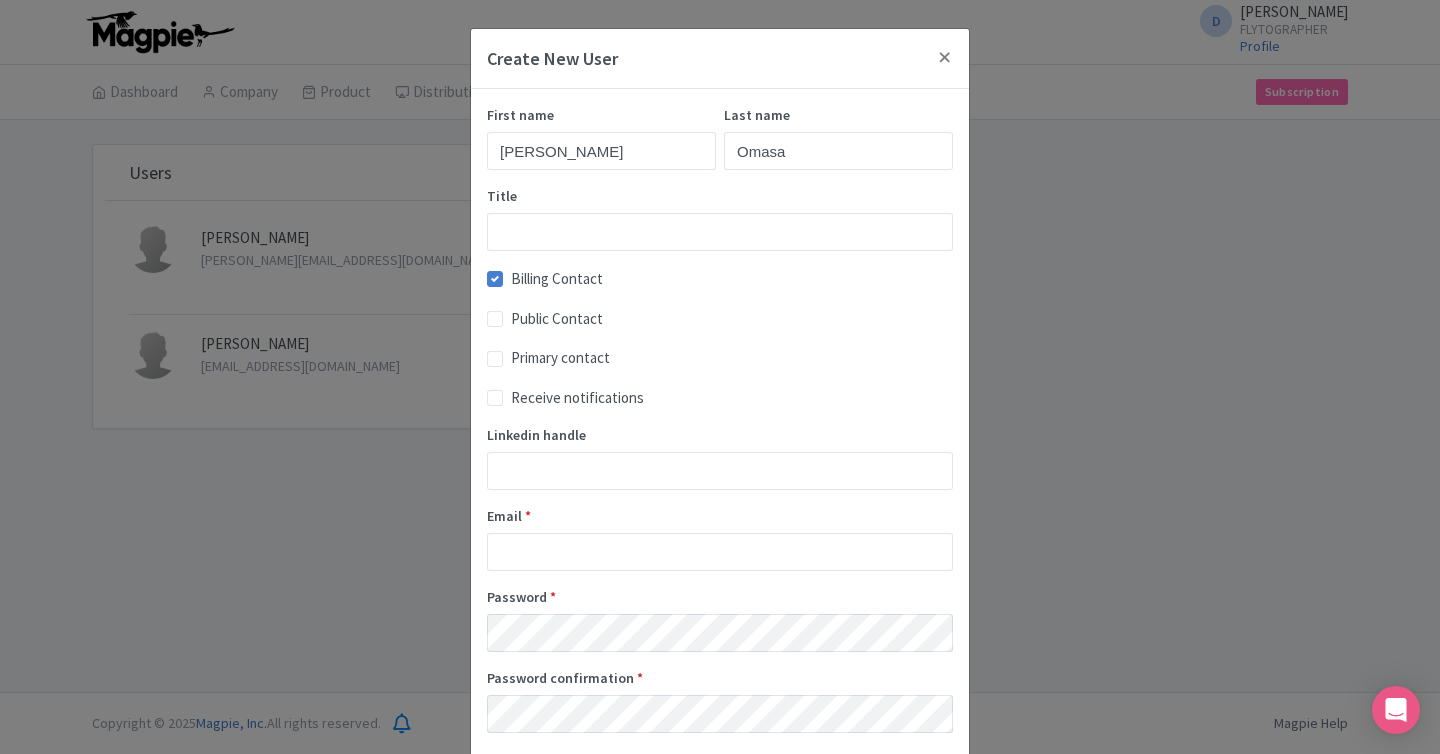 click on "Public Contact" at bounding box center [720, 319] 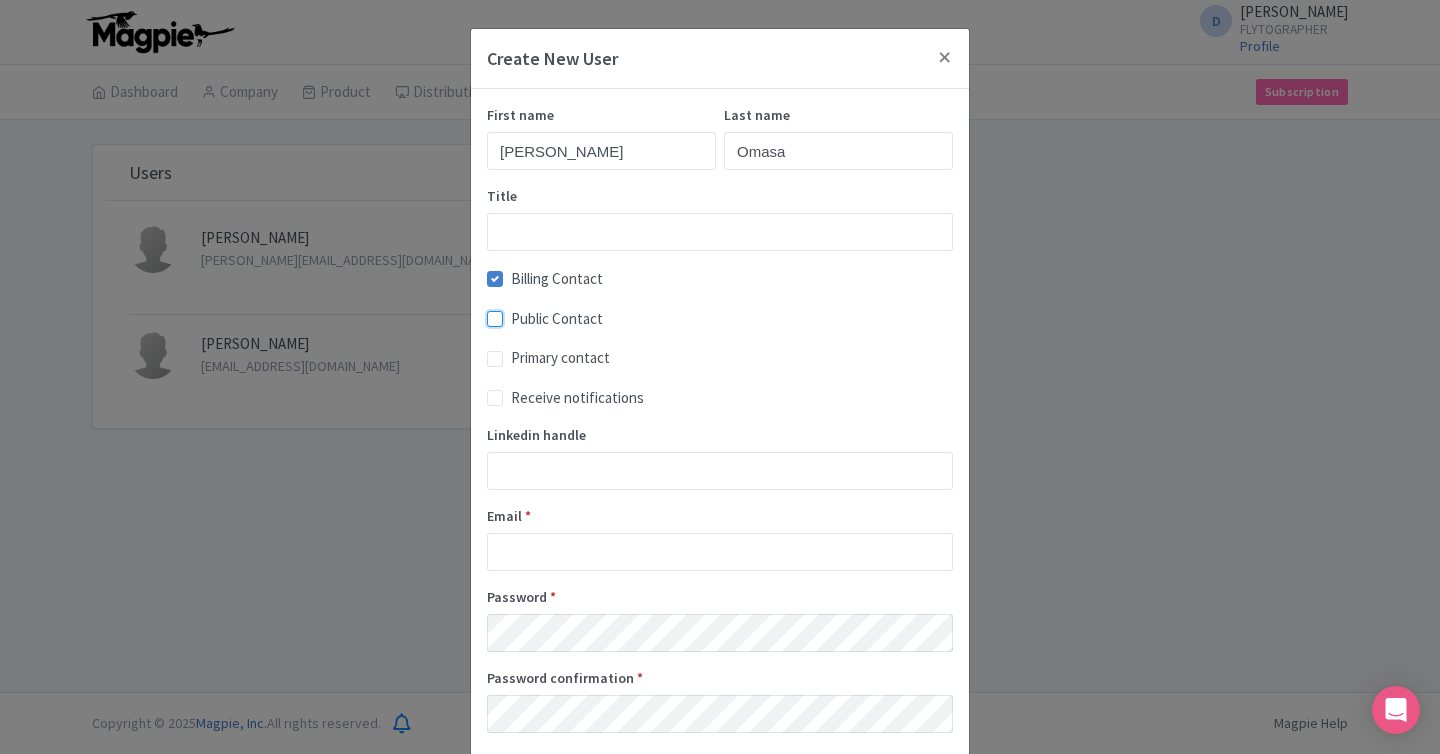 checkbox on "true" 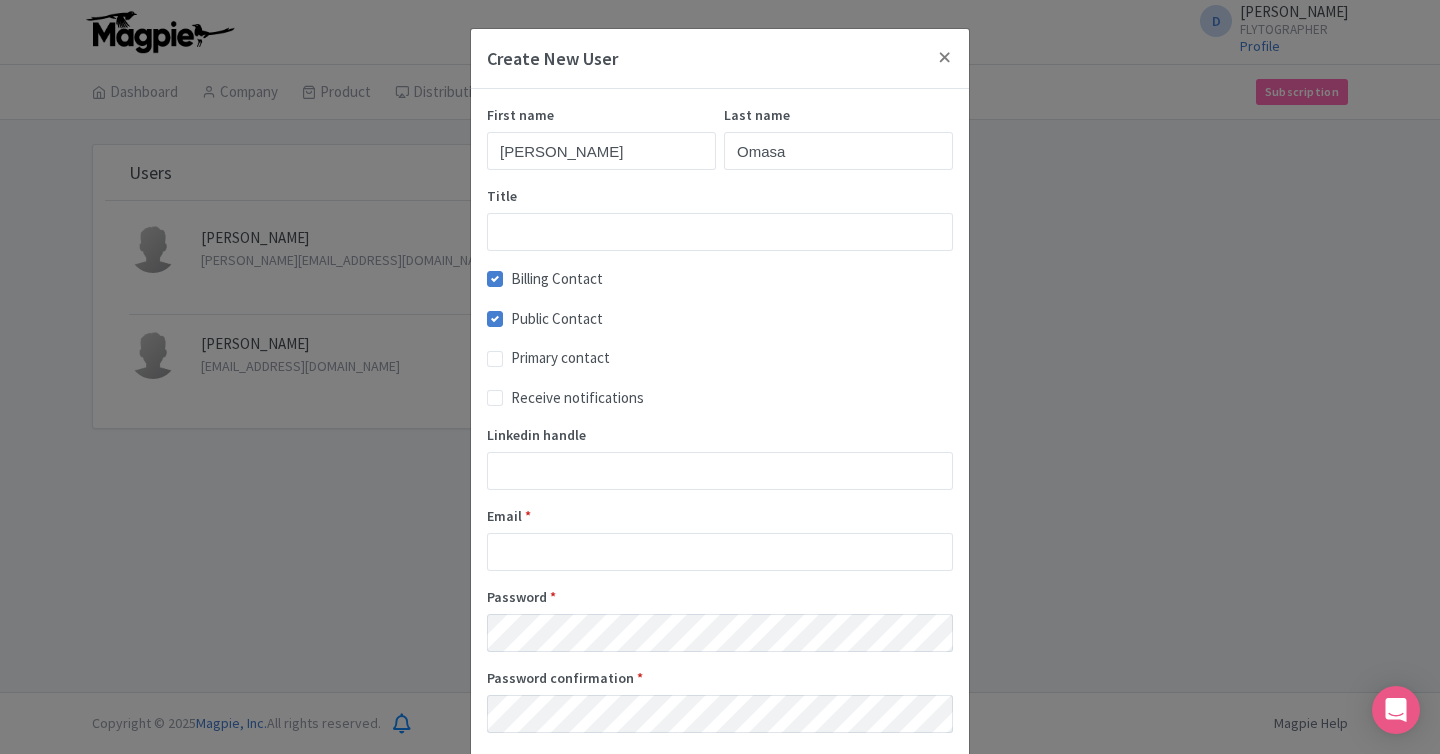 click on "First name Juliana
Last name Omasa
Title
Billing Contact
Public Contact
Primary contact
Receive notifications
Linkedin handle
Email   *
Password   *
Password confirmation   *
Accept  Terms and Conditions   *" at bounding box center (720, 447) 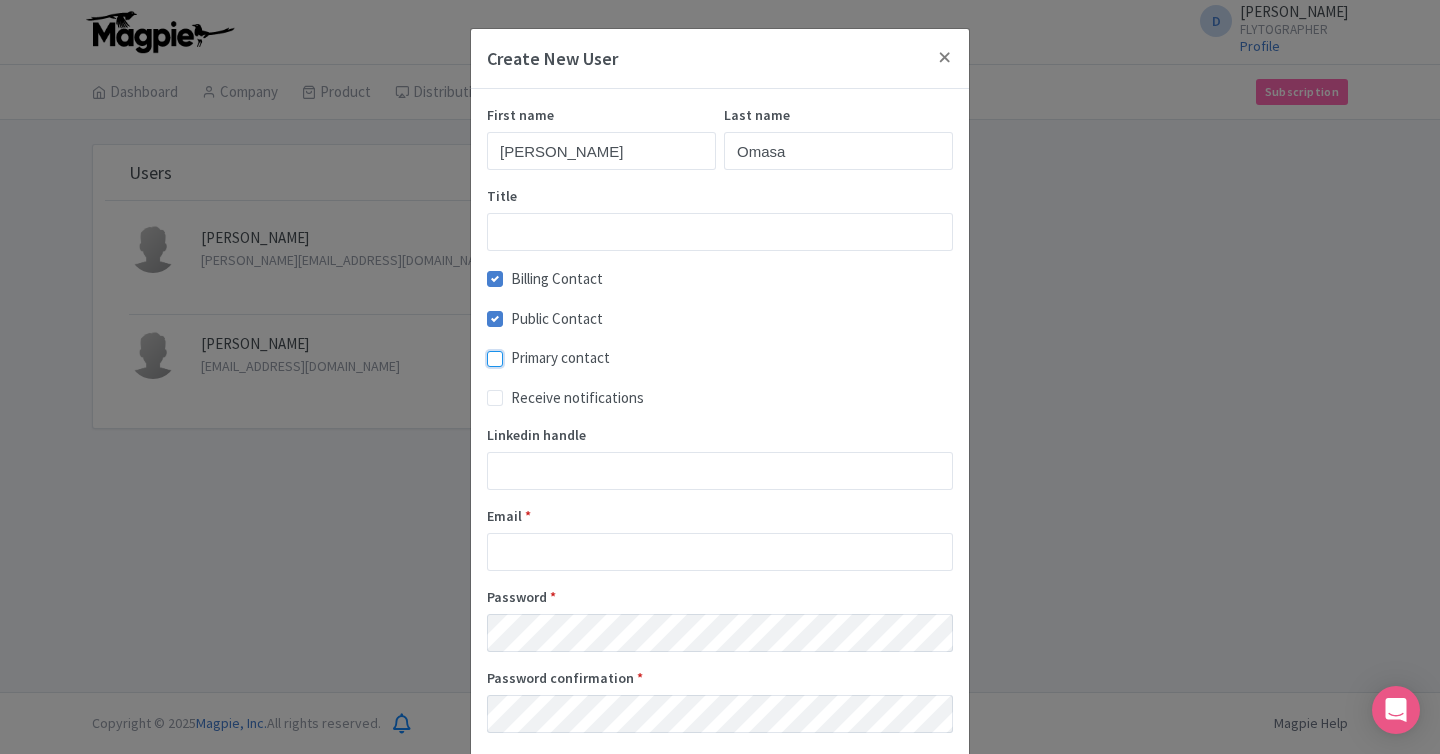 checkbox on "true" 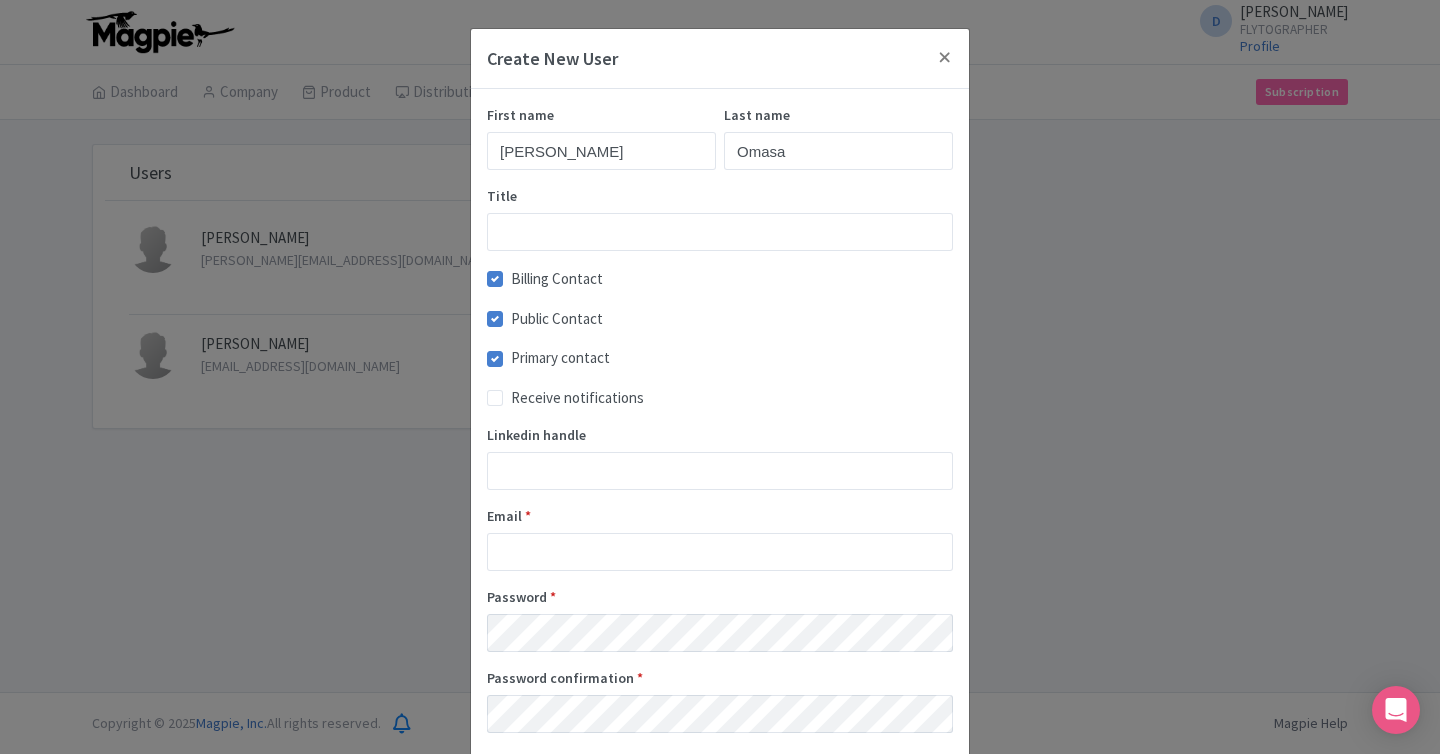 click on "Receive notifications" at bounding box center (577, 398) 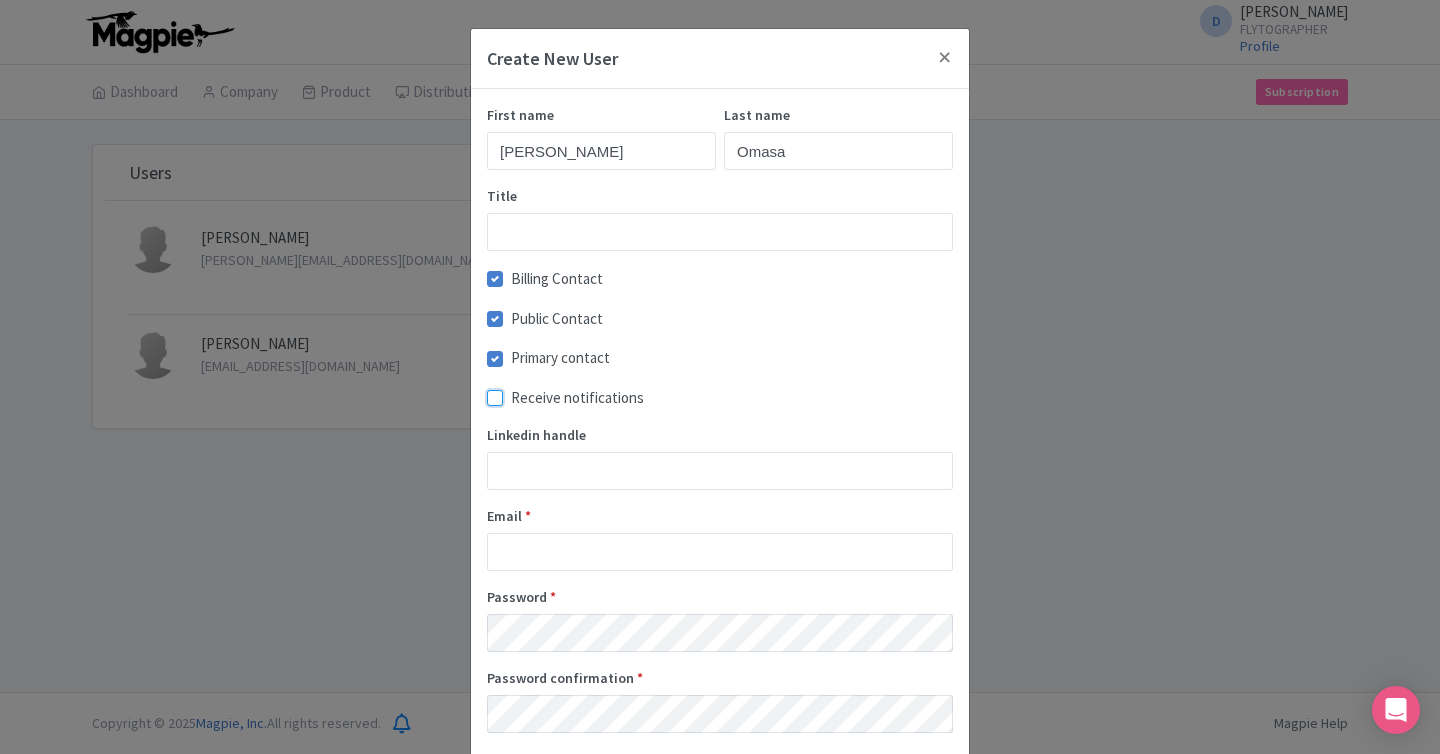 checkbox on "true" 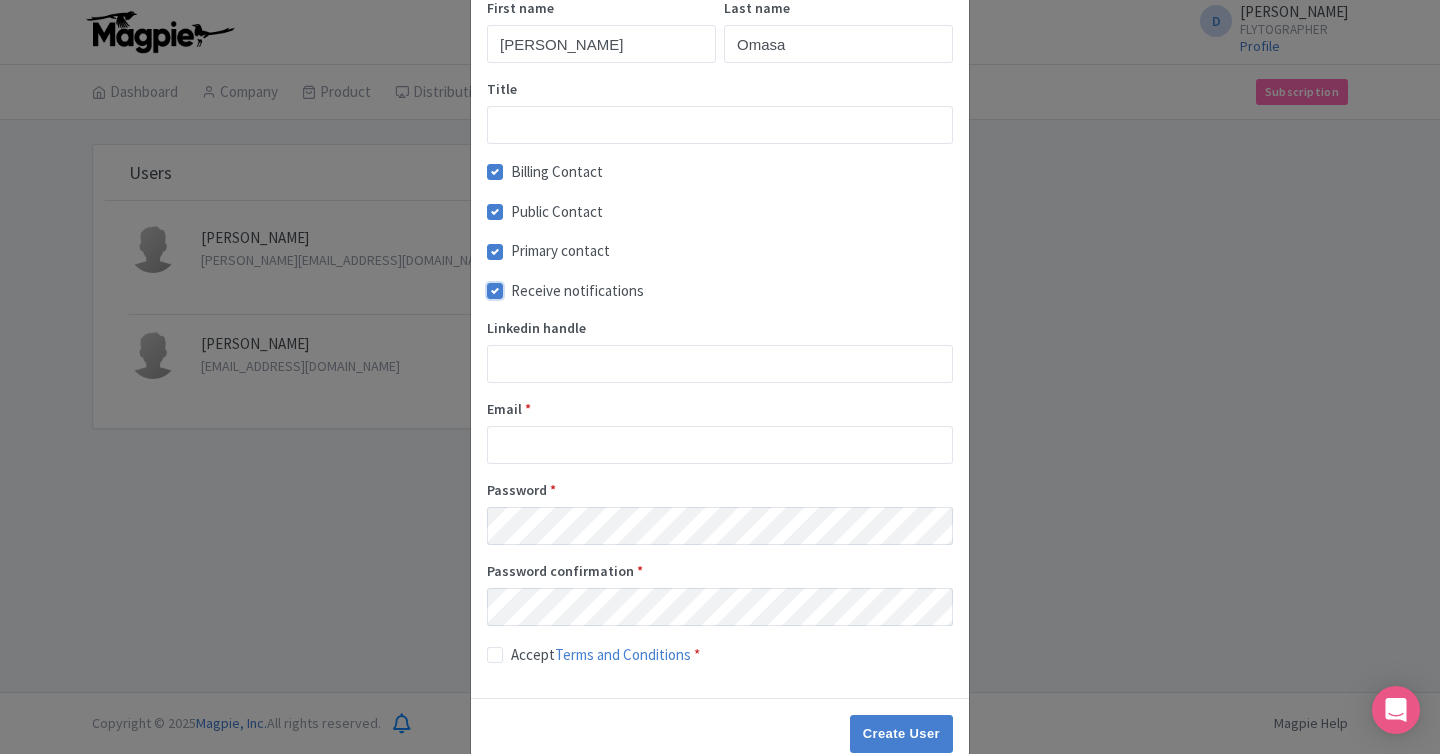 scroll, scrollTop: 108, scrollLeft: 0, axis: vertical 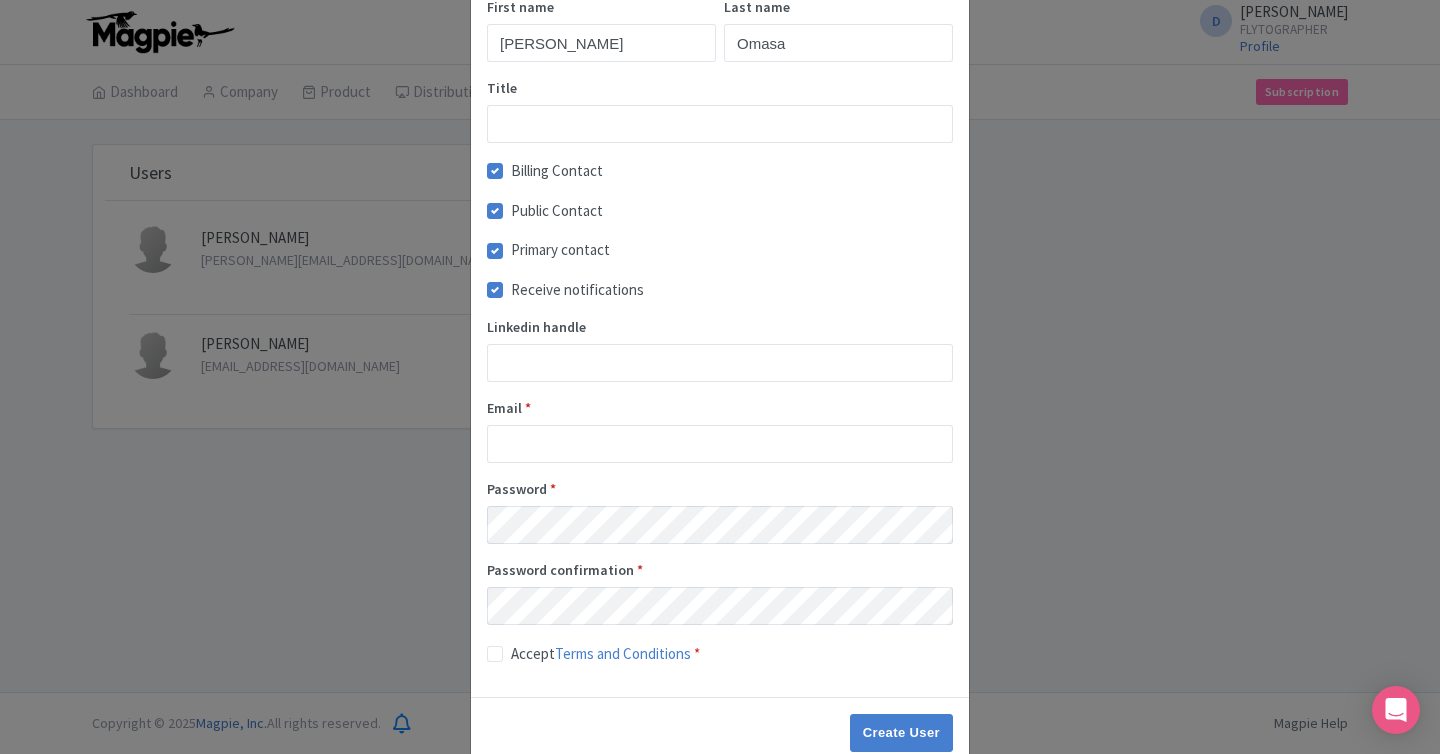 click on "First name Juliana
Last name Omasa
Title
Billing Contact
Public Contact
Primary contact
Receive notifications
Linkedin handle
Email   *
Password   *
Password confirmation   *
Accept  Terms and Conditions   *" at bounding box center (720, 339) 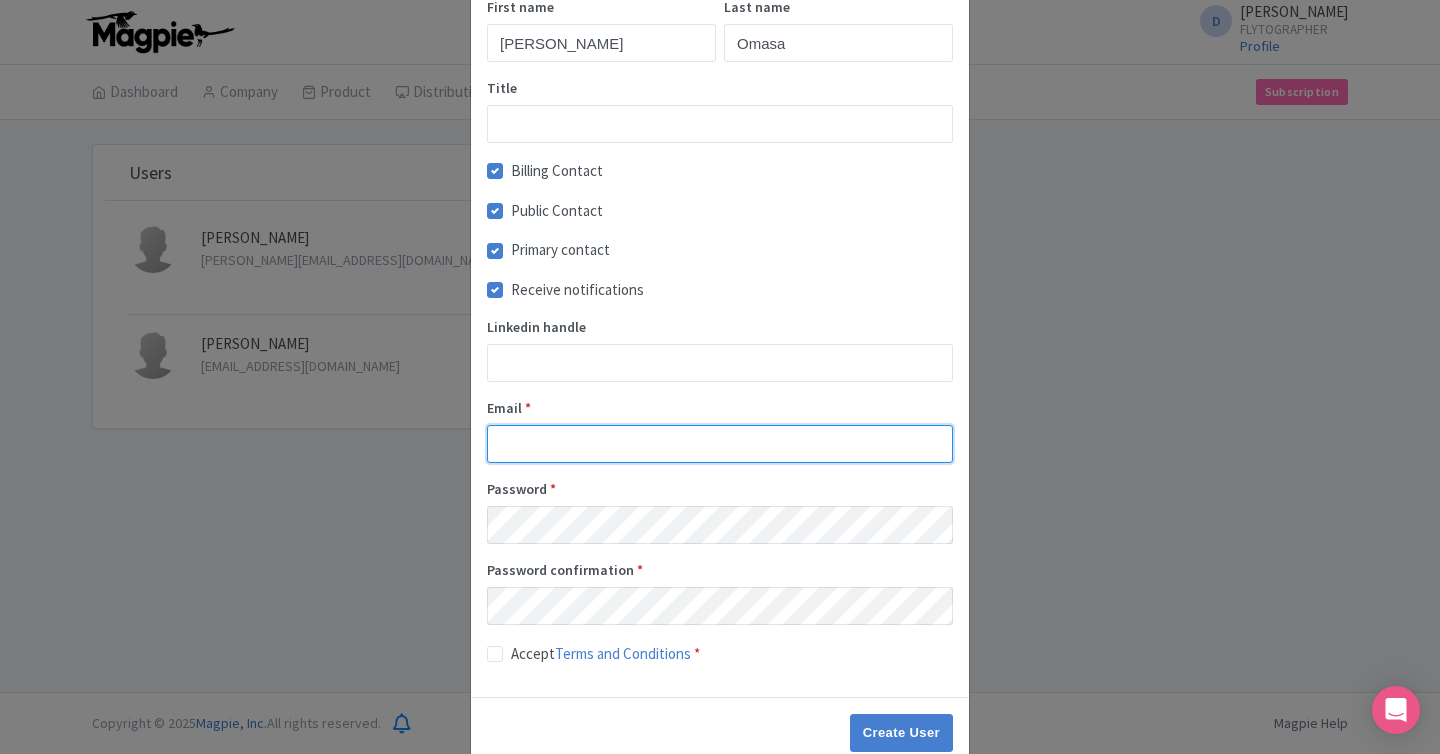click on "Email   *" at bounding box center (720, 444) 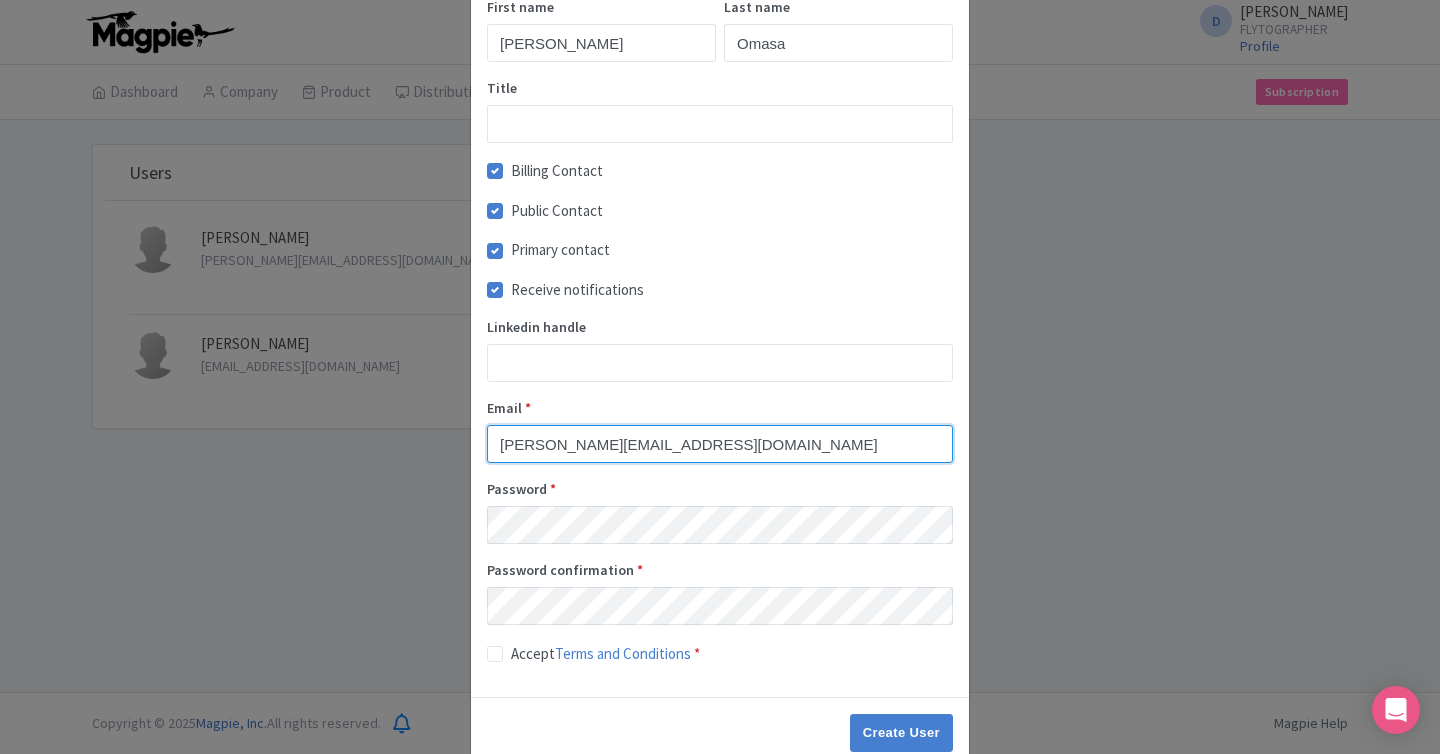 type on "juliana@flytographer.com" 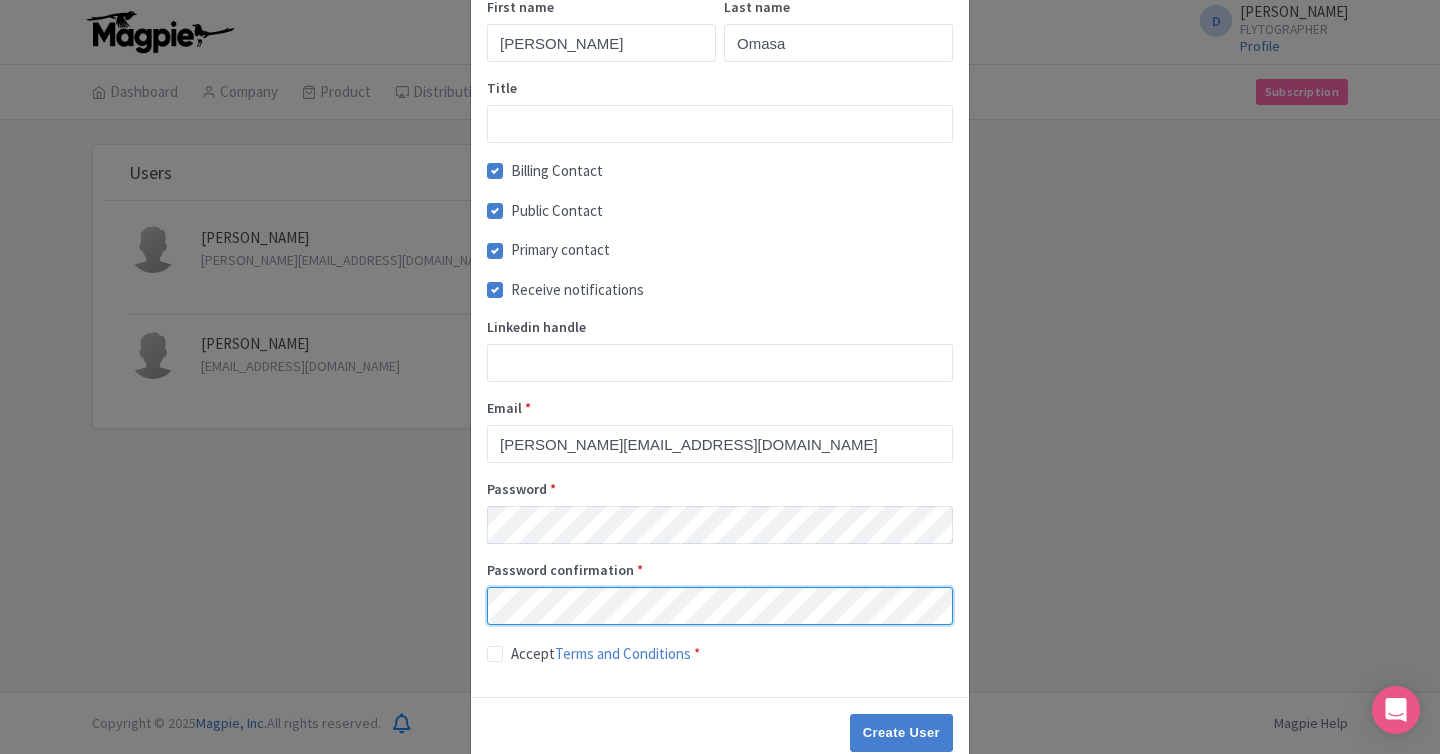 scroll, scrollTop: 24, scrollLeft: 0, axis: vertical 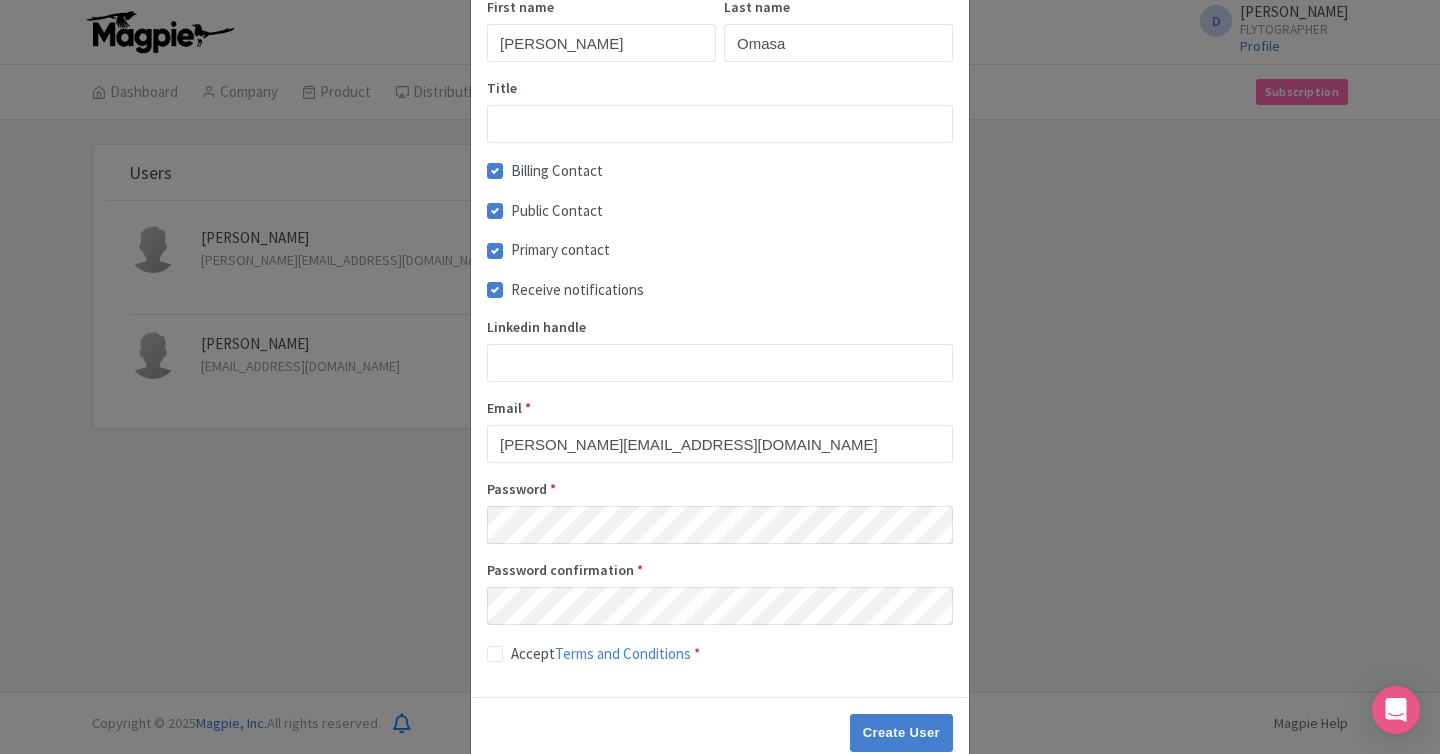 click on "Accept  Terms and Conditions   *" at bounding box center (605, 654) 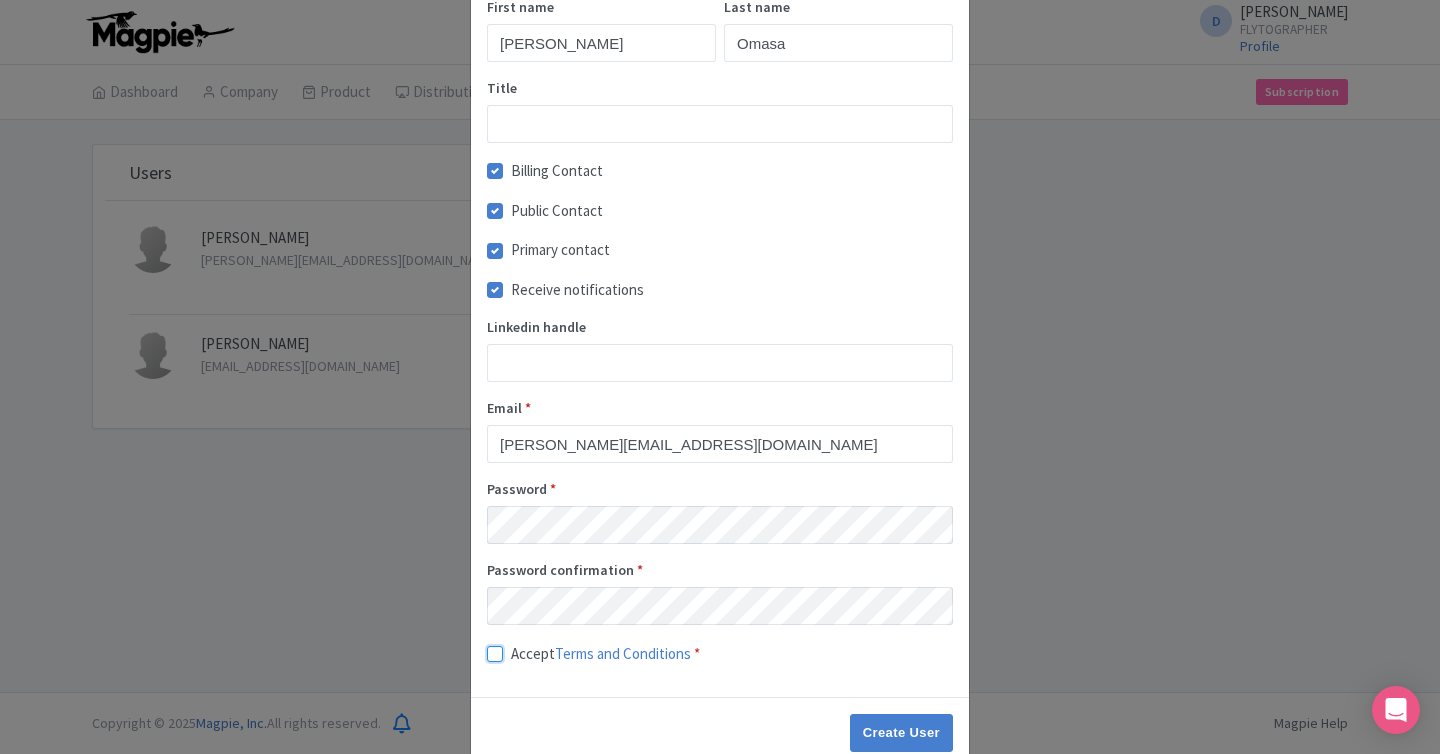 click on "Accept  Terms and Conditions   *" at bounding box center [517, 647] 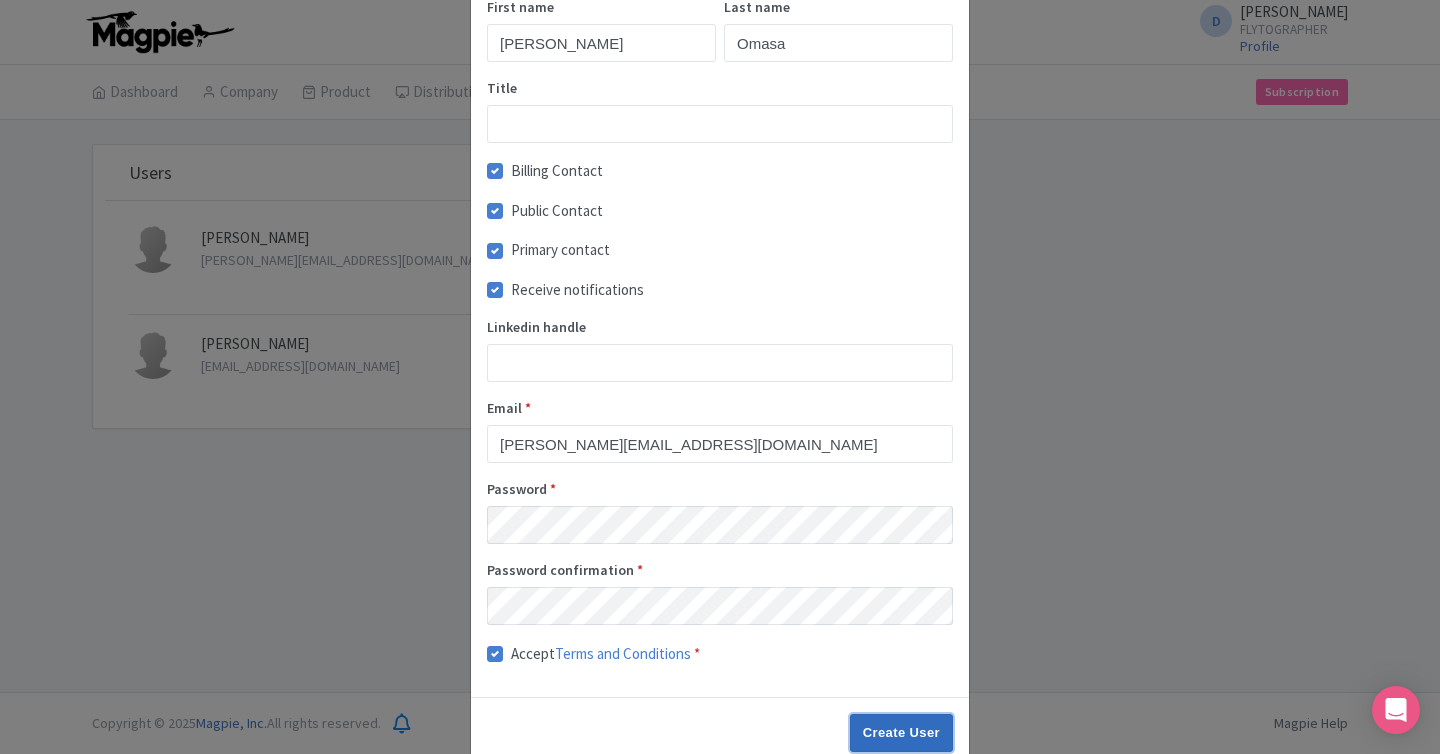 click on "Create User" at bounding box center [901, 733] 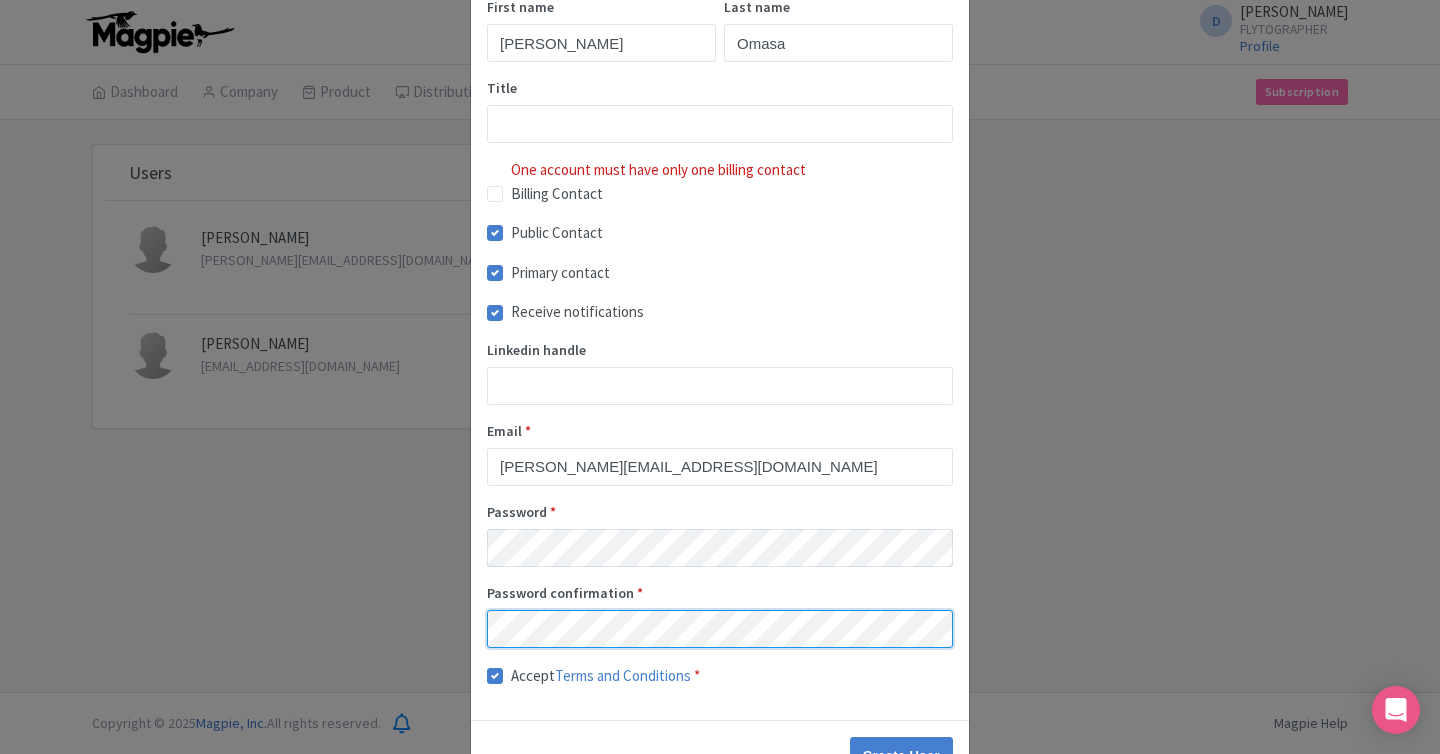 scroll, scrollTop: 47, scrollLeft: 0, axis: vertical 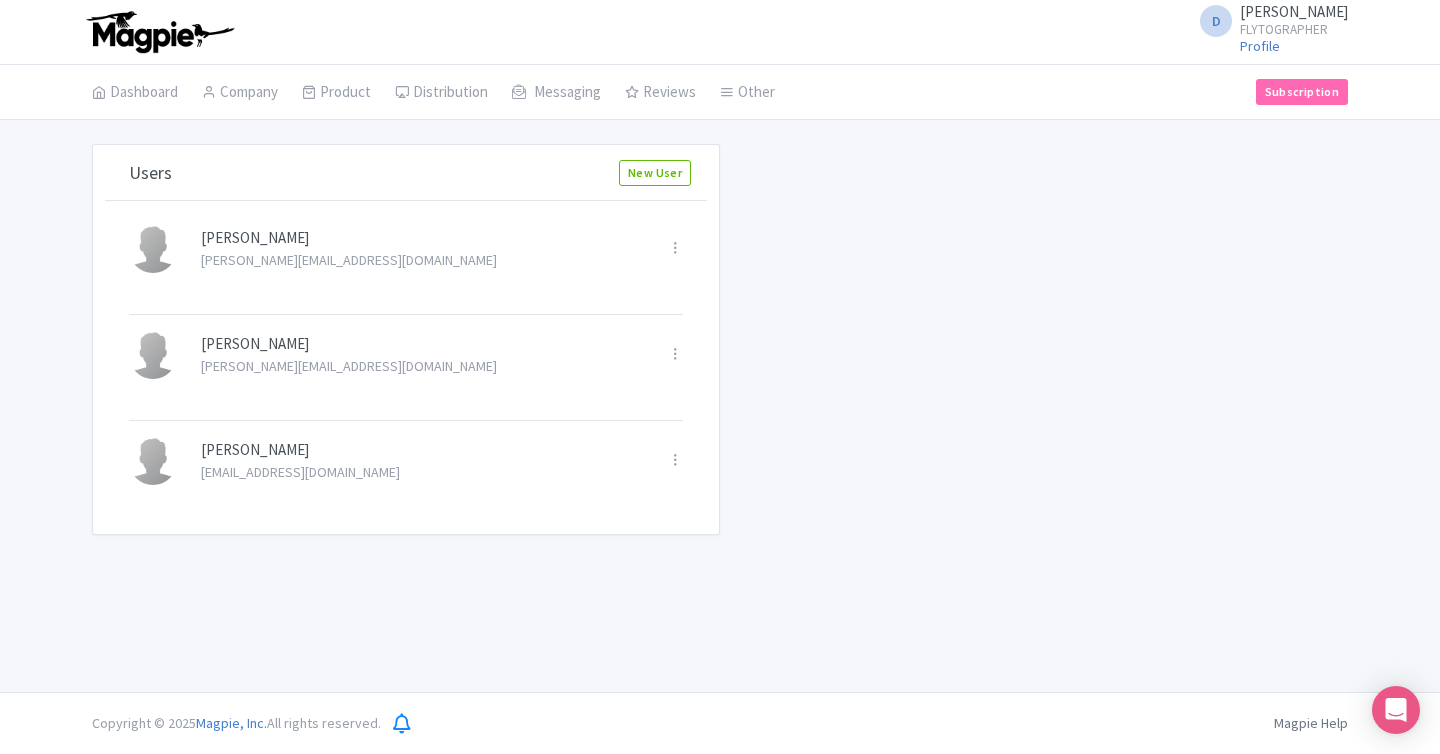 click on "Success
User created successfully
Users
New User
[PERSON_NAME]
[PERSON_NAME][EMAIL_ADDRESS][DOMAIN_NAME]
Edit
[GEOGRAPHIC_DATA]
[PERSON_NAME]
[PERSON_NAME][EMAIL_ADDRESS][DOMAIN_NAME]
Edit
[GEOGRAPHIC_DATA]
[PERSON_NAME]
[EMAIL_ADDRESS][DOMAIN_NAME]
Edit
[GEOGRAPHIC_DATA]" at bounding box center (720, 339) 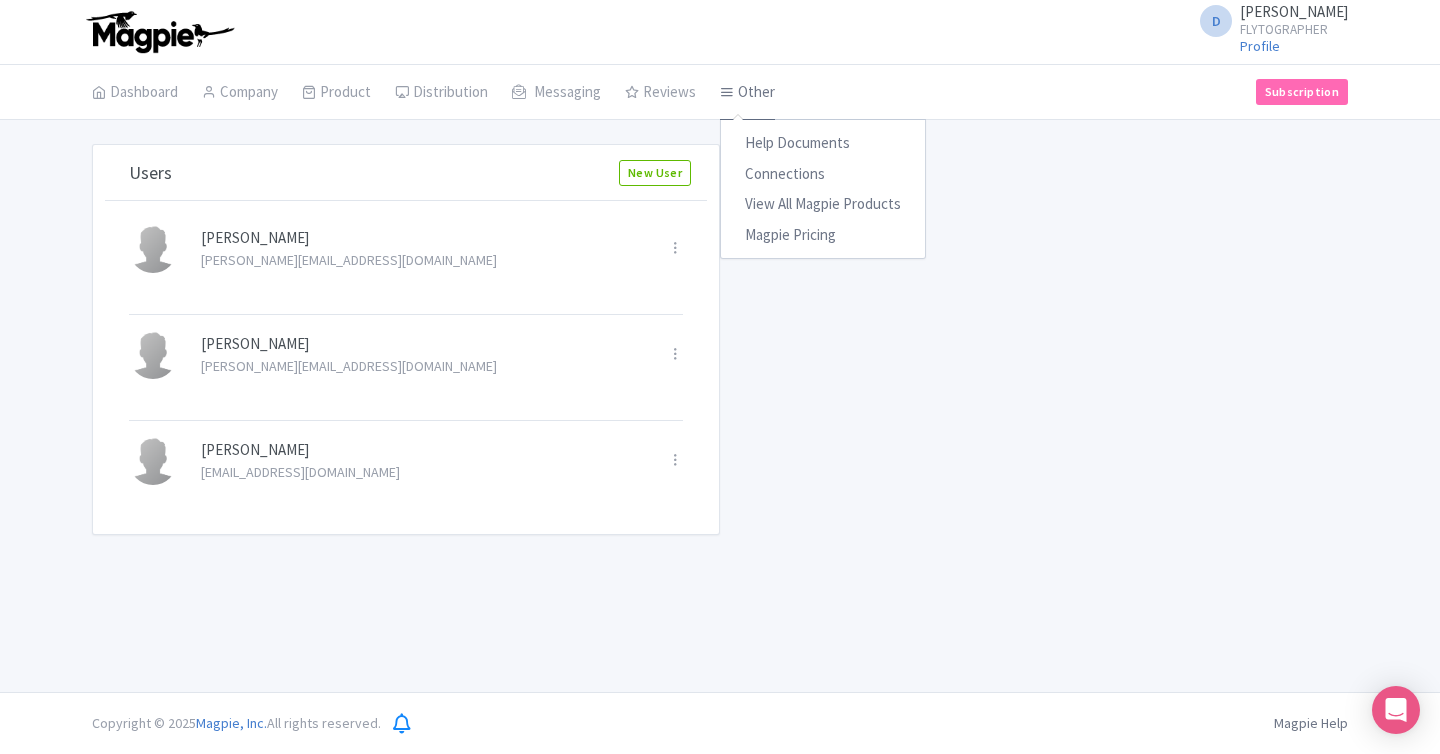 click on "Other" at bounding box center (747, 93) 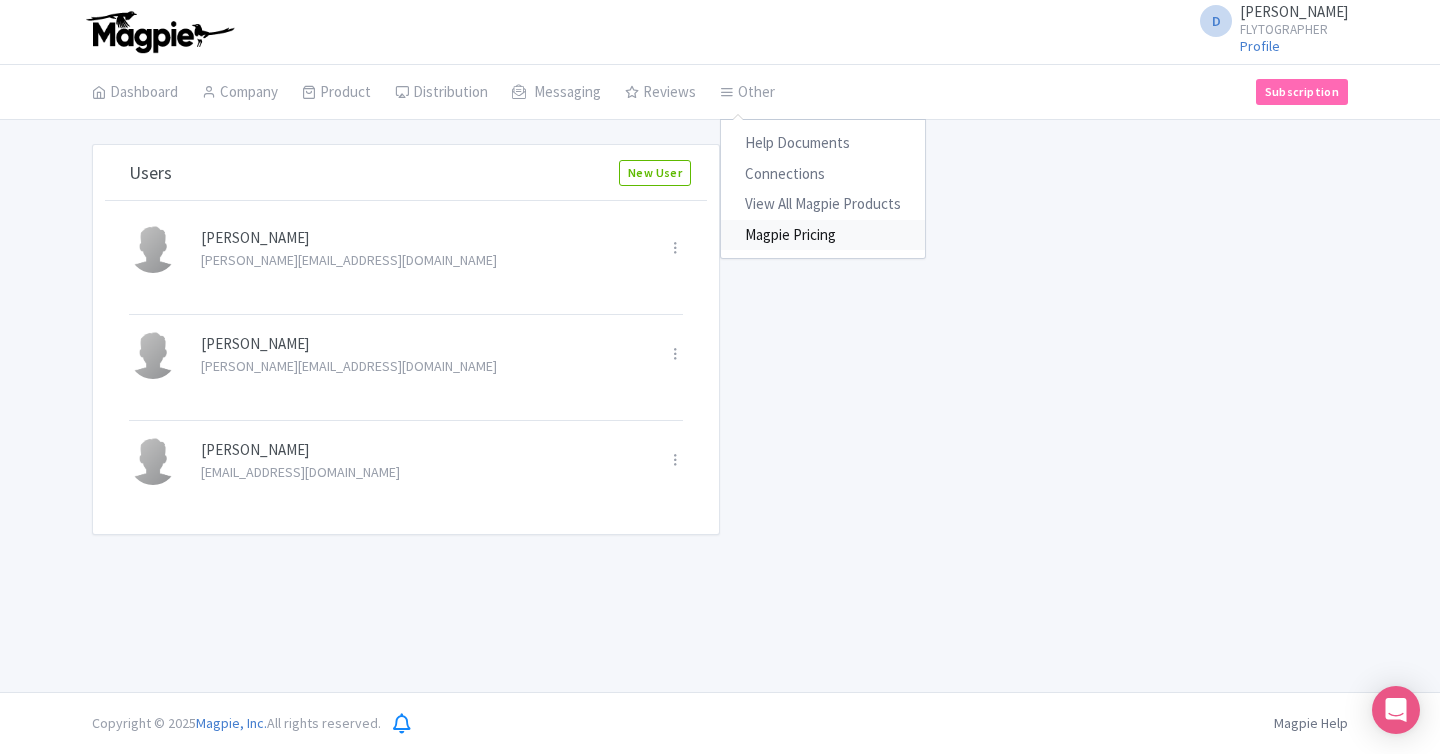 click on "Magpie Pricing" at bounding box center [823, 235] 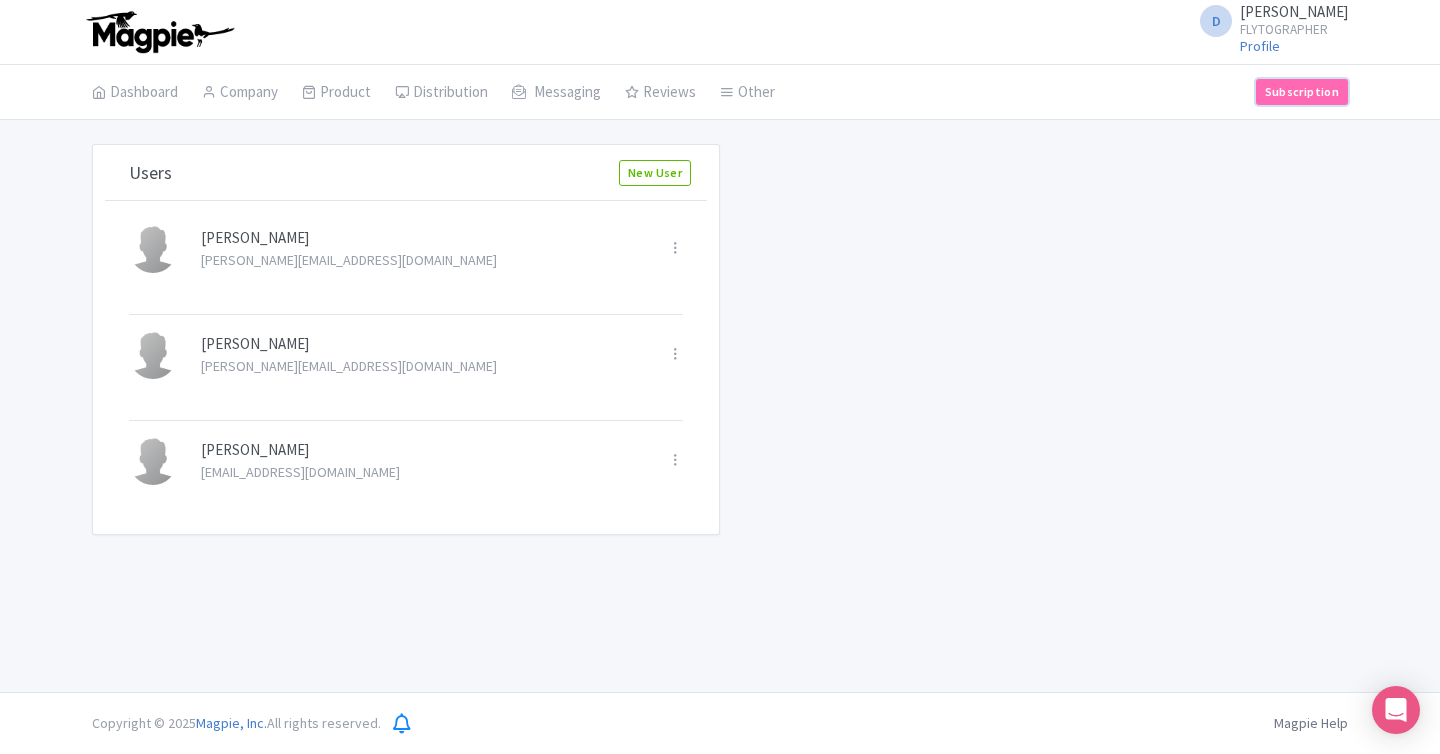click on "Subscription" at bounding box center [1302, 92] 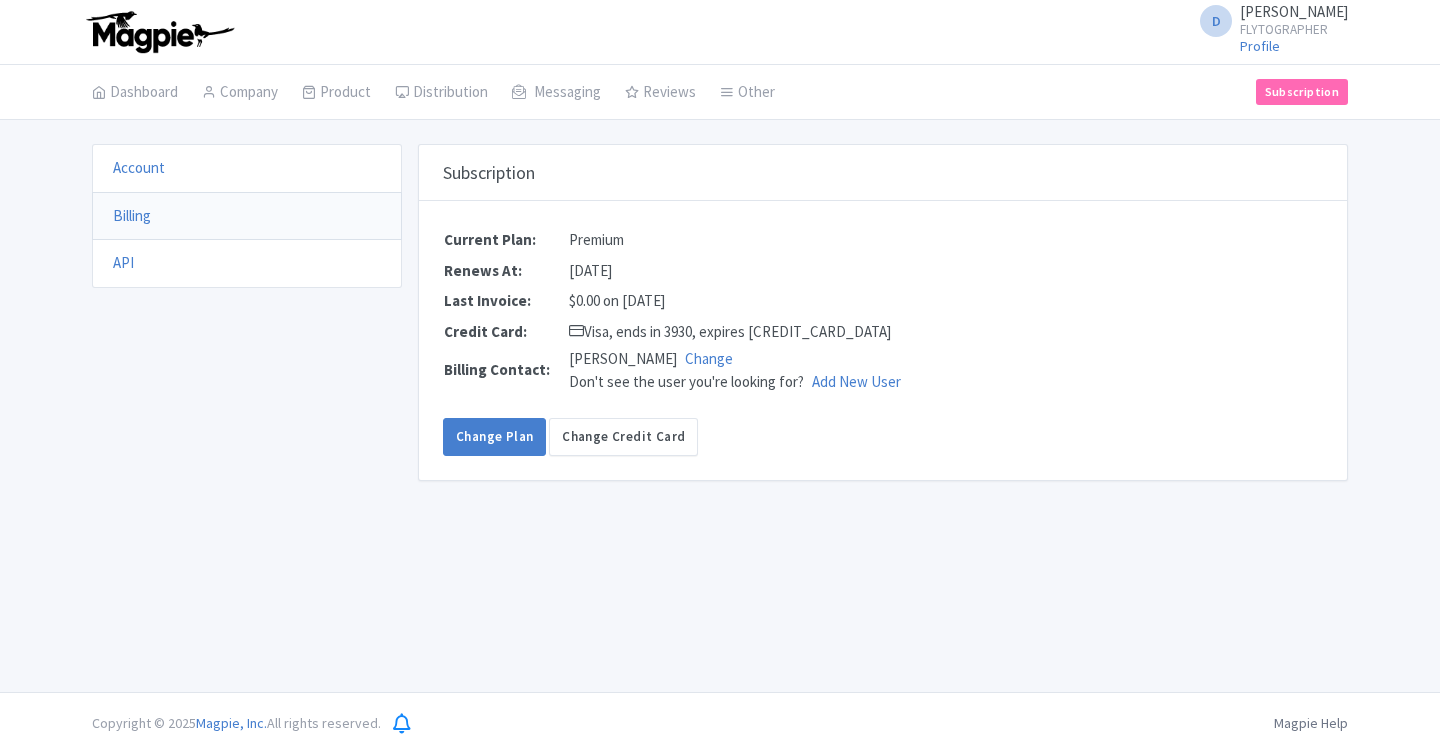 scroll, scrollTop: 0, scrollLeft: 0, axis: both 